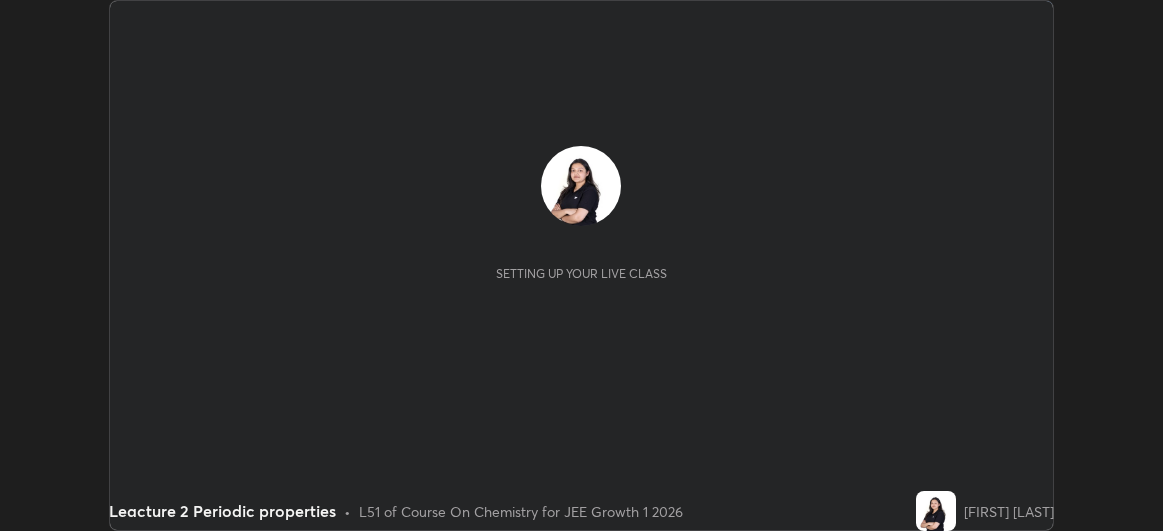 scroll, scrollTop: 0, scrollLeft: 0, axis: both 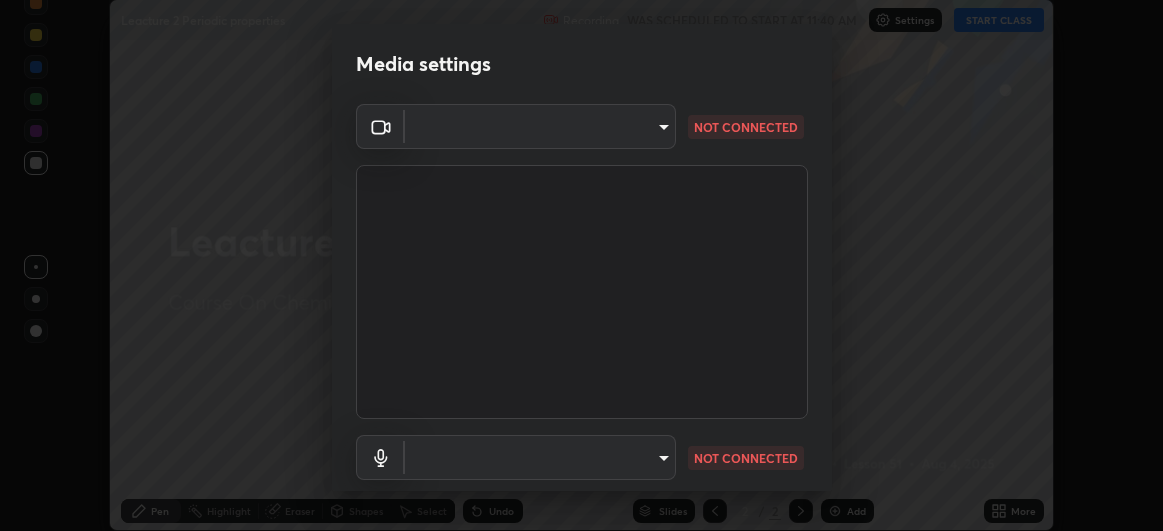 type on "df463704efc8c3d6d82446285d3d8ad2bc58552bb9147a11c789301828a3090f" 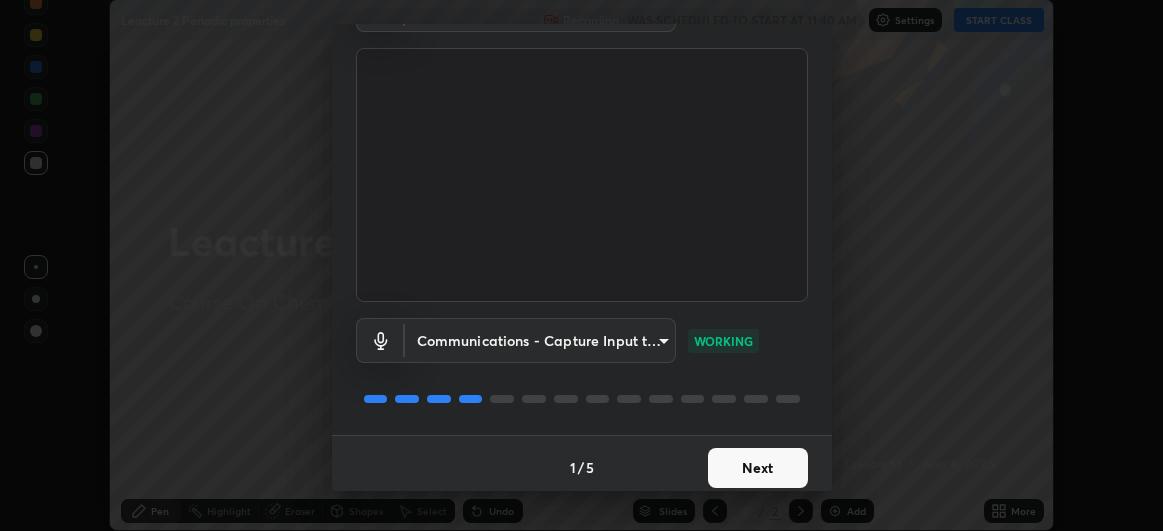 scroll, scrollTop: 123, scrollLeft: 0, axis: vertical 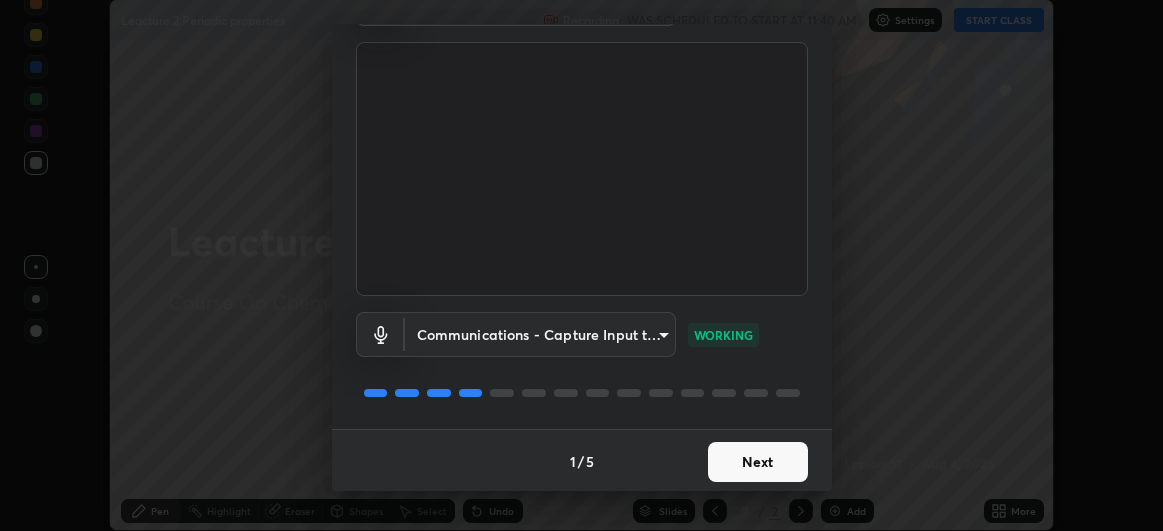 click on "Next" at bounding box center (758, 462) 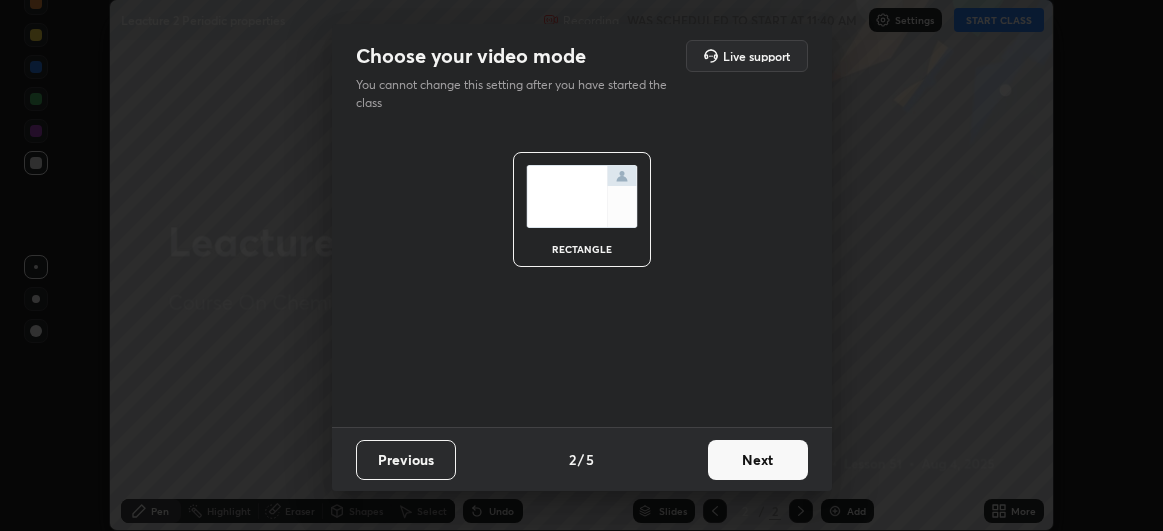 click on "Next" at bounding box center (758, 460) 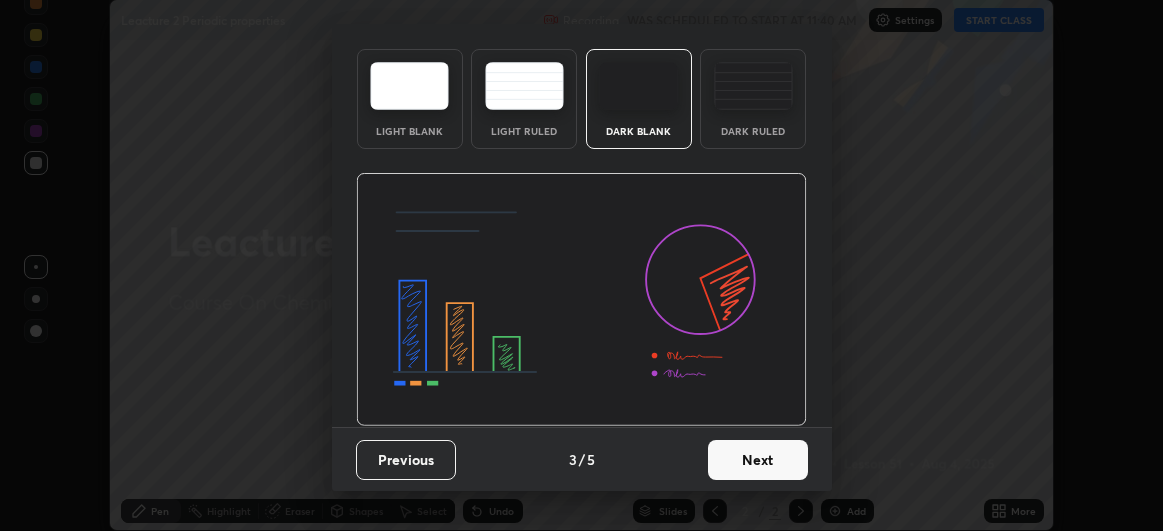 click at bounding box center (581, 300) 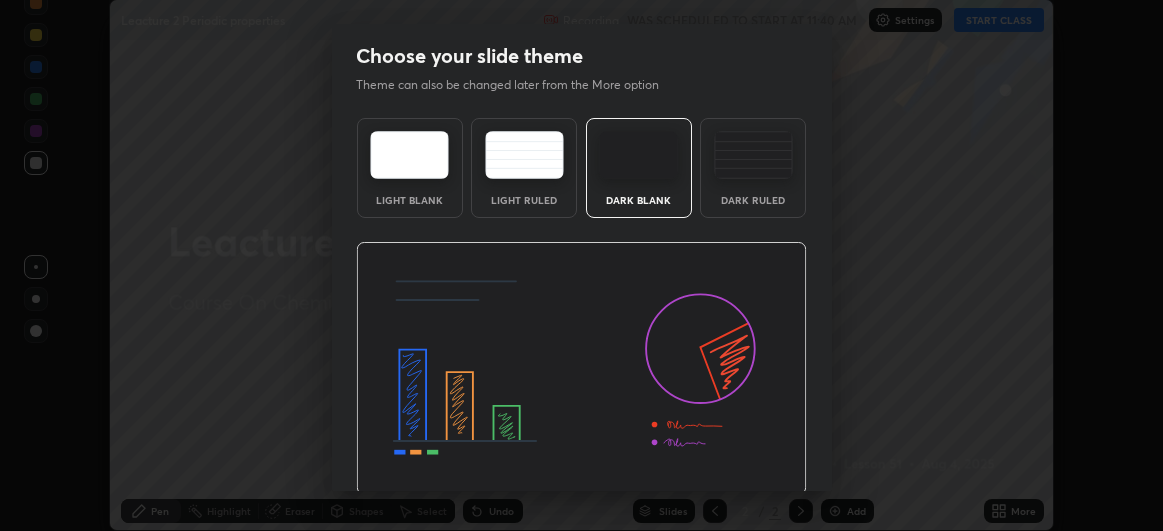 click at bounding box center [581, 369] 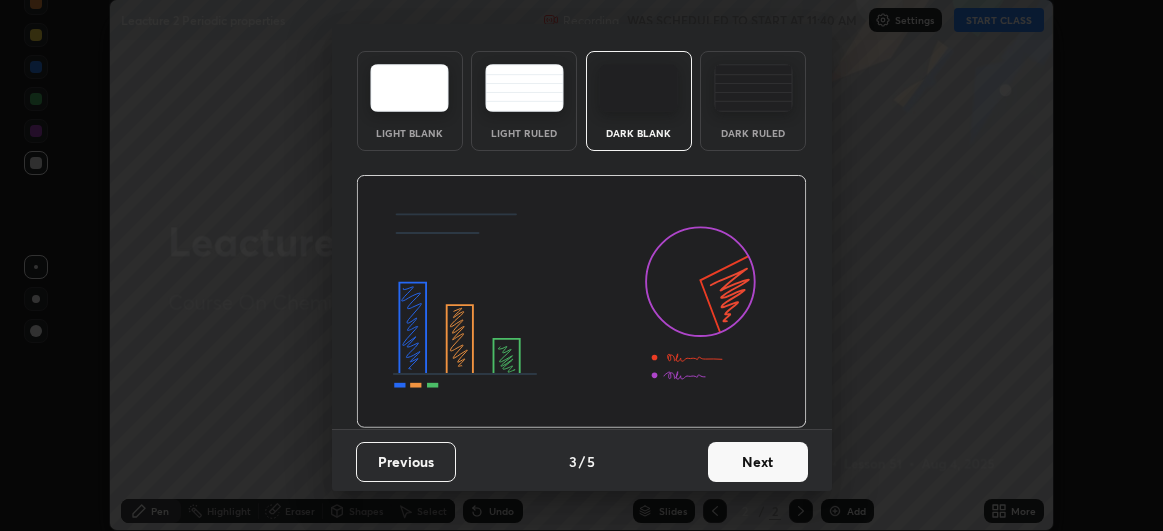 click on "Next" at bounding box center (758, 462) 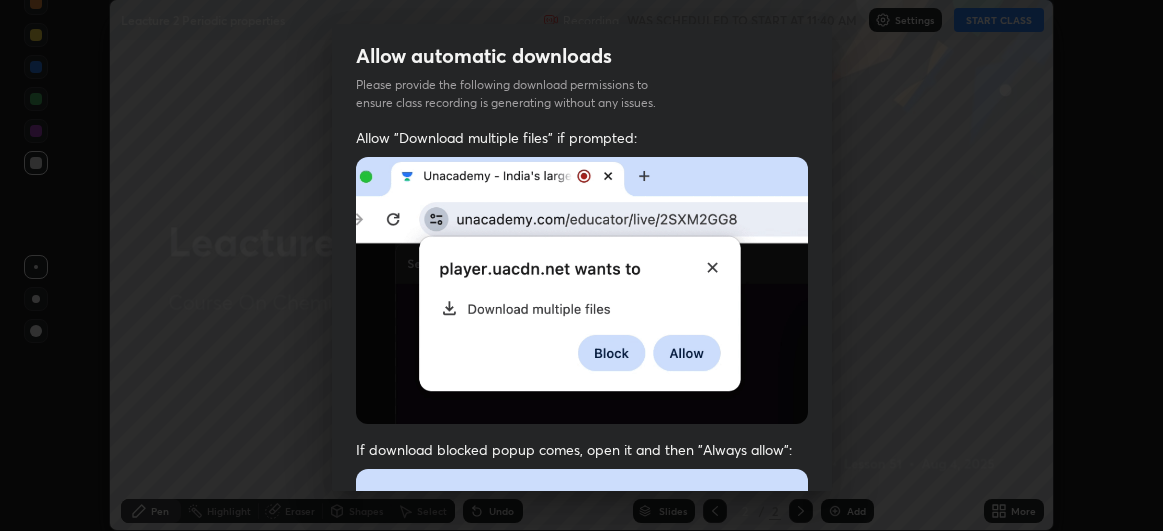 click on "If download blocked popup comes, open it and then "Always allow":" at bounding box center [582, 673] 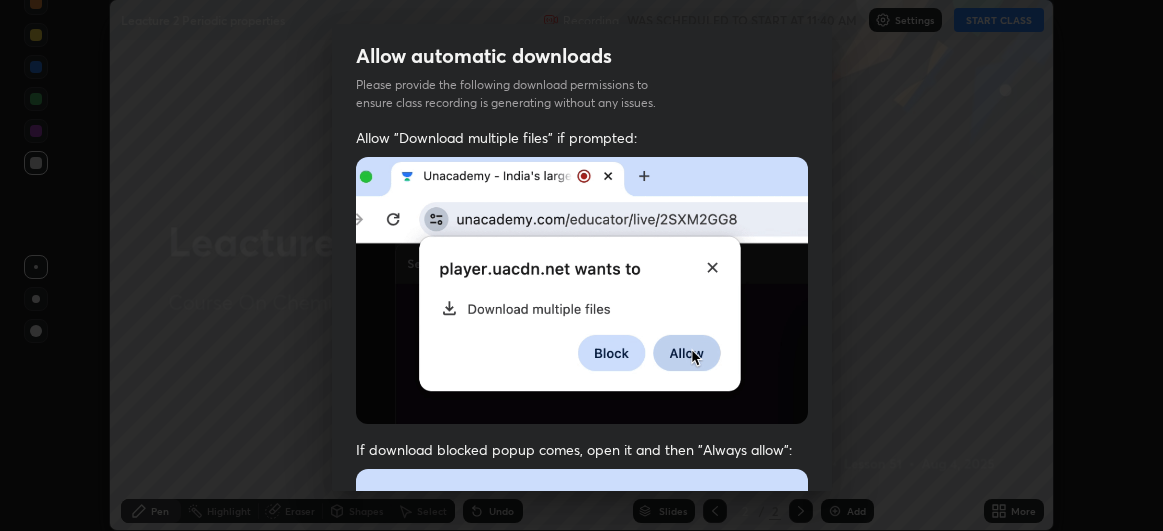 click on "If download blocked popup comes, open it and then "Always allow":" at bounding box center [582, 673] 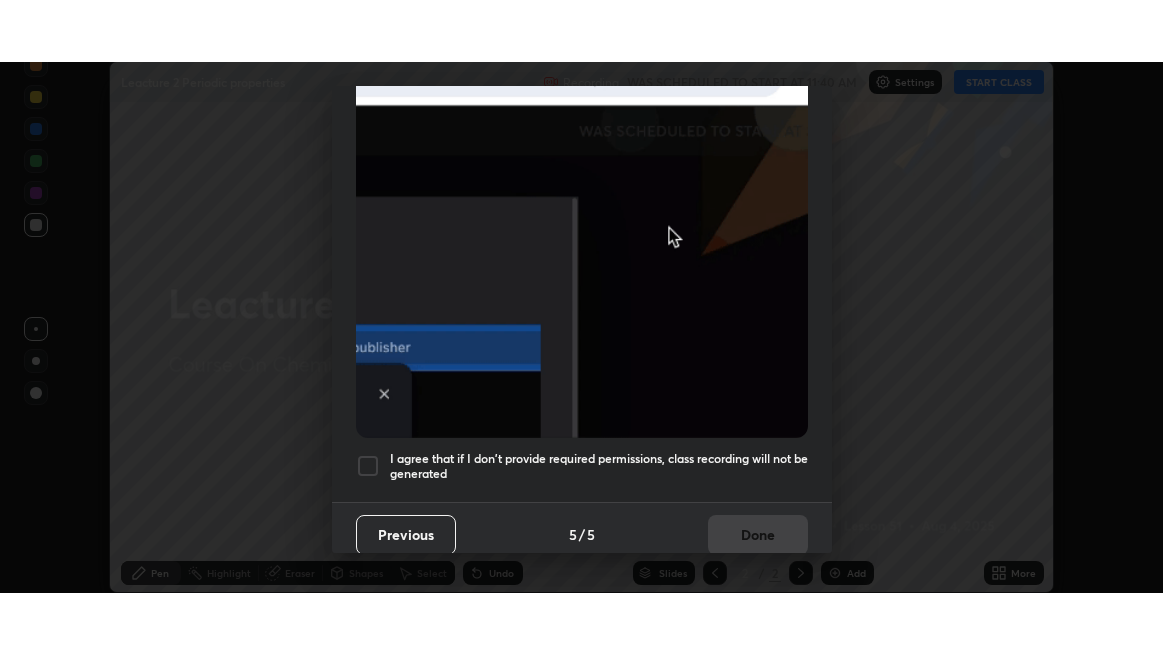 scroll, scrollTop: 532, scrollLeft: 0, axis: vertical 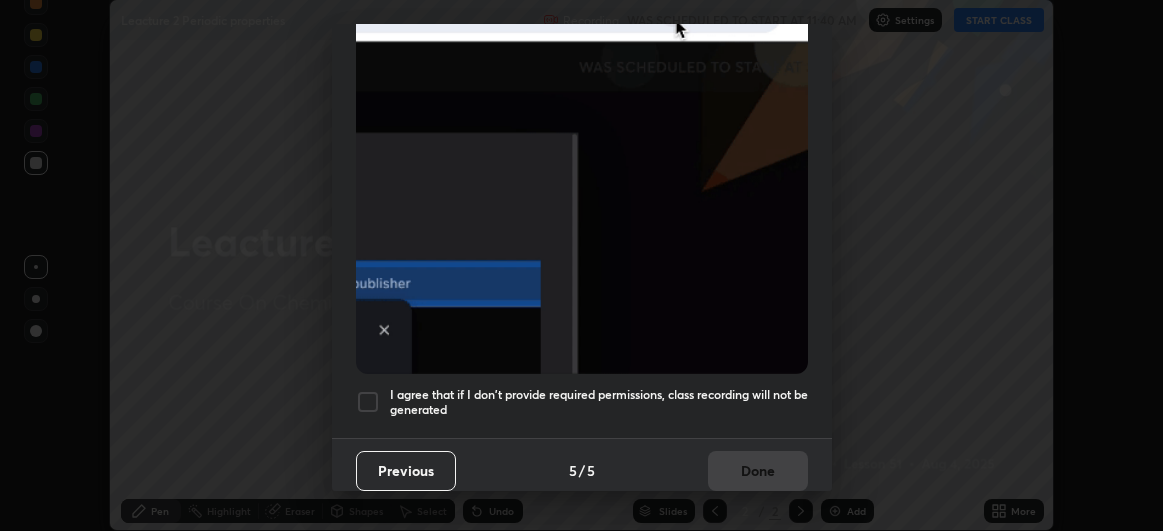 click at bounding box center [368, 402] 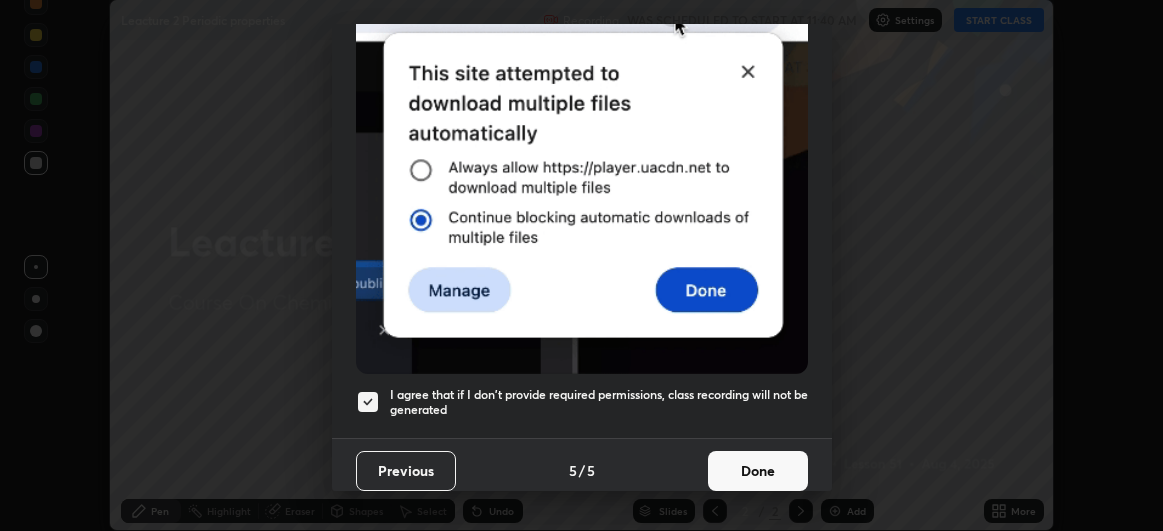 click on "Done" at bounding box center (758, 471) 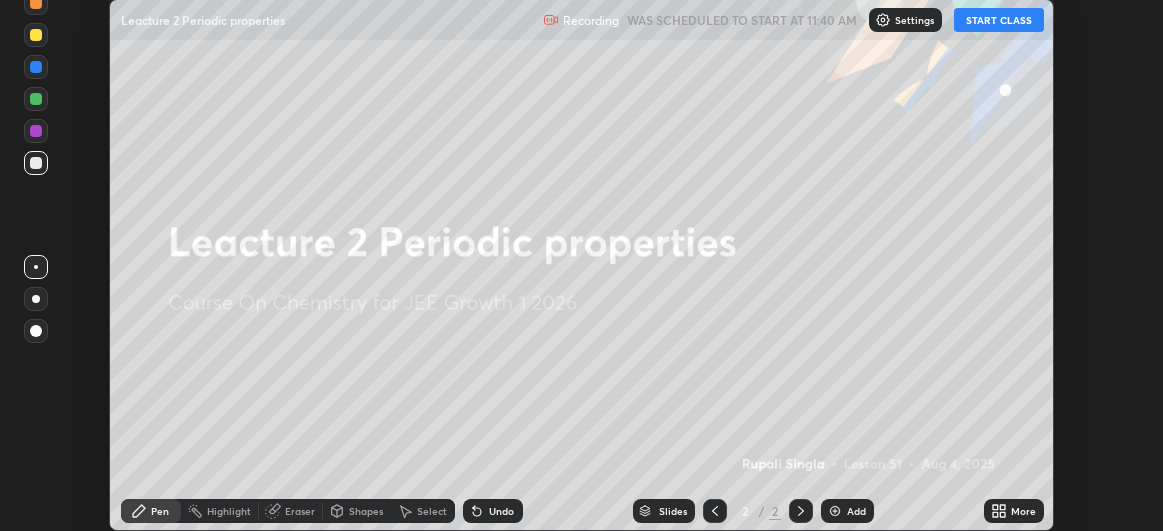 click on "START CLASS" at bounding box center (999, 20) 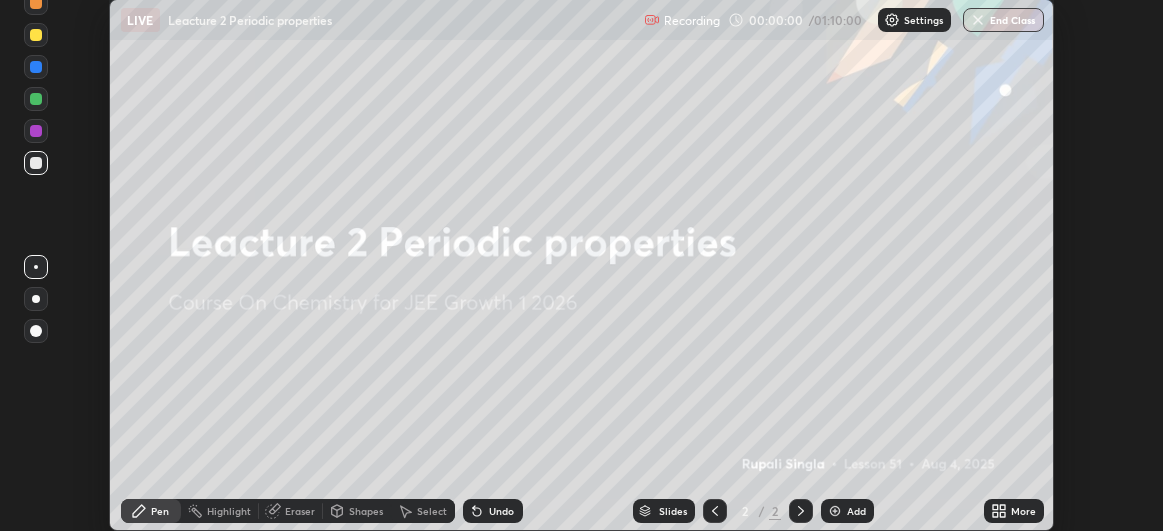 click on "More" at bounding box center (1014, 511) 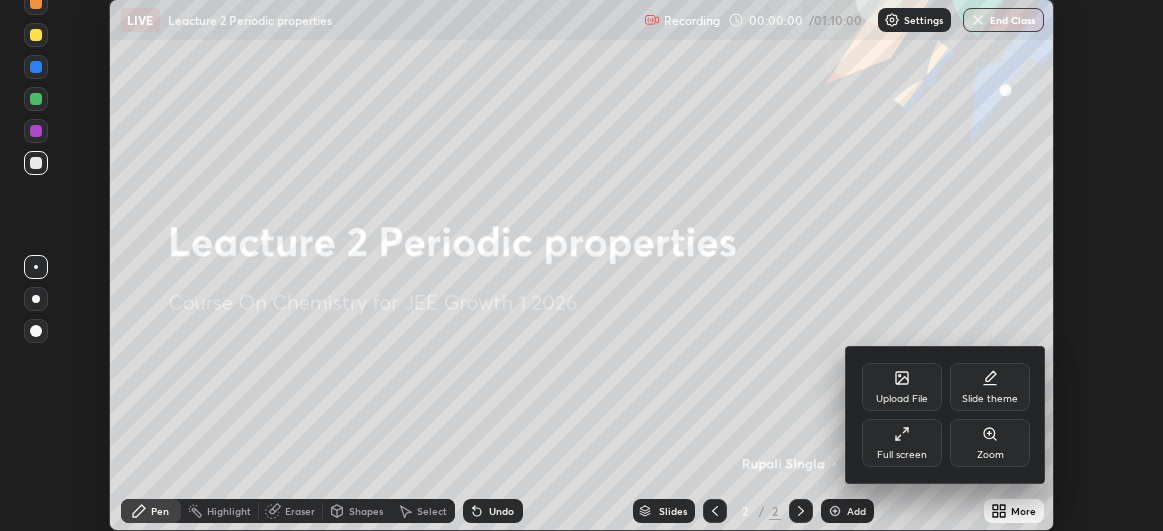 click on "Full screen" at bounding box center (902, 443) 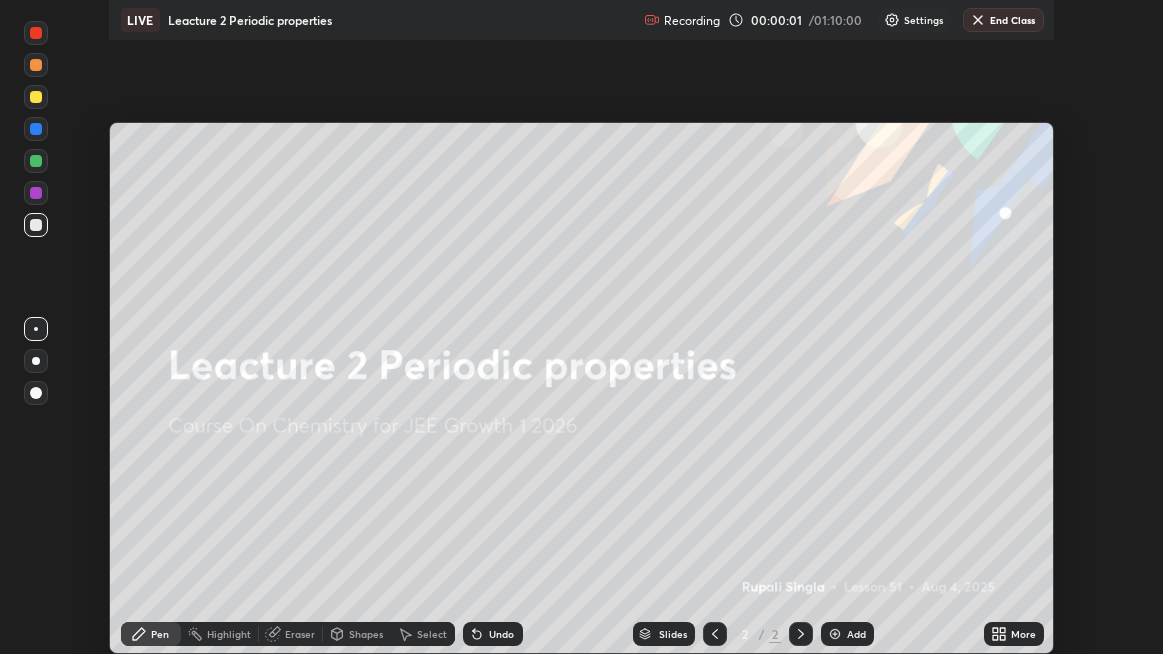 scroll, scrollTop: 99345, scrollLeft: 98836, axis: both 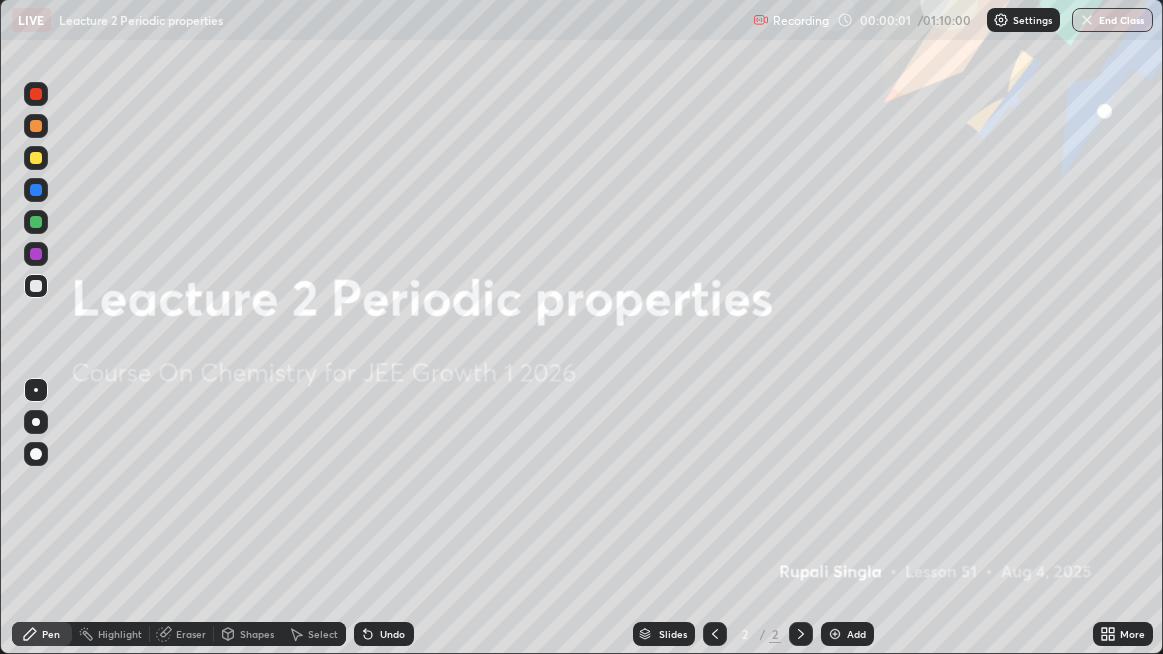 click on "Add" at bounding box center [847, 634] 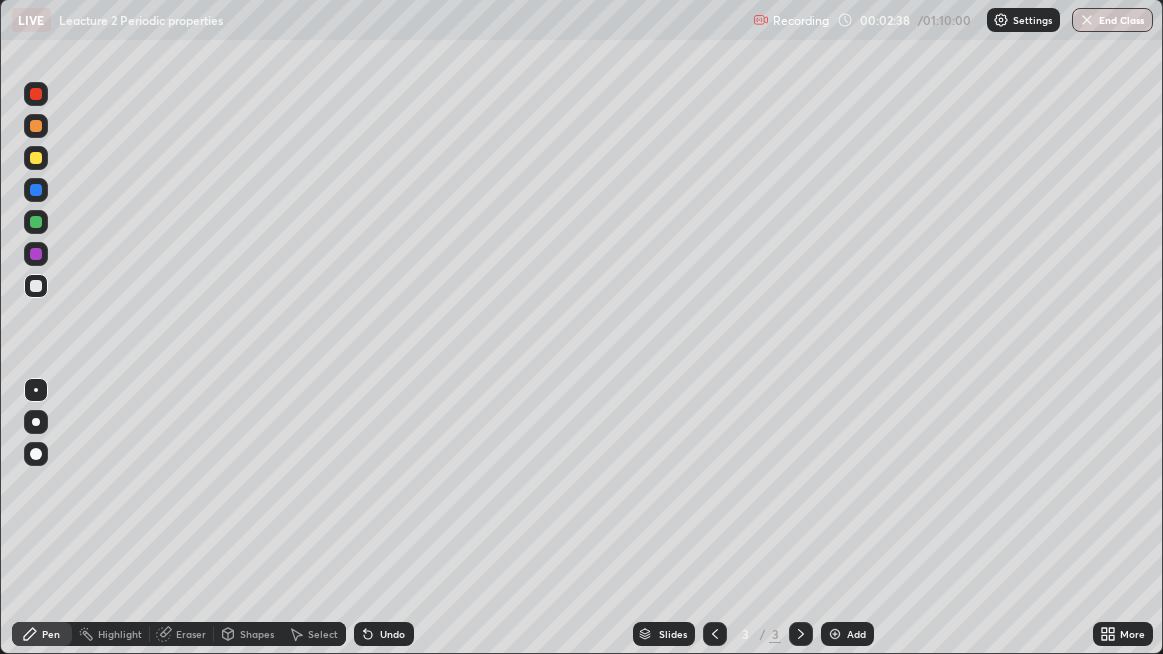 click at bounding box center (36, 158) 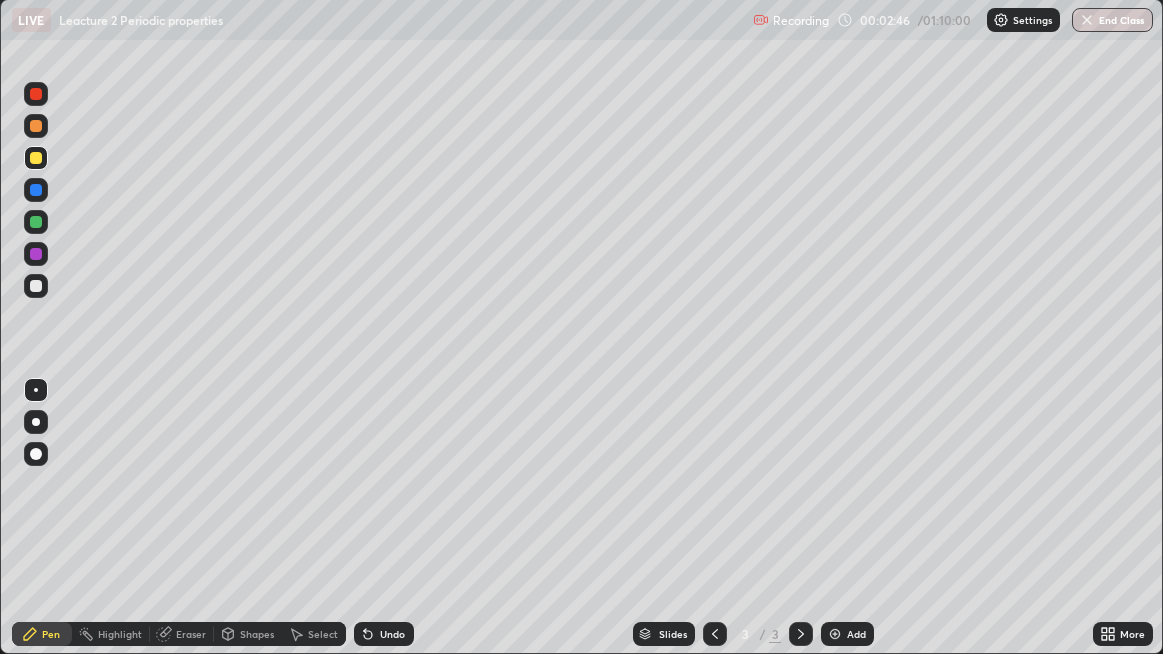 click on "Undo" at bounding box center [384, 634] 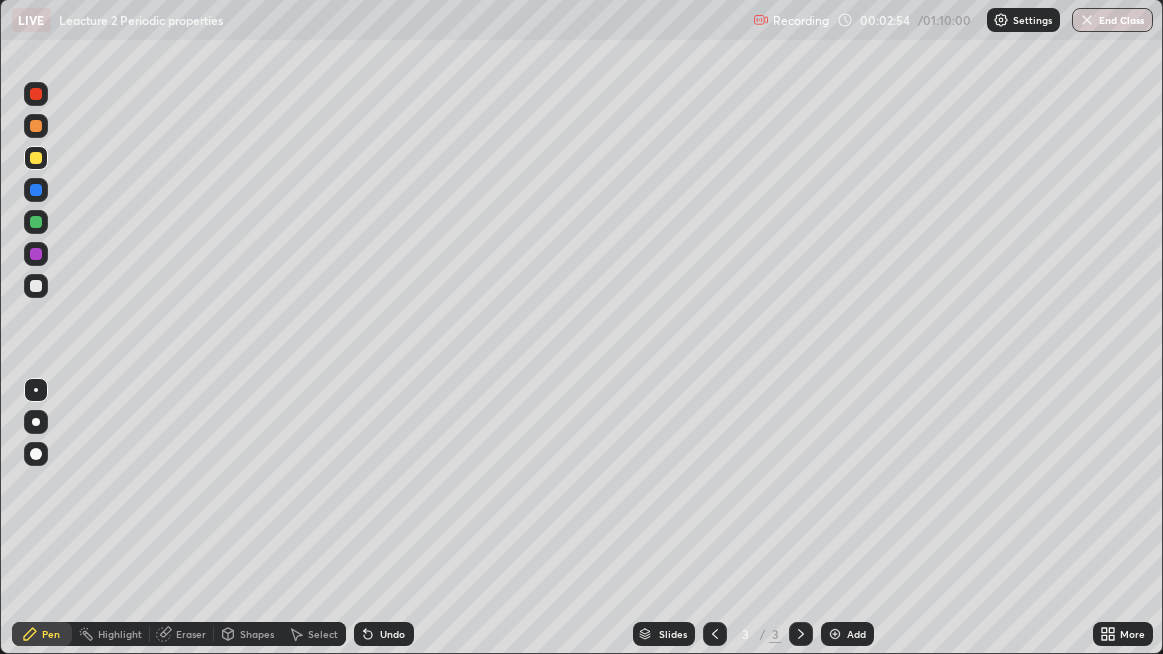 click at bounding box center (36, 286) 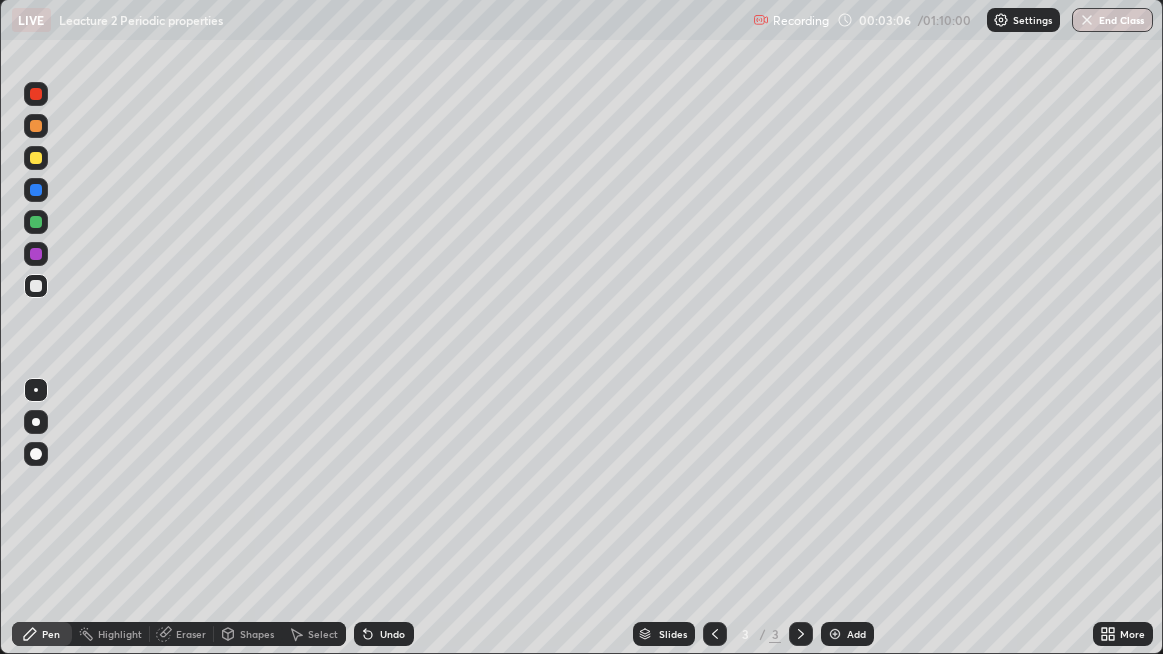 click on "Undo" at bounding box center [384, 634] 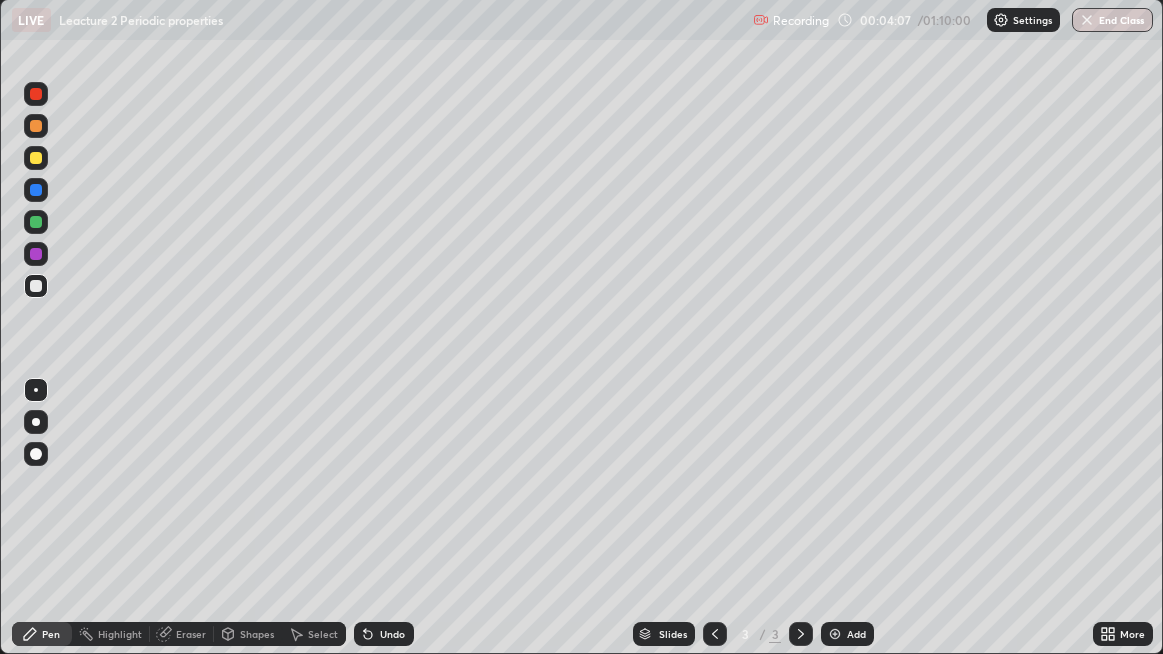 click at bounding box center (36, 222) 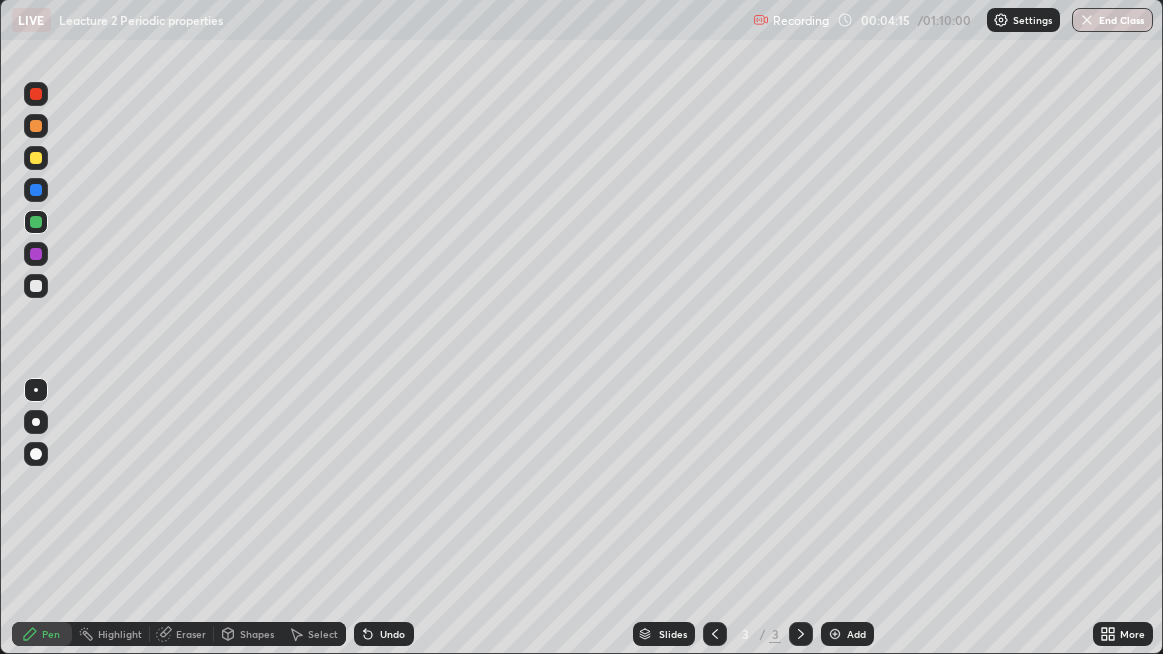 click at bounding box center [36, 286] 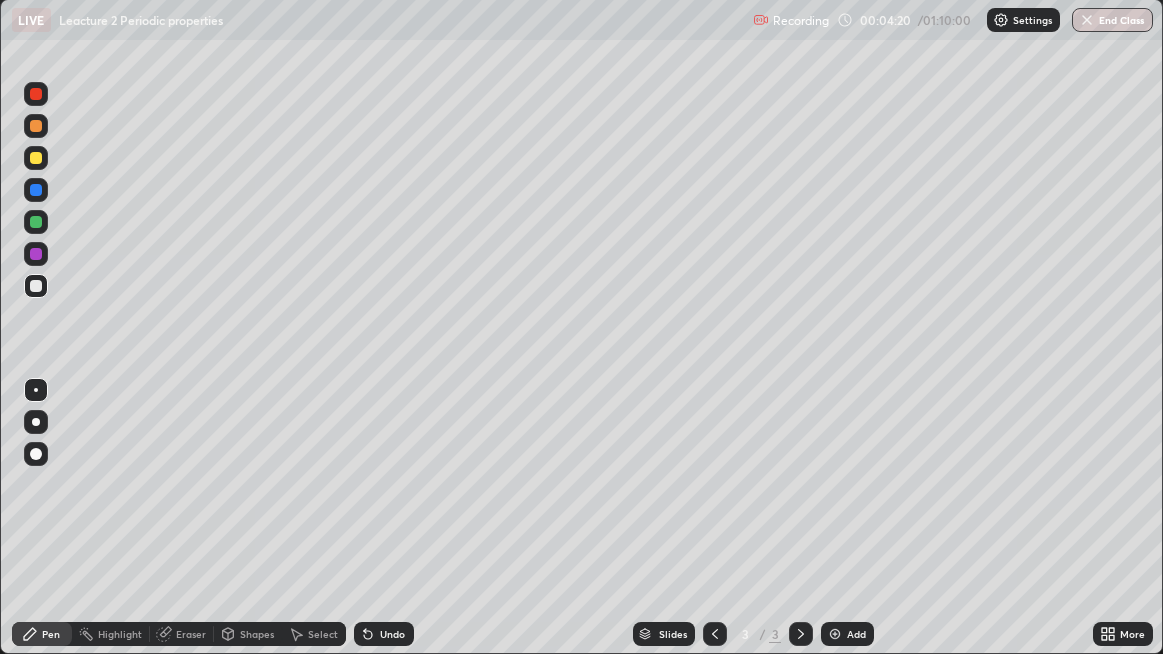 click on "Undo" at bounding box center (392, 634) 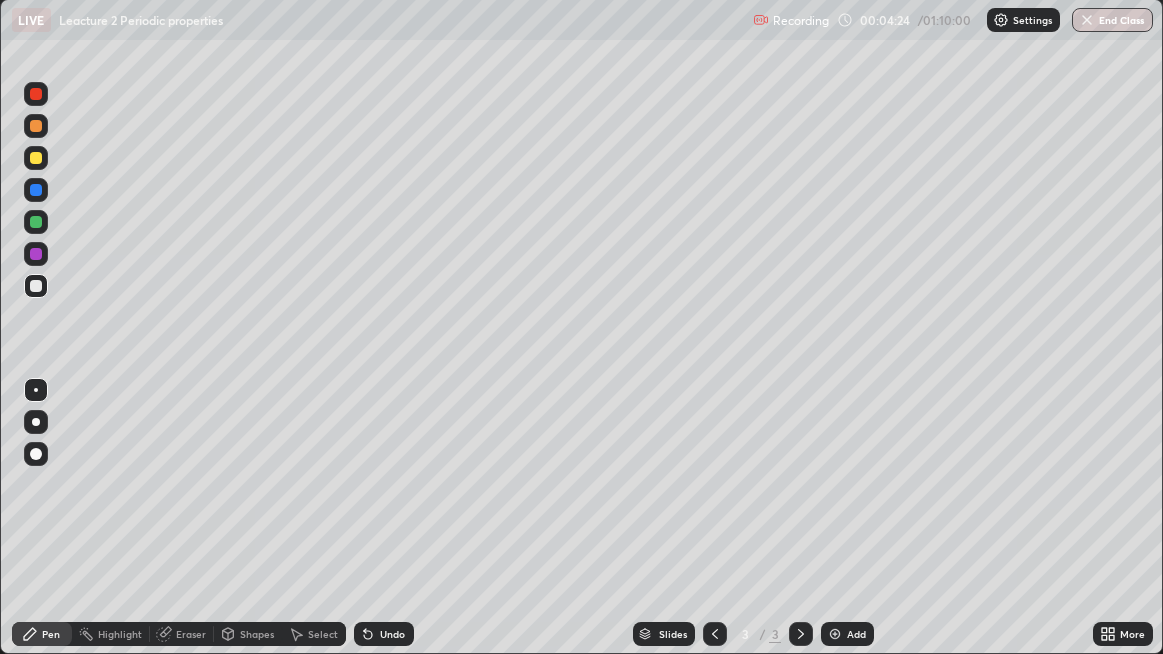 click at bounding box center (36, 254) 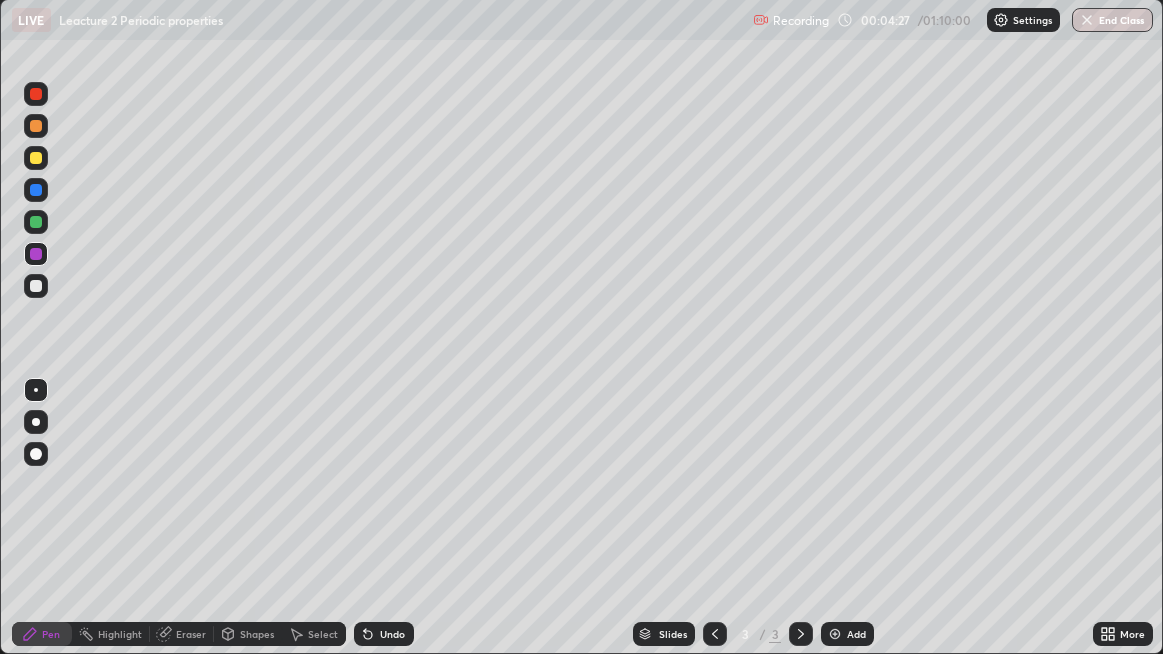 click on "Undo" at bounding box center [392, 634] 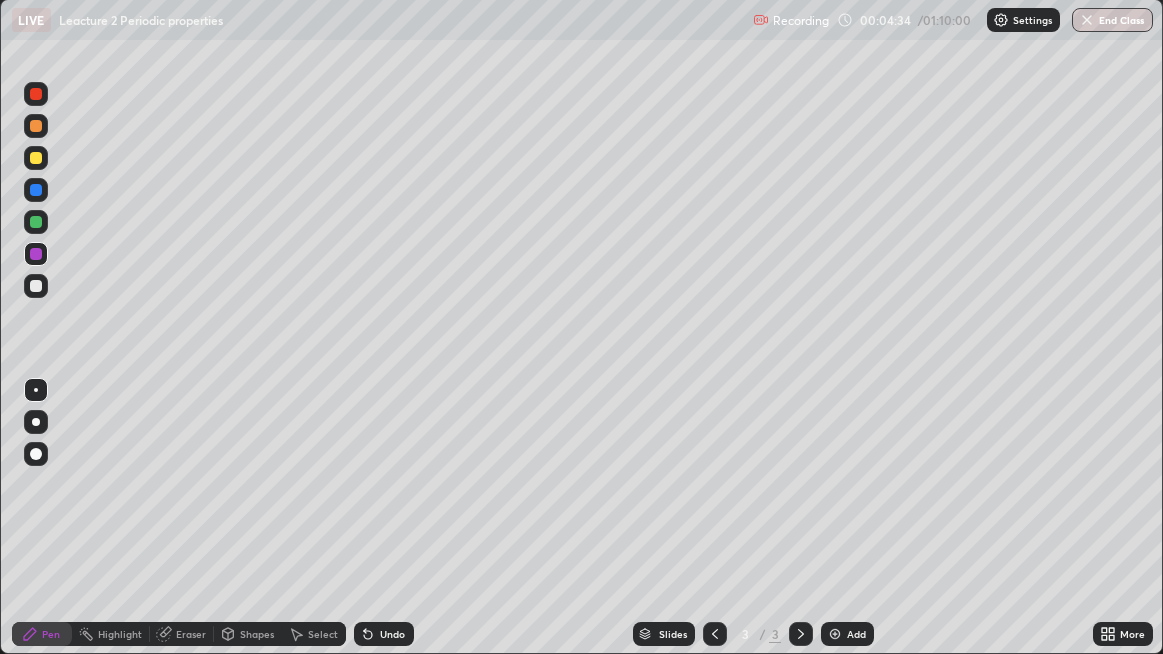 click on "Undo" at bounding box center (392, 634) 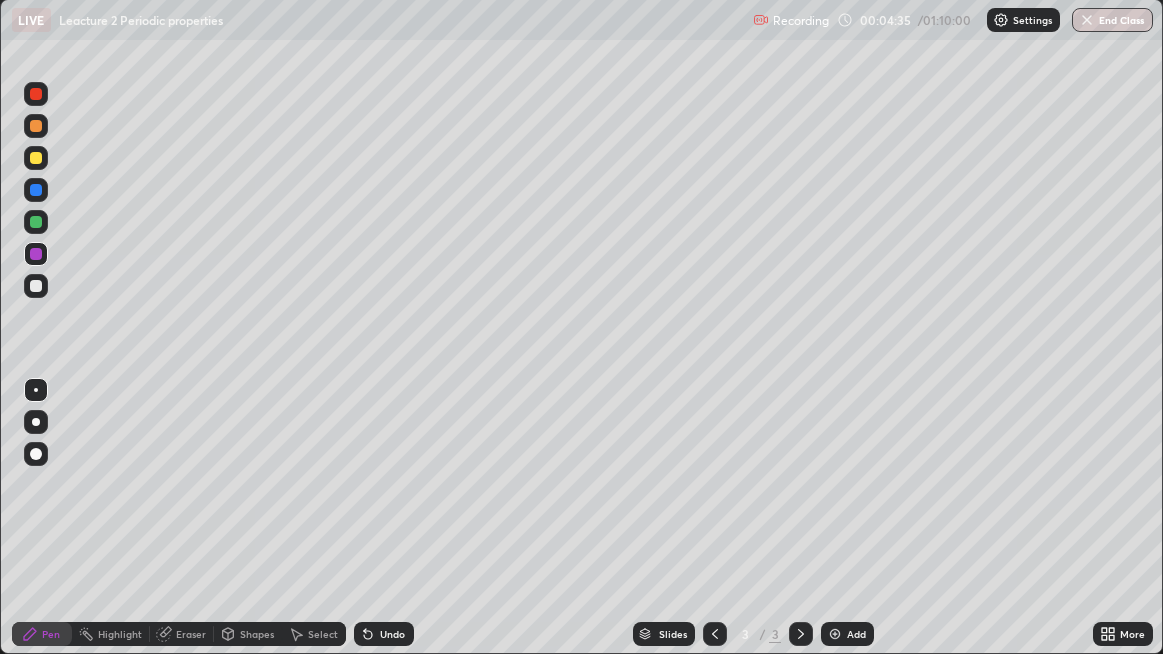 click on "Undo" at bounding box center (392, 634) 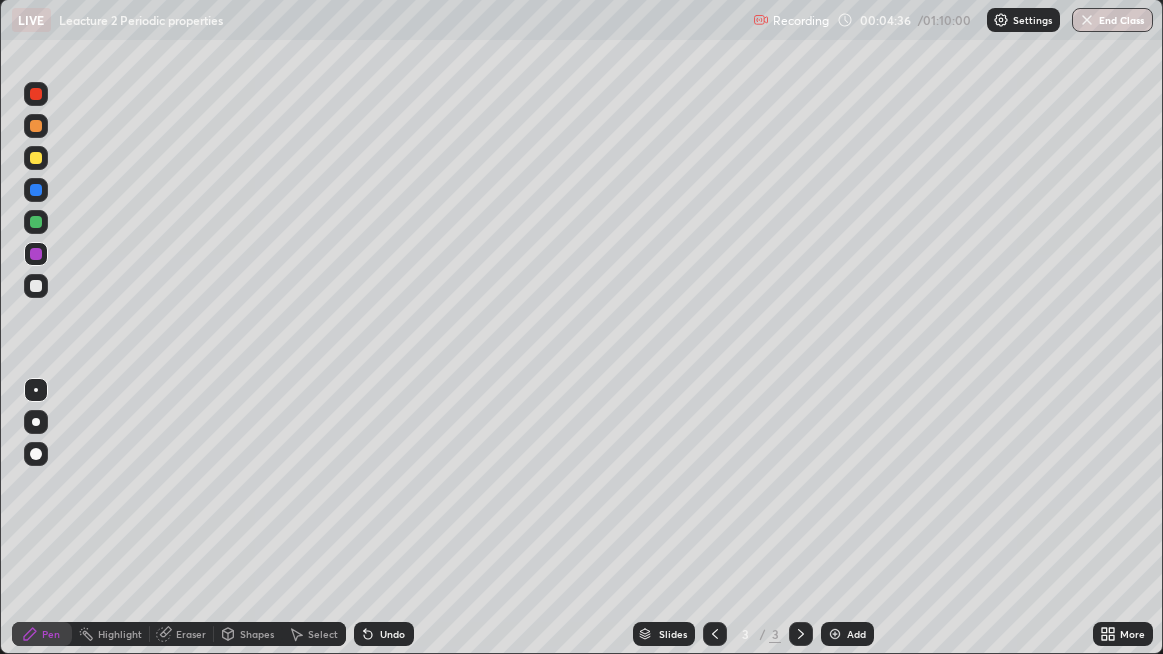 click on "Undo" at bounding box center (392, 634) 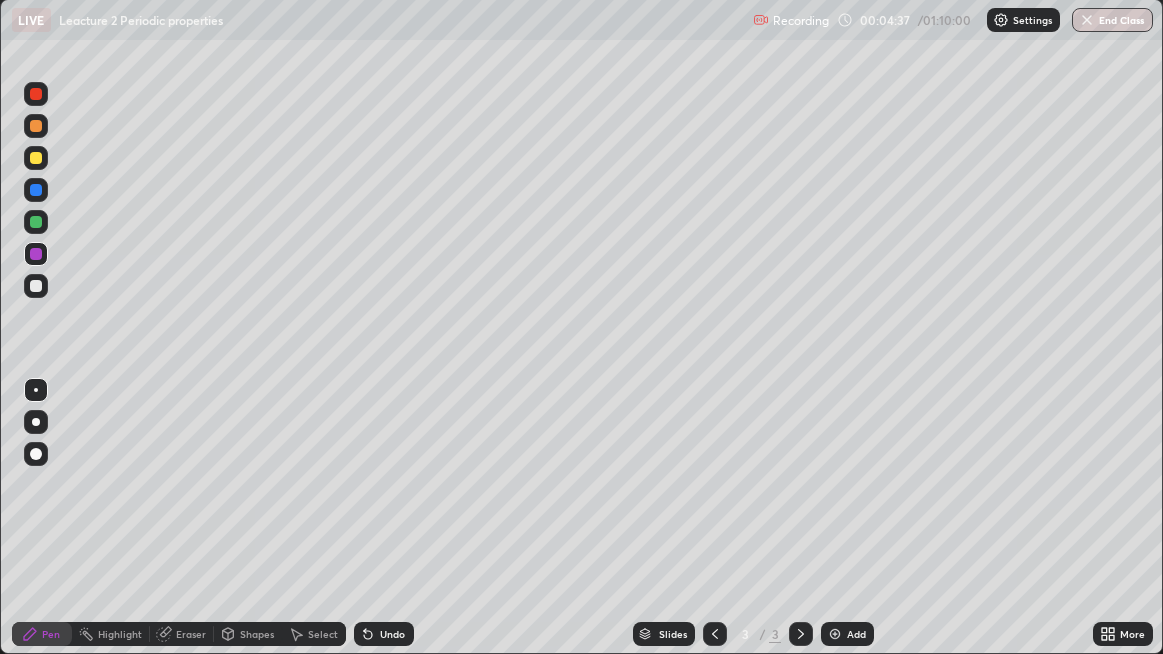 click at bounding box center (36, 286) 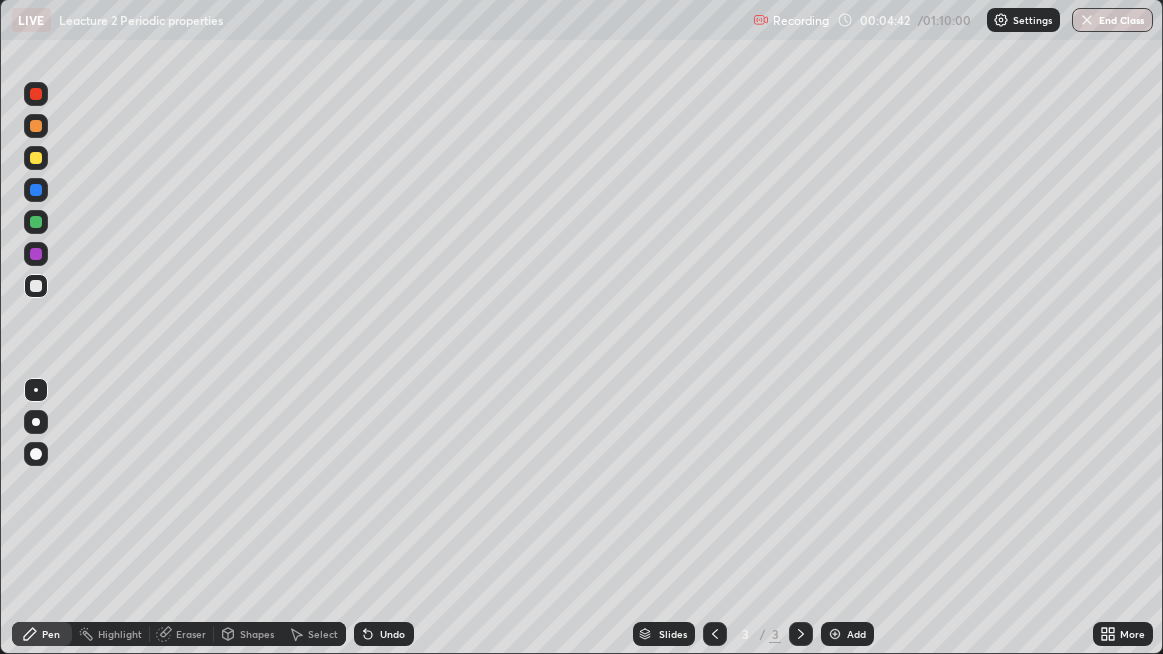 click at bounding box center (36, 254) 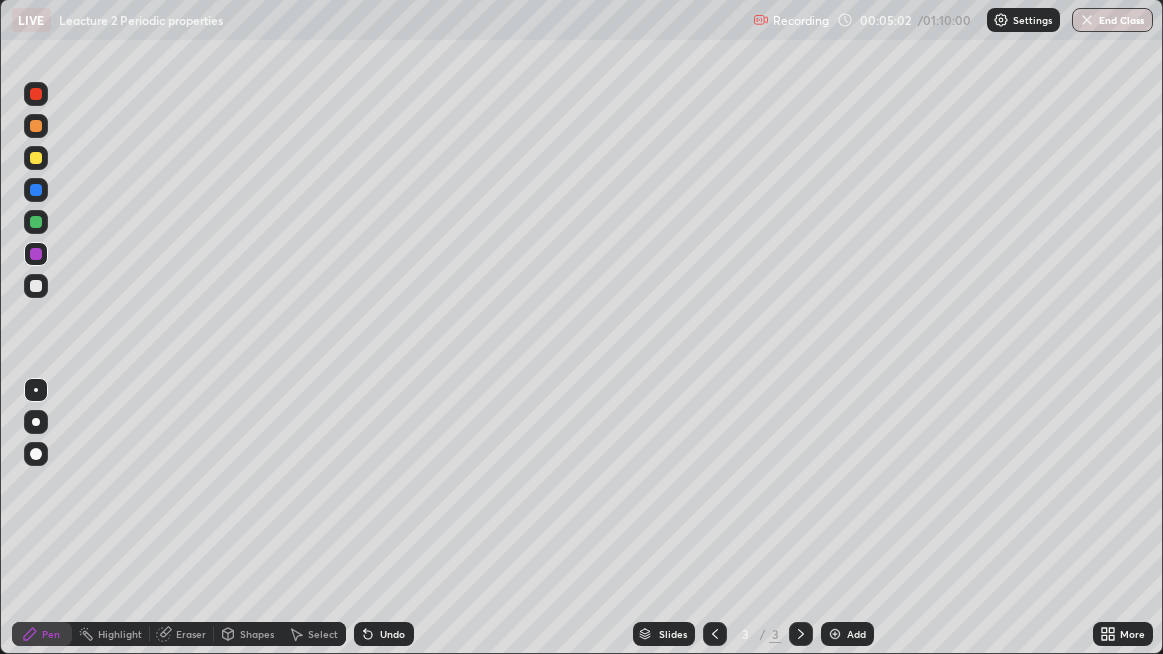 click on "Undo" at bounding box center (392, 634) 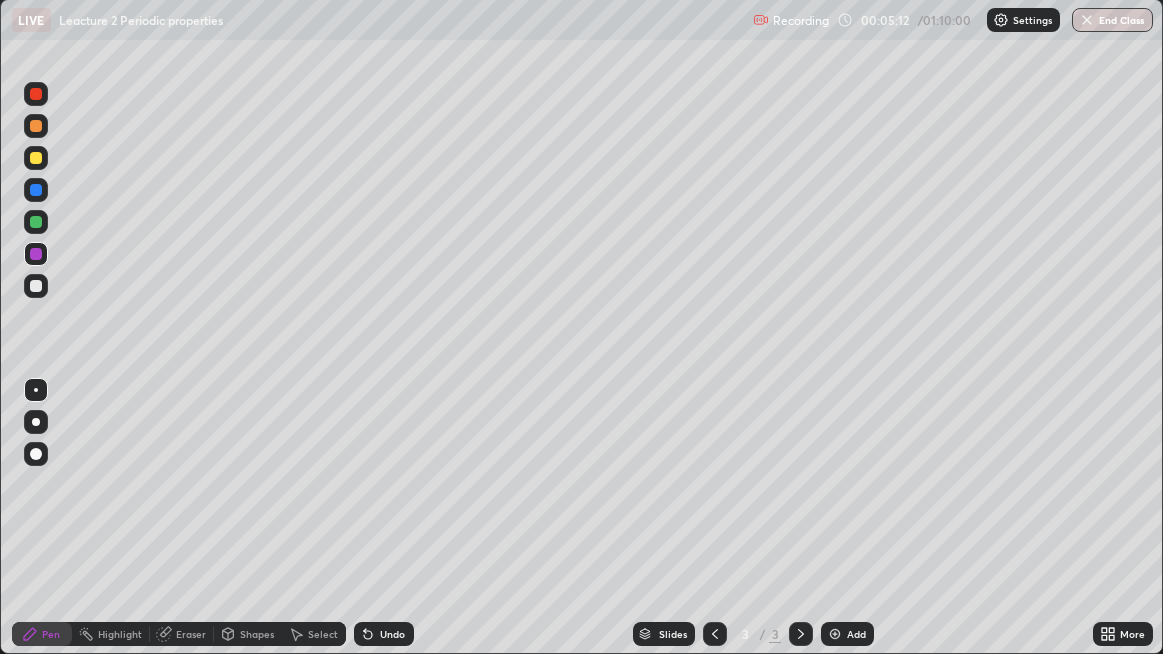 click on "Undo" at bounding box center [392, 634] 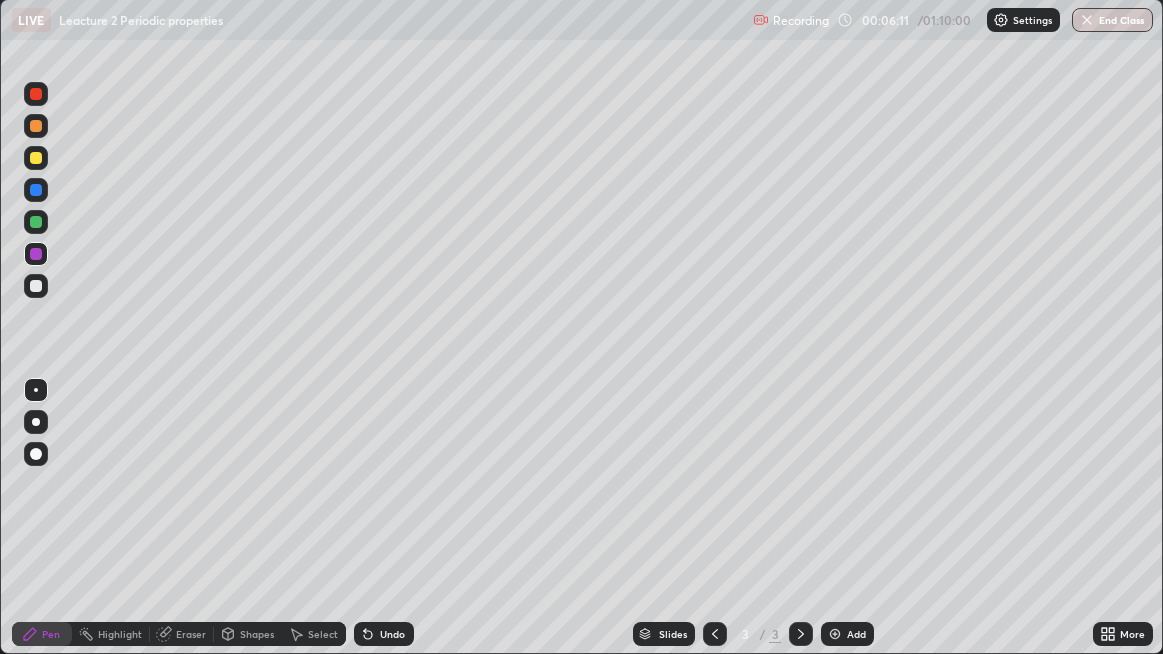 click at bounding box center (36, 158) 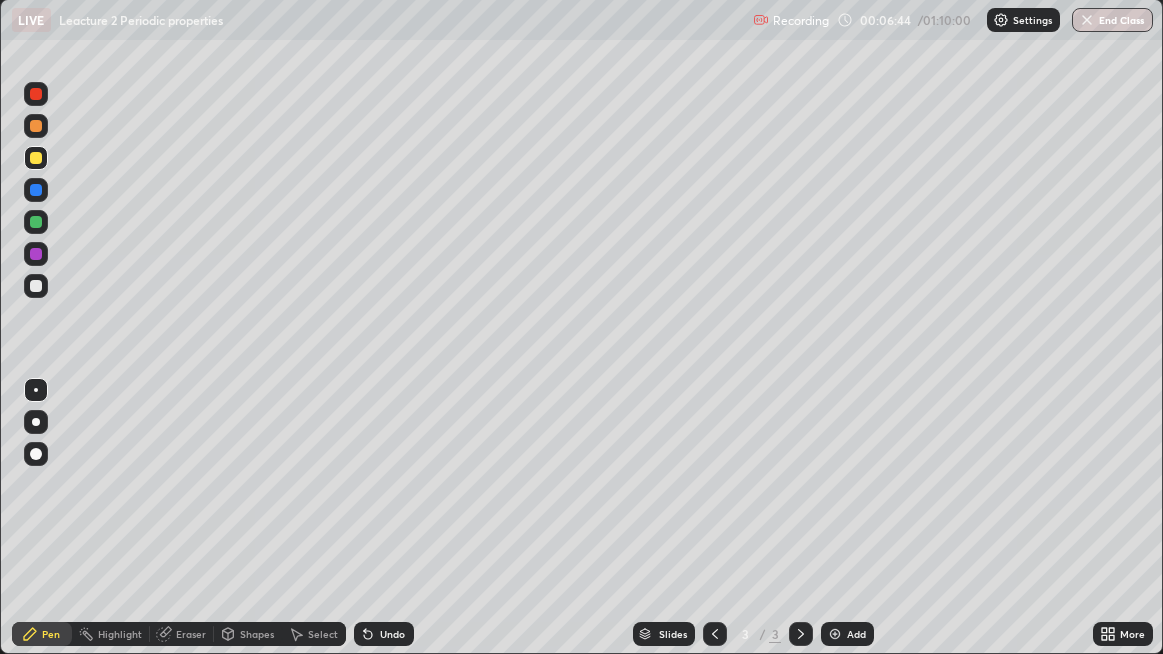 click on "Undo" at bounding box center [392, 634] 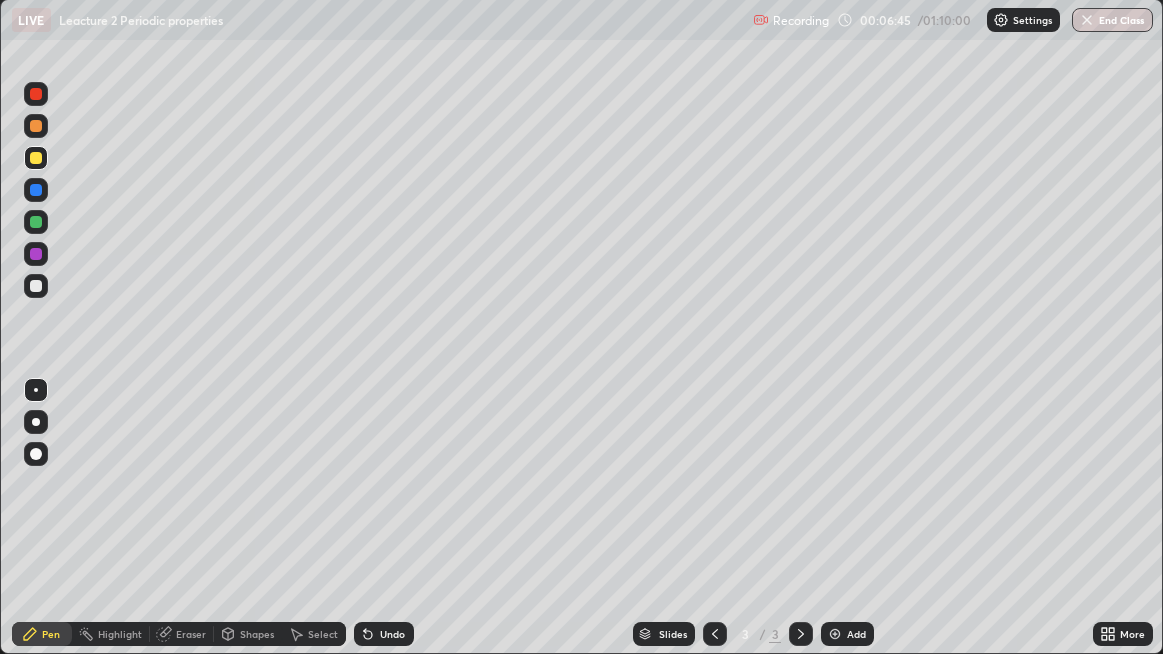 click on "Undo" at bounding box center (392, 634) 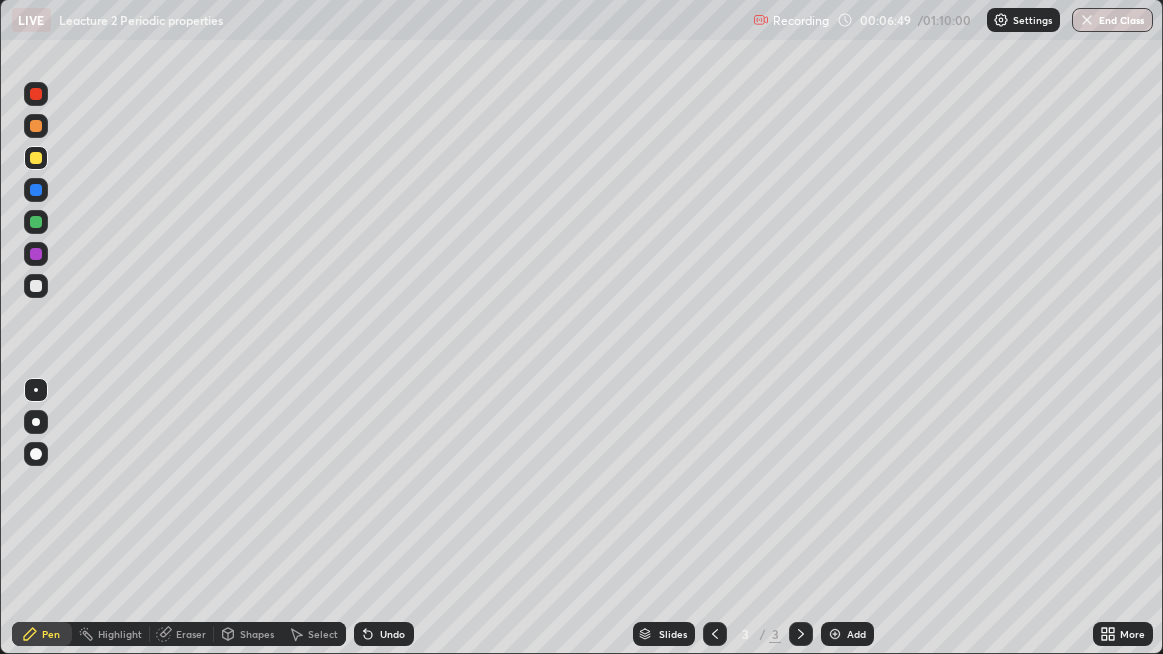 click 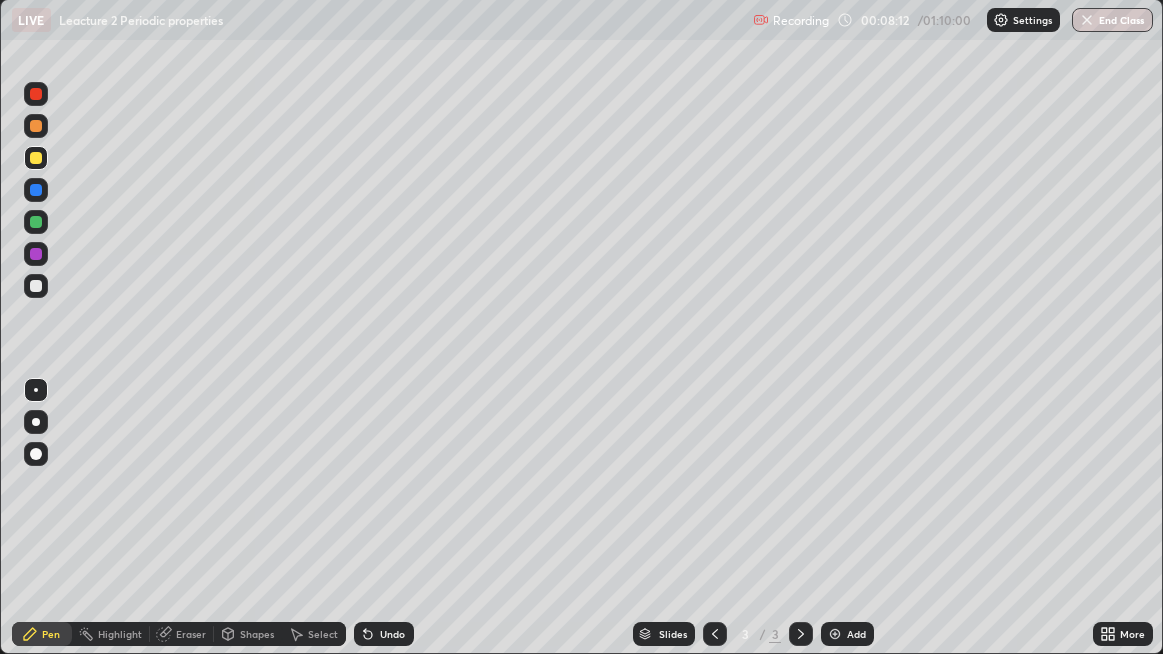 click on "Add" at bounding box center (856, 634) 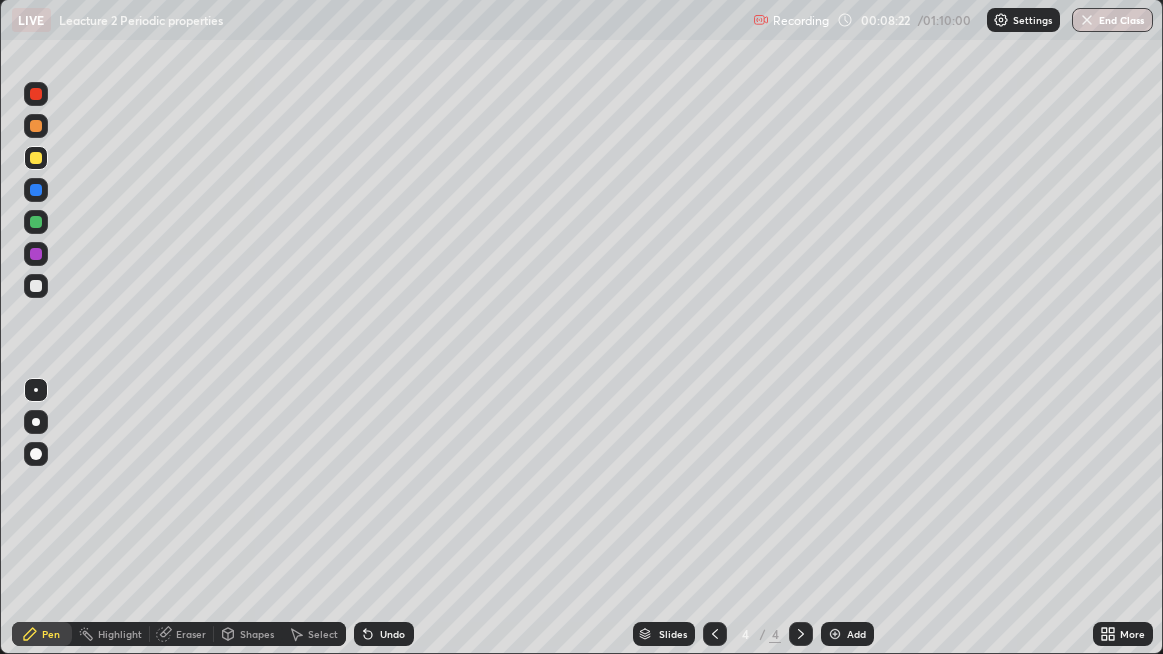click on "Undo" at bounding box center (384, 634) 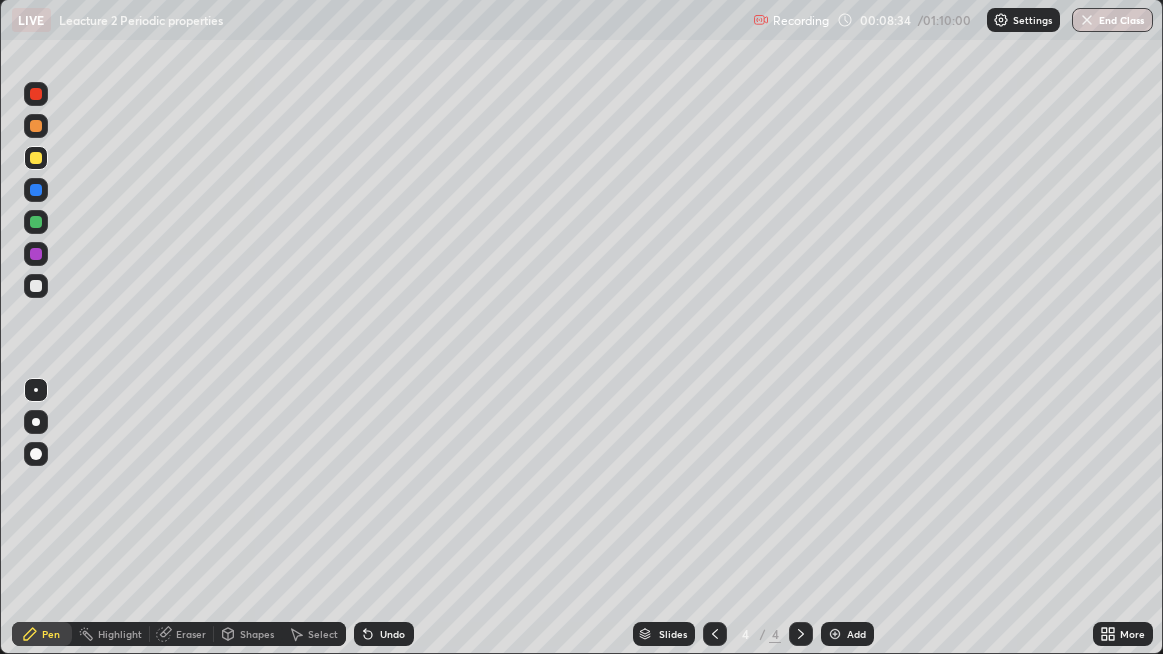 click at bounding box center [36, 222] 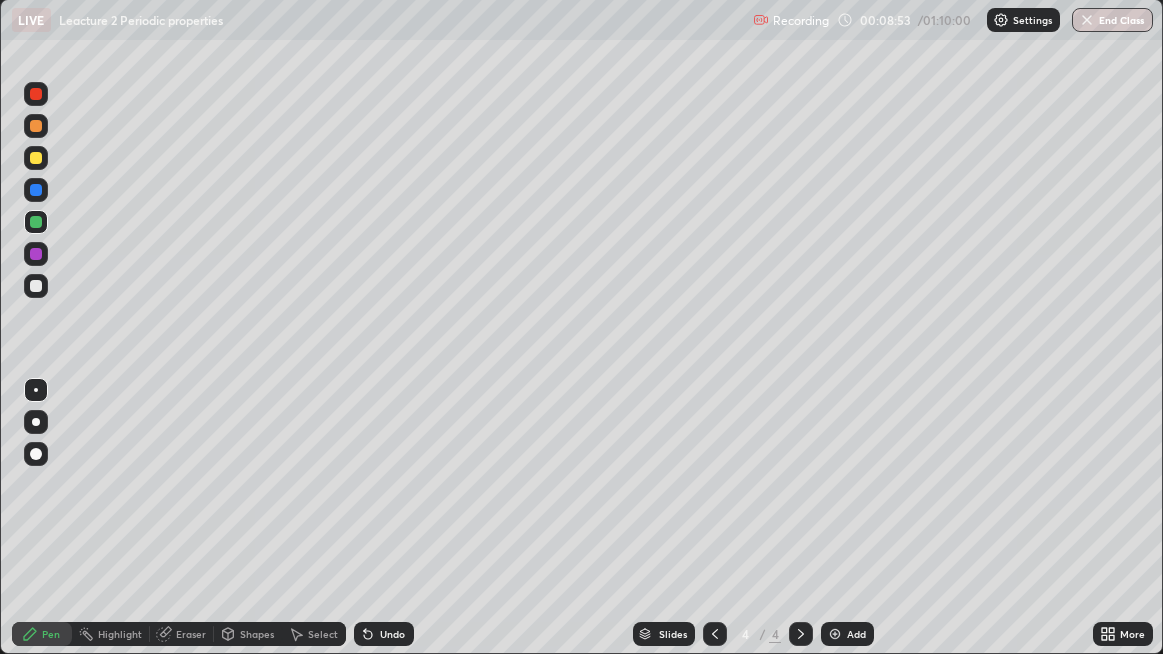 click at bounding box center [36, 286] 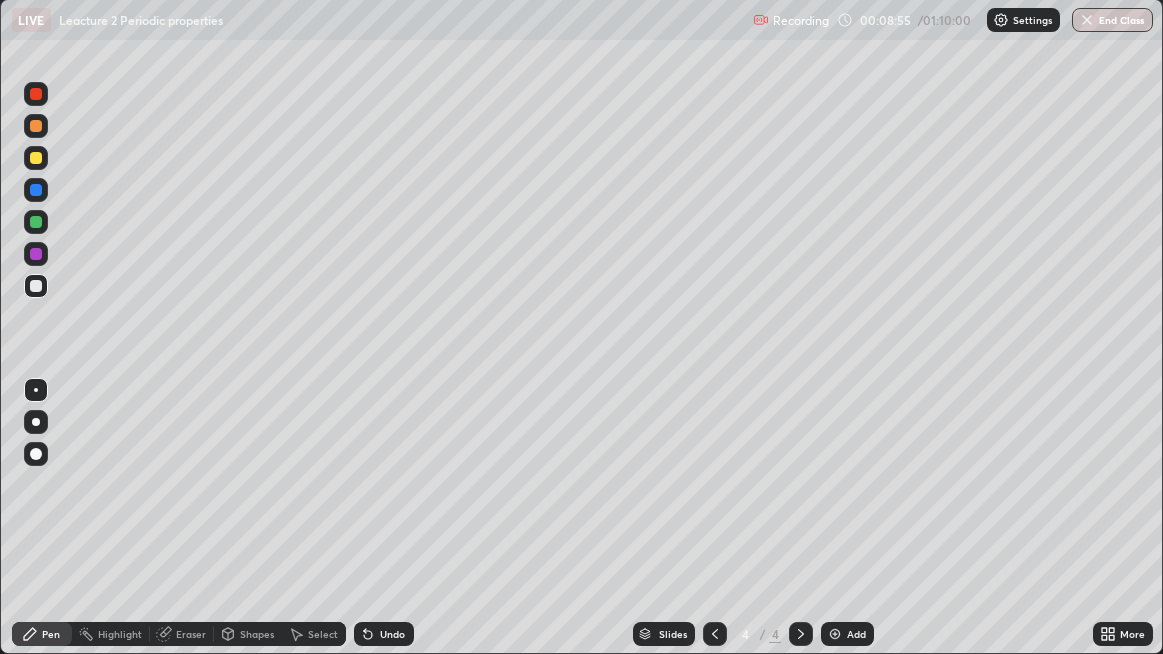 click on "Undo" at bounding box center (384, 634) 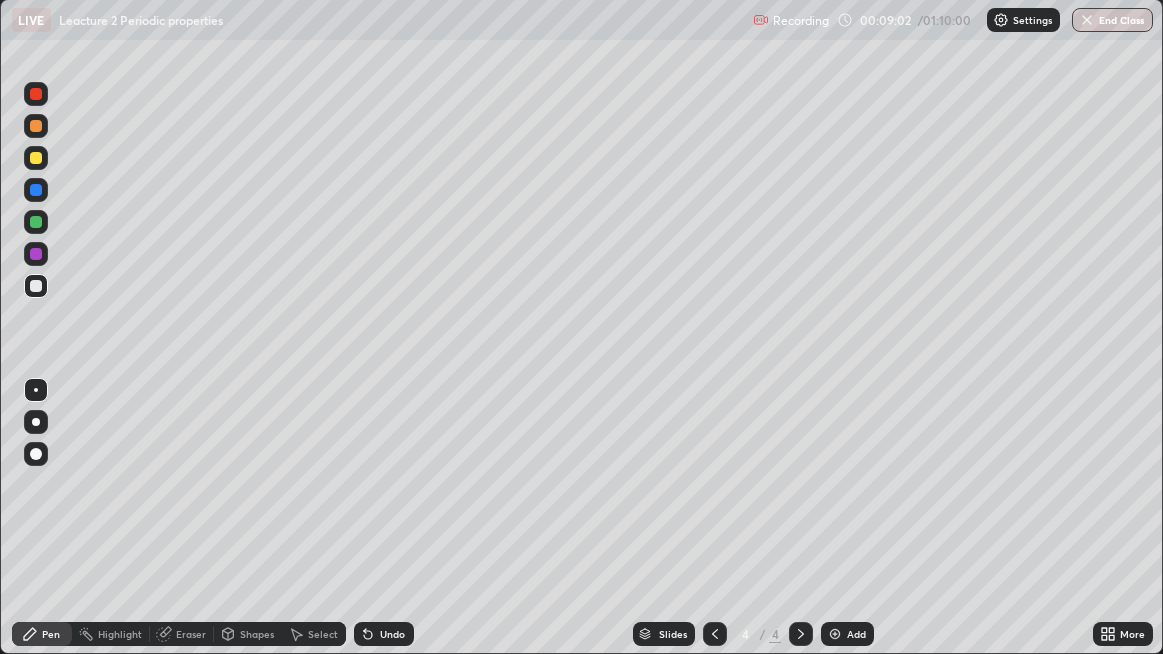 click on "Undo" at bounding box center (384, 634) 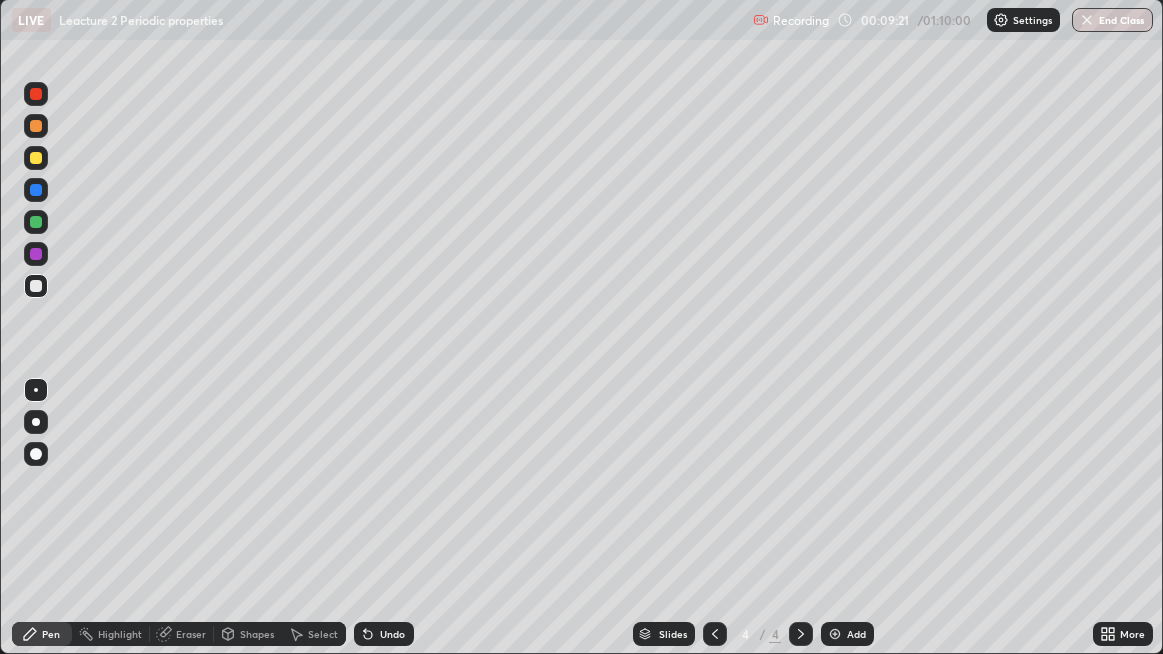 click on "Undo" at bounding box center (384, 634) 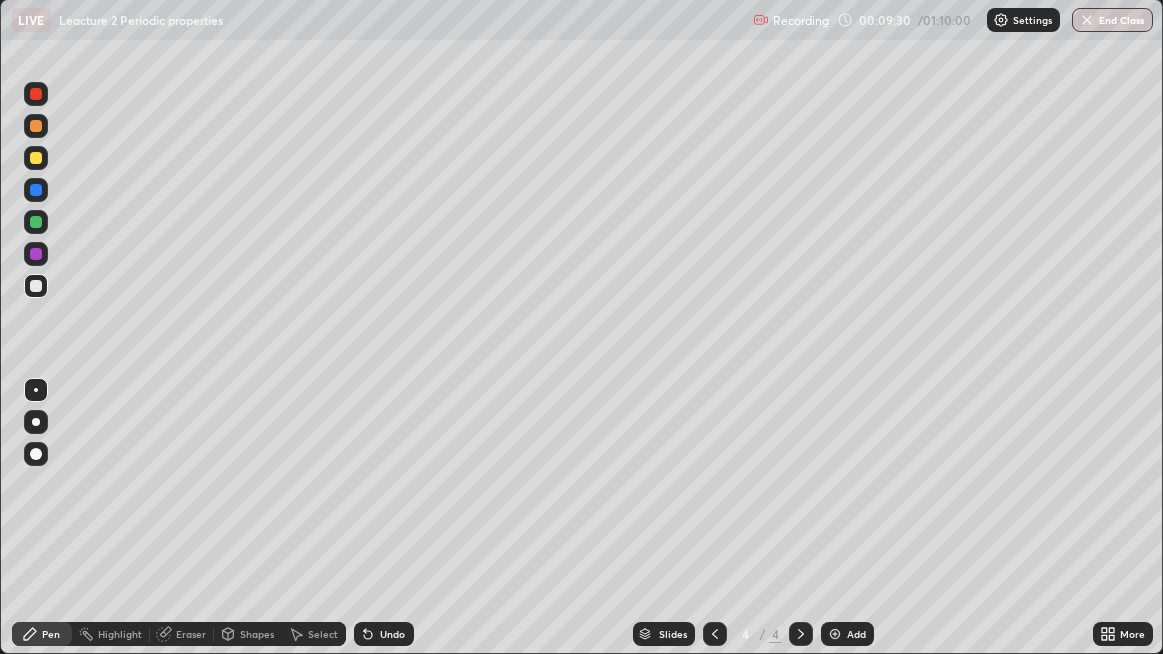 click at bounding box center (36, 222) 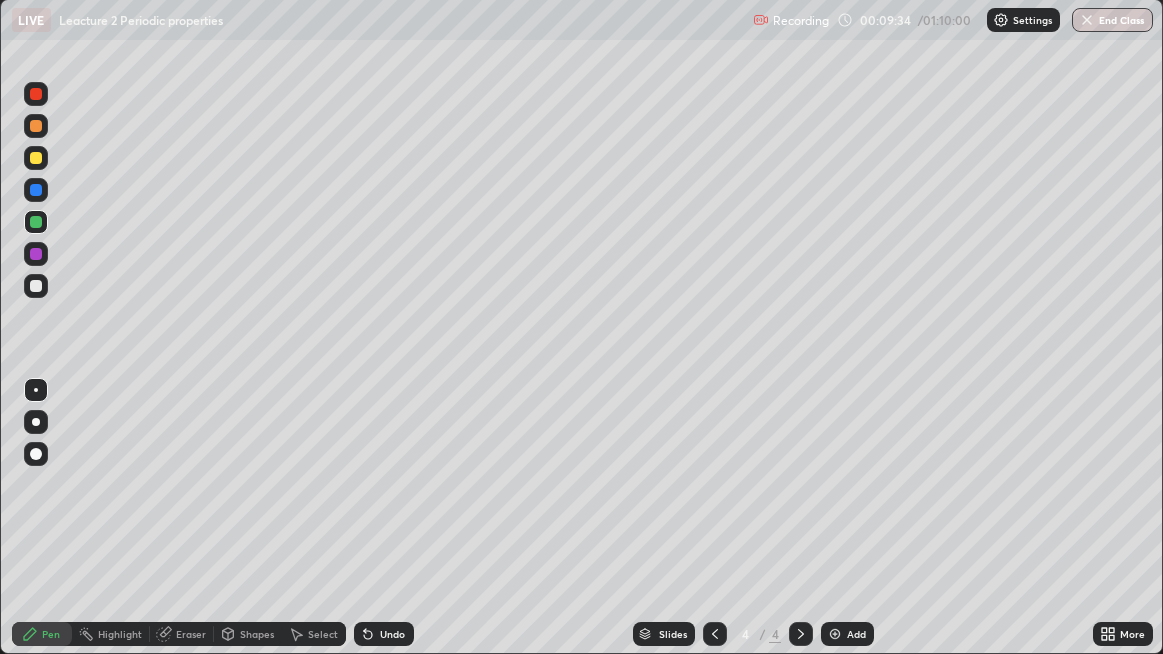 click at bounding box center [36, 286] 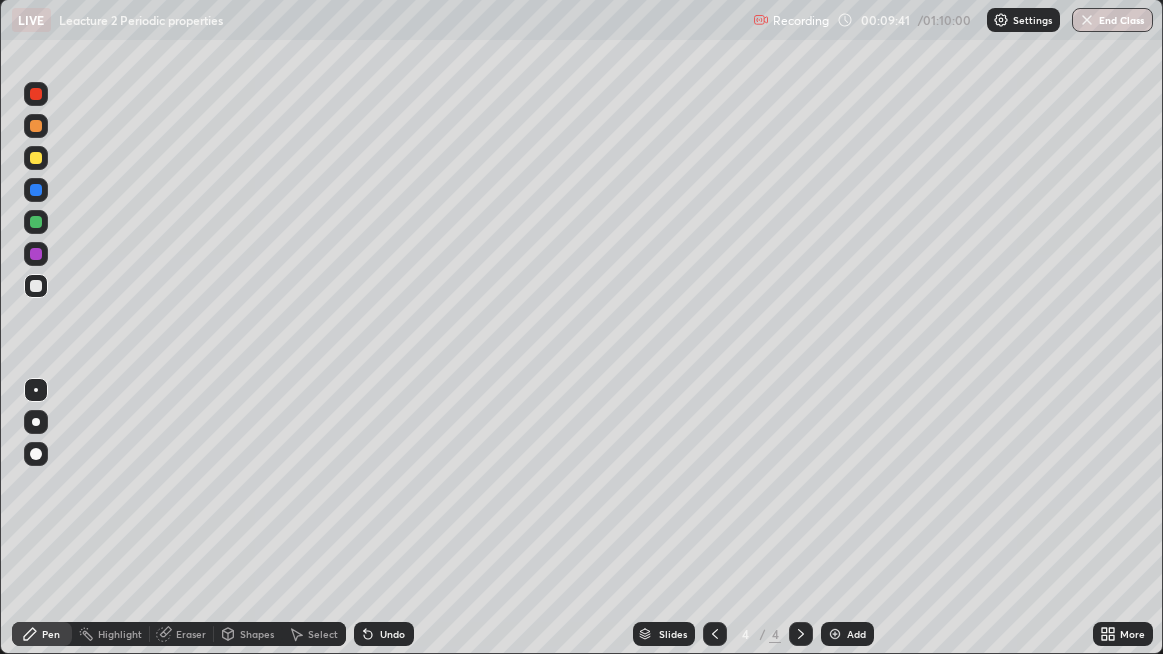 click on "Undo" at bounding box center [384, 634] 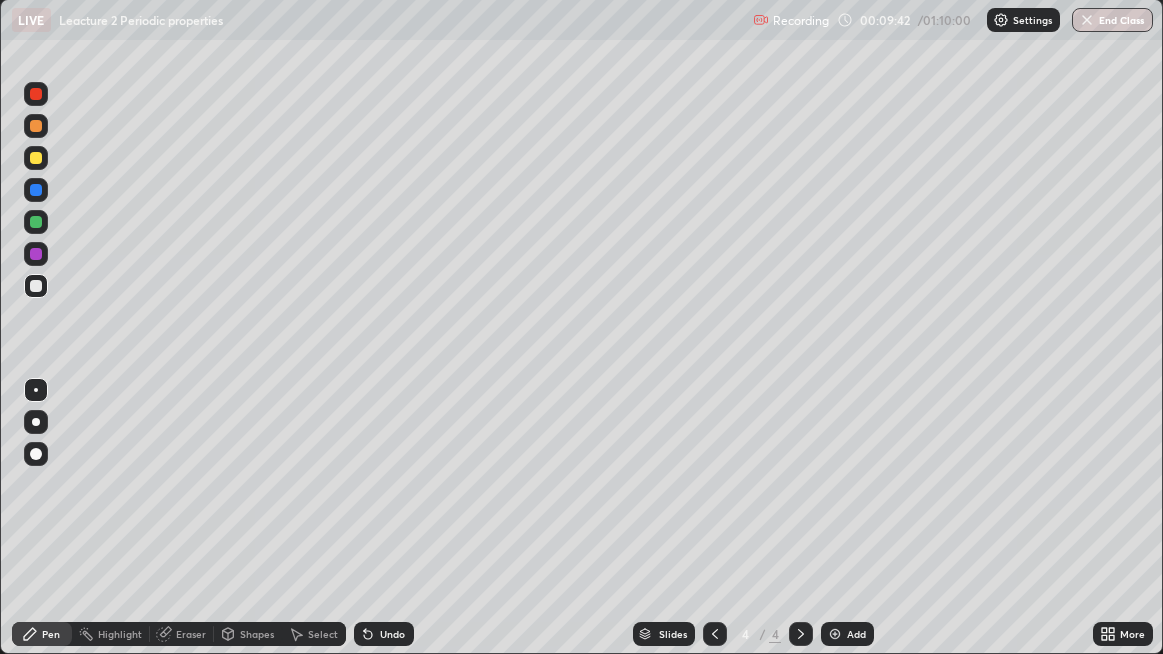 click on "Undo" at bounding box center (384, 634) 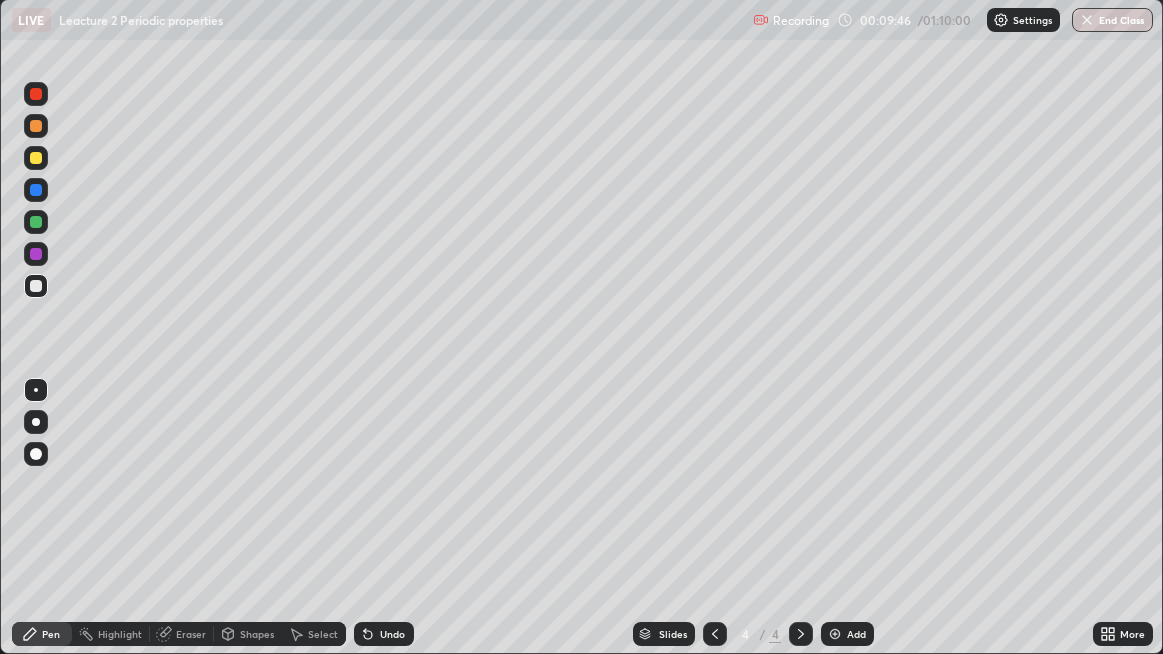 click on "Undo" at bounding box center [380, 634] 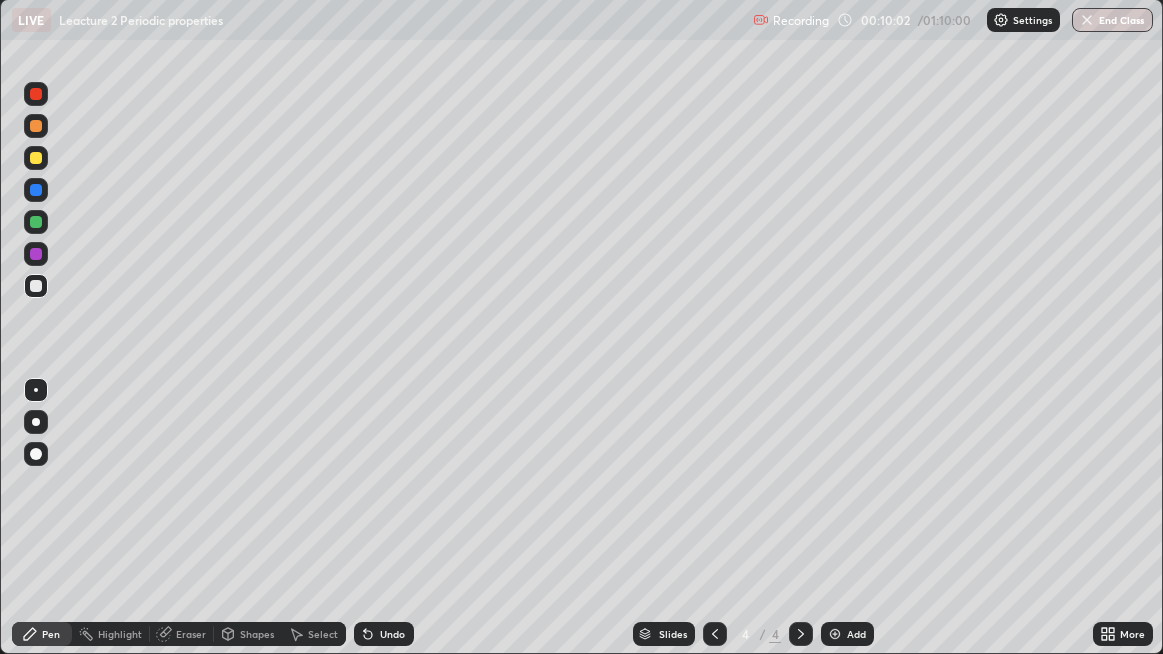 click on "Undo" at bounding box center (392, 634) 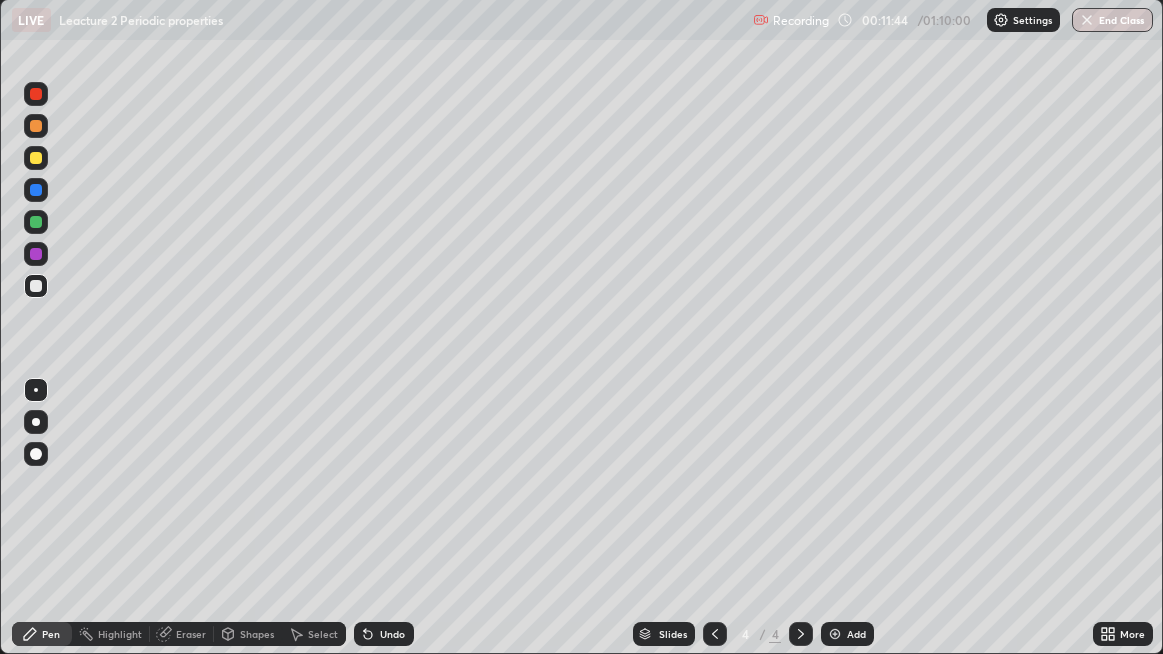 click at bounding box center [835, 634] 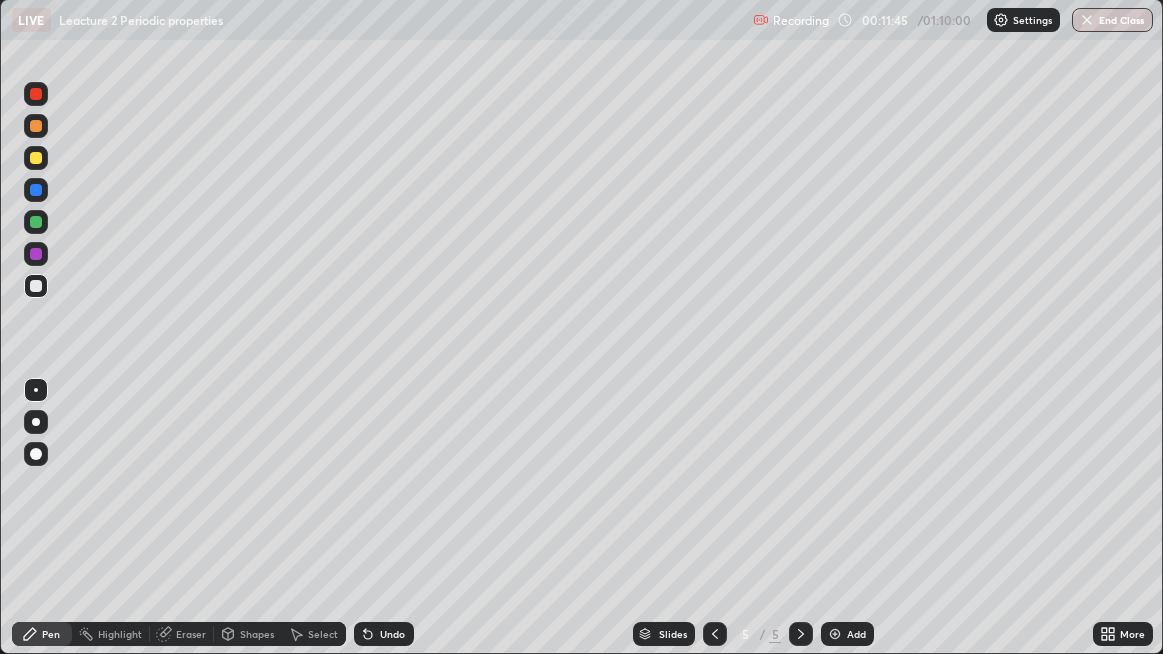 click at bounding box center [36, 222] 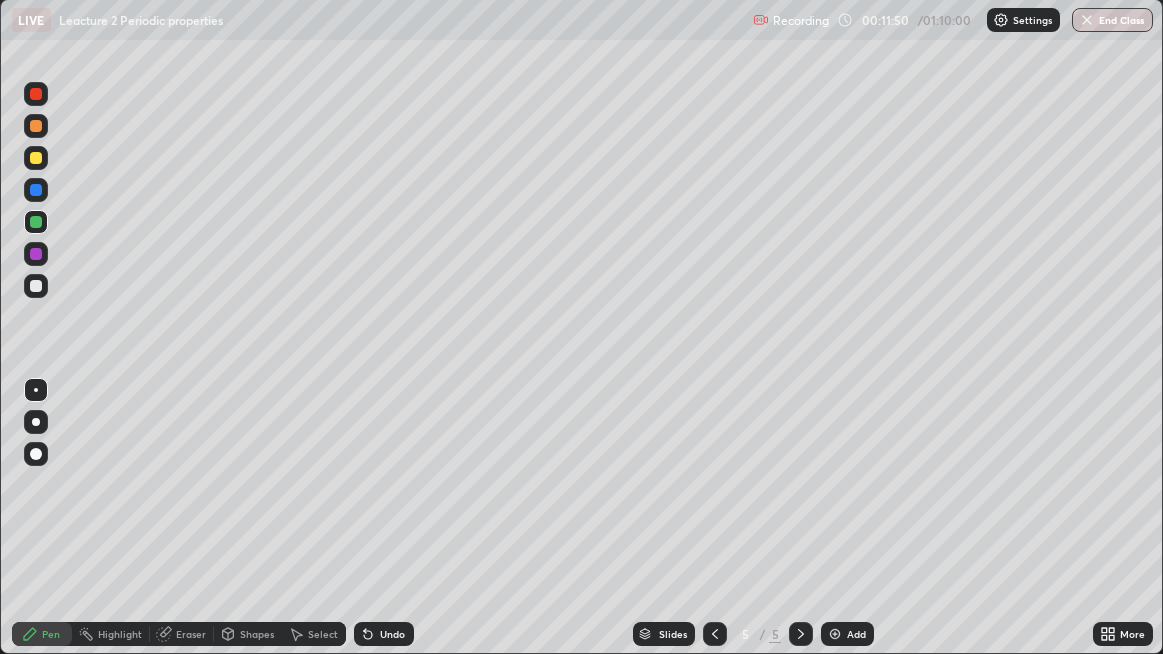 click on "Undo" at bounding box center [392, 634] 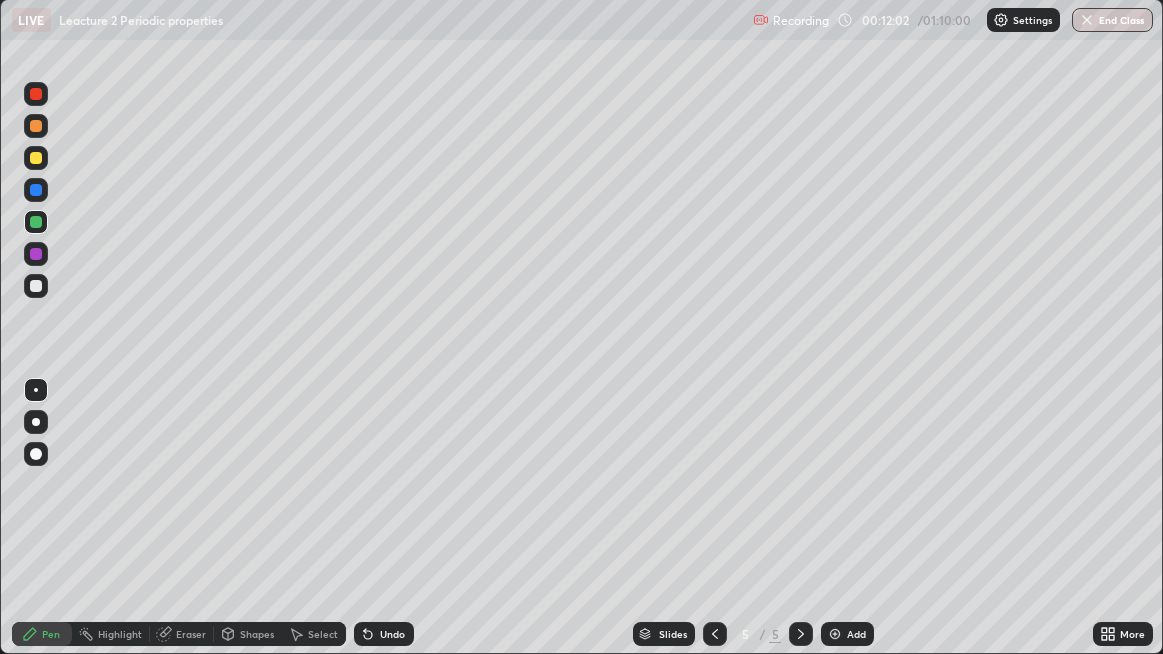 click on "Undo" at bounding box center [392, 634] 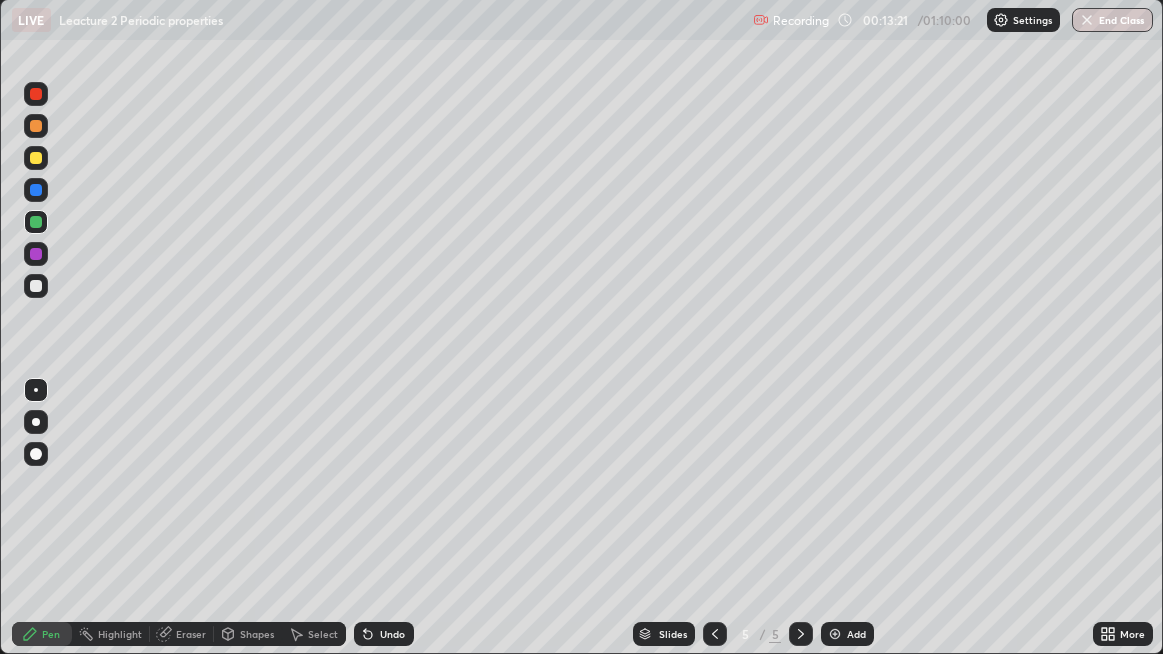 click at bounding box center (36, 286) 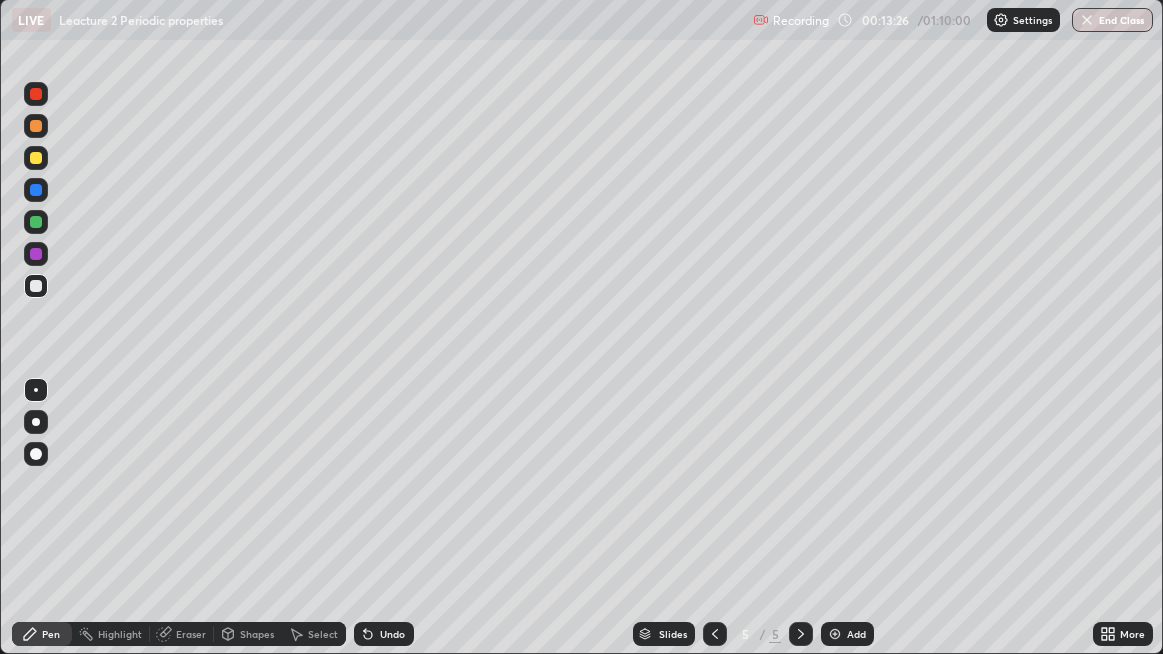 click on "Undo" at bounding box center [392, 634] 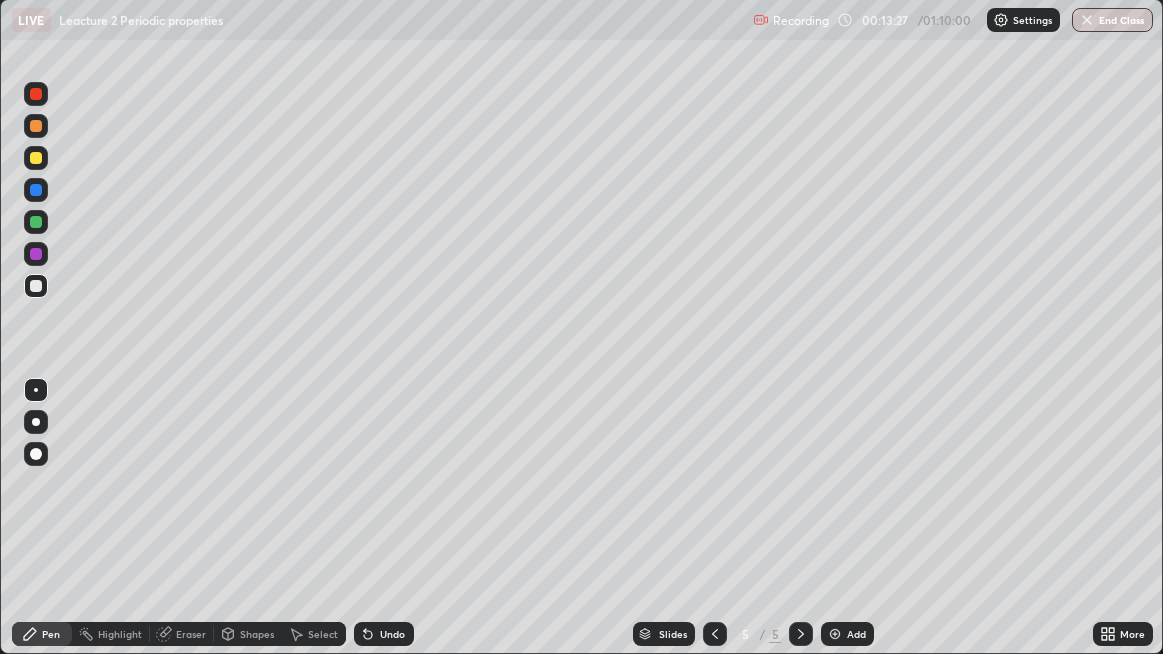 click on "Undo" at bounding box center (392, 634) 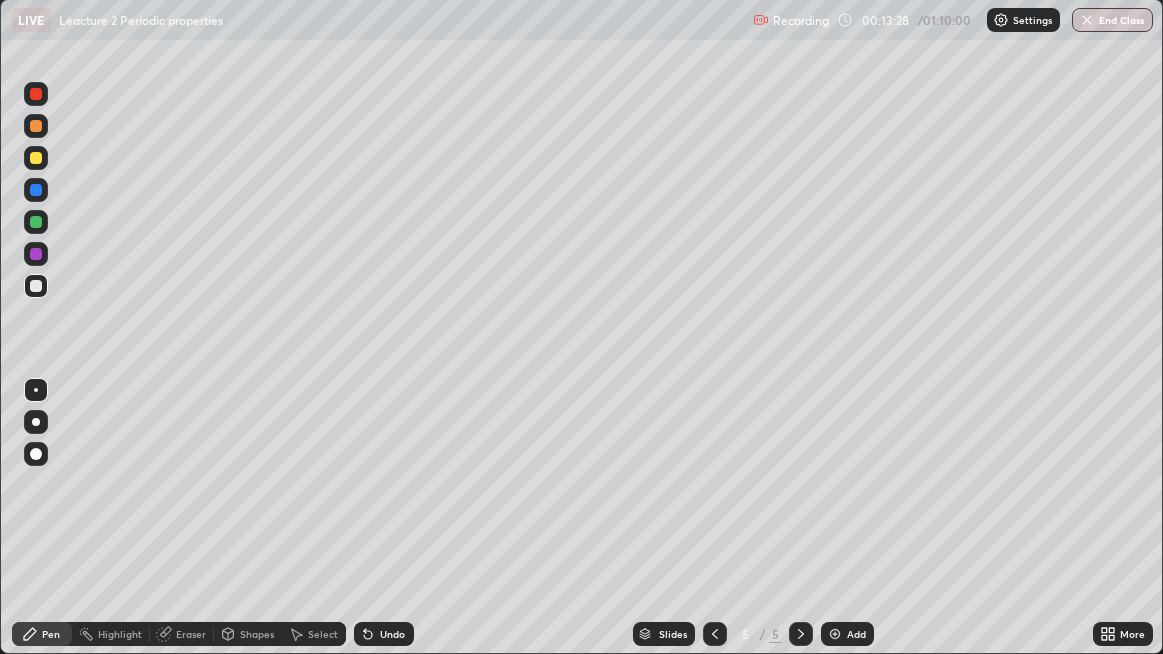 click on "Undo" at bounding box center [392, 634] 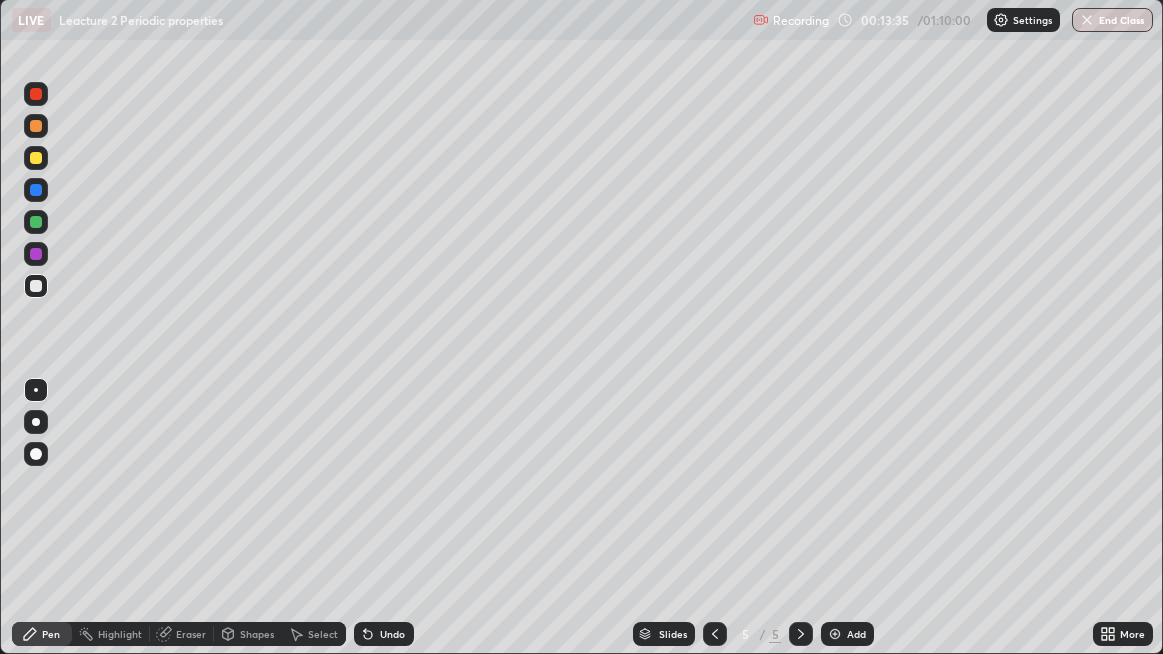 click on "Select" at bounding box center (314, 634) 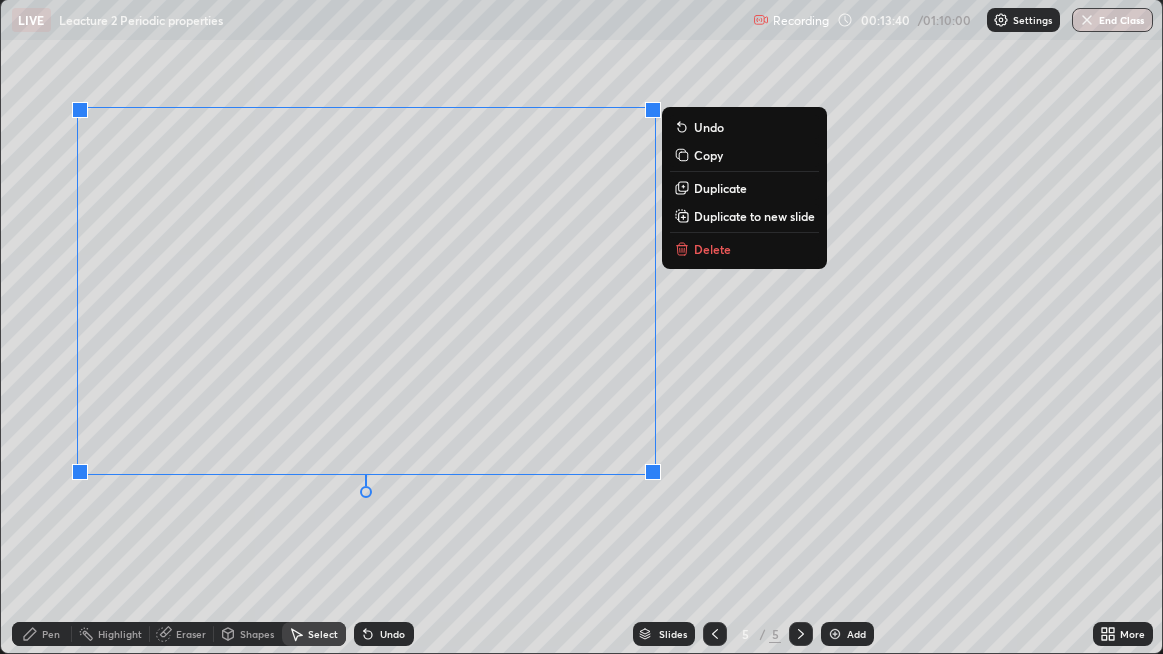 click on "0 ° Undo Copy Duplicate Duplicate to new slide Delete" at bounding box center [582, 326] 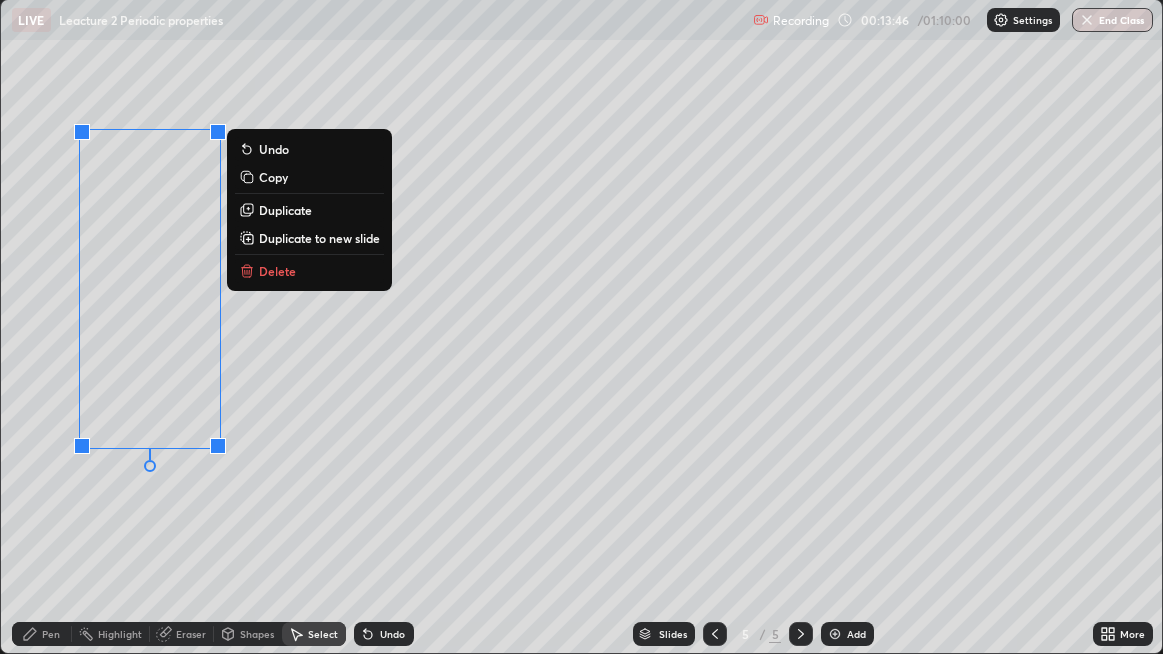 click on "0 ° Undo Copy Duplicate Duplicate to new slide Delete" at bounding box center [582, 326] 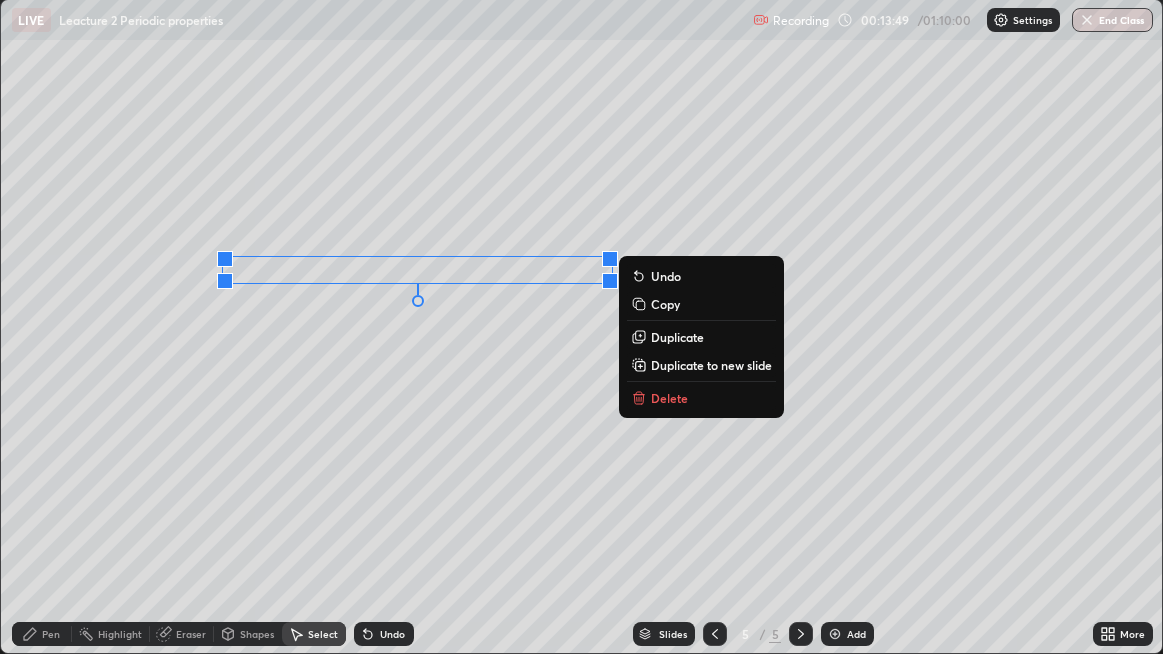 click on "0 ° Undo Copy Duplicate Duplicate to new slide Delete" at bounding box center [582, 326] 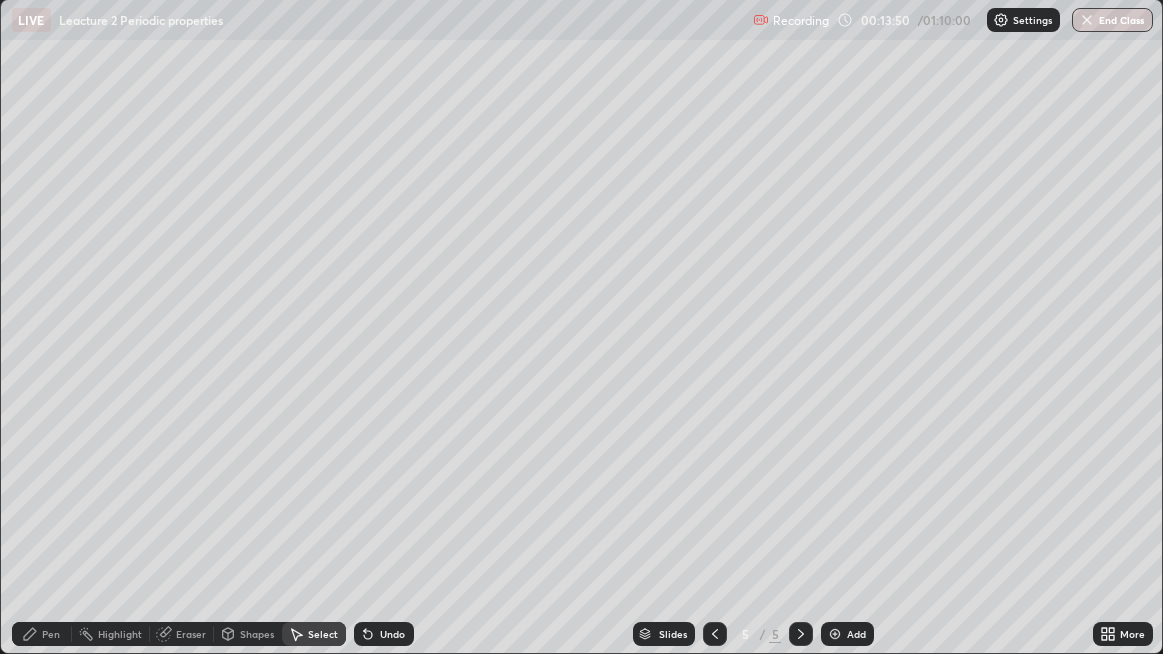 click on "Pen" at bounding box center (51, 634) 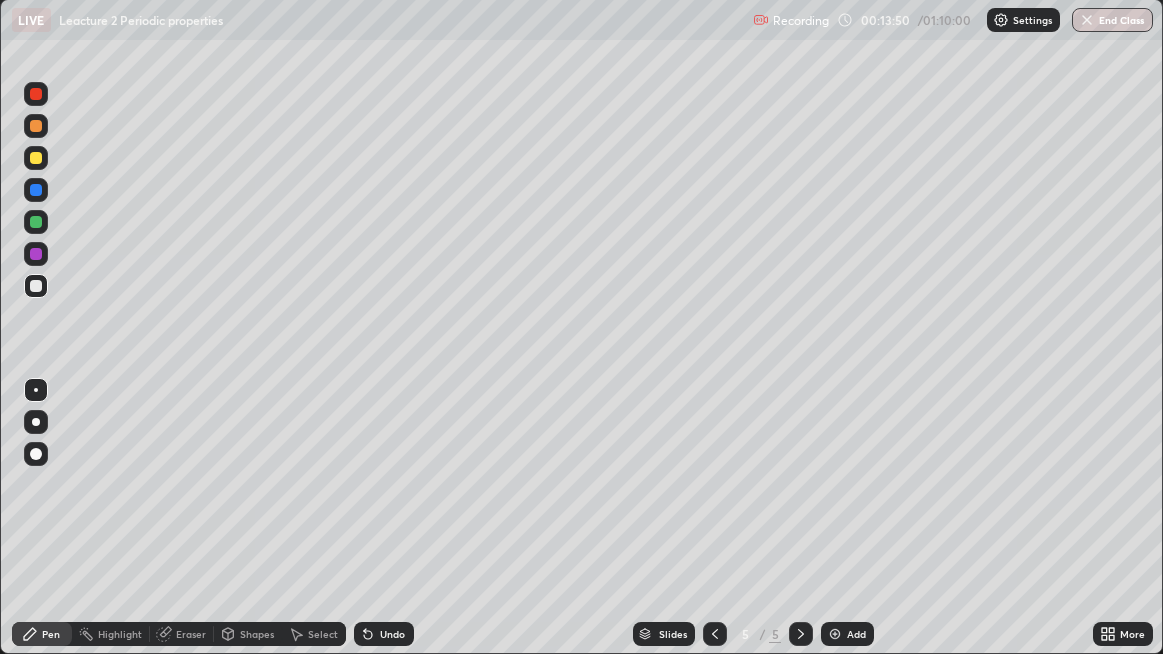 click at bounding box center (36, 222) 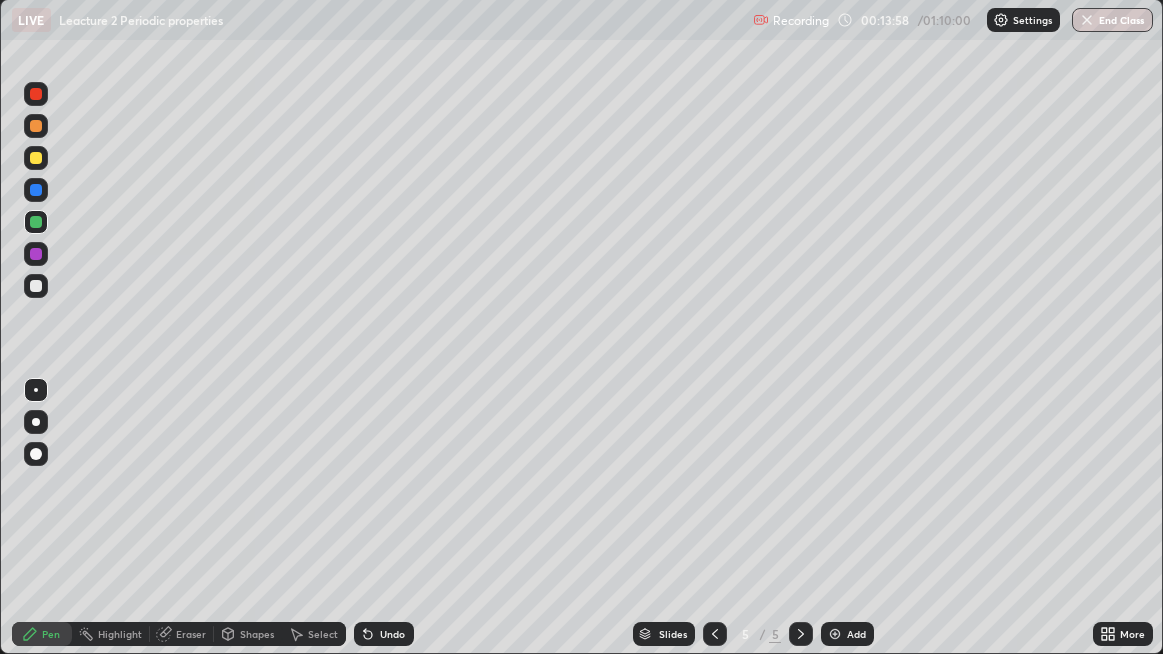 click on "Undo" at bounding box center (384, 634) 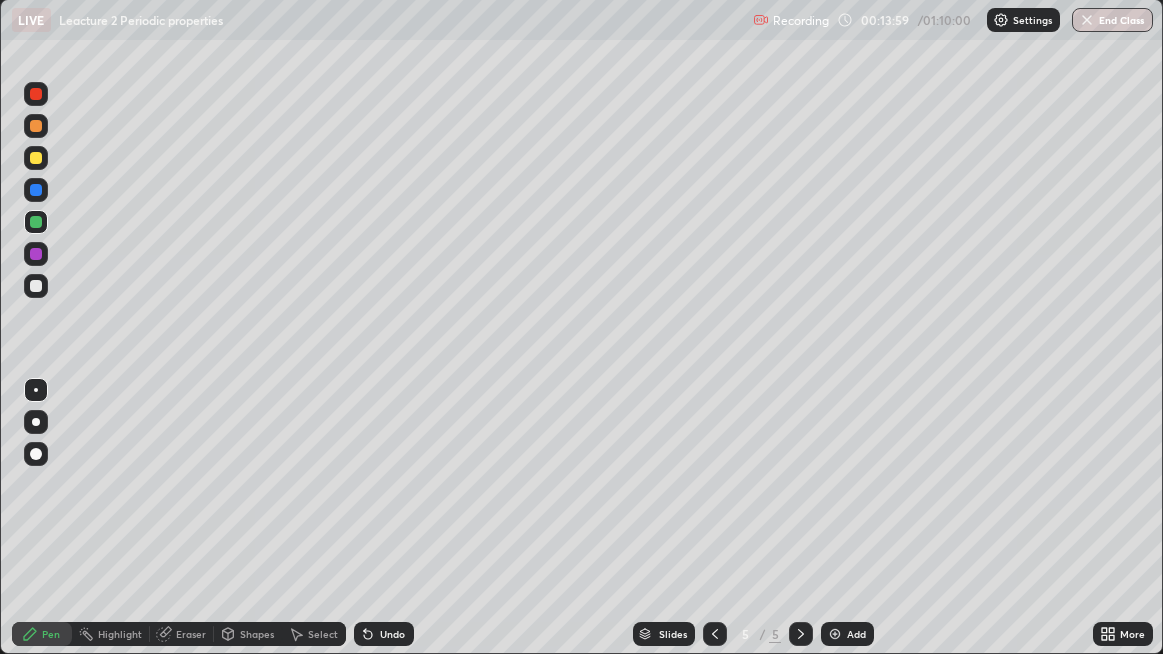 click on "Undo" at bounding box center [384, 634] 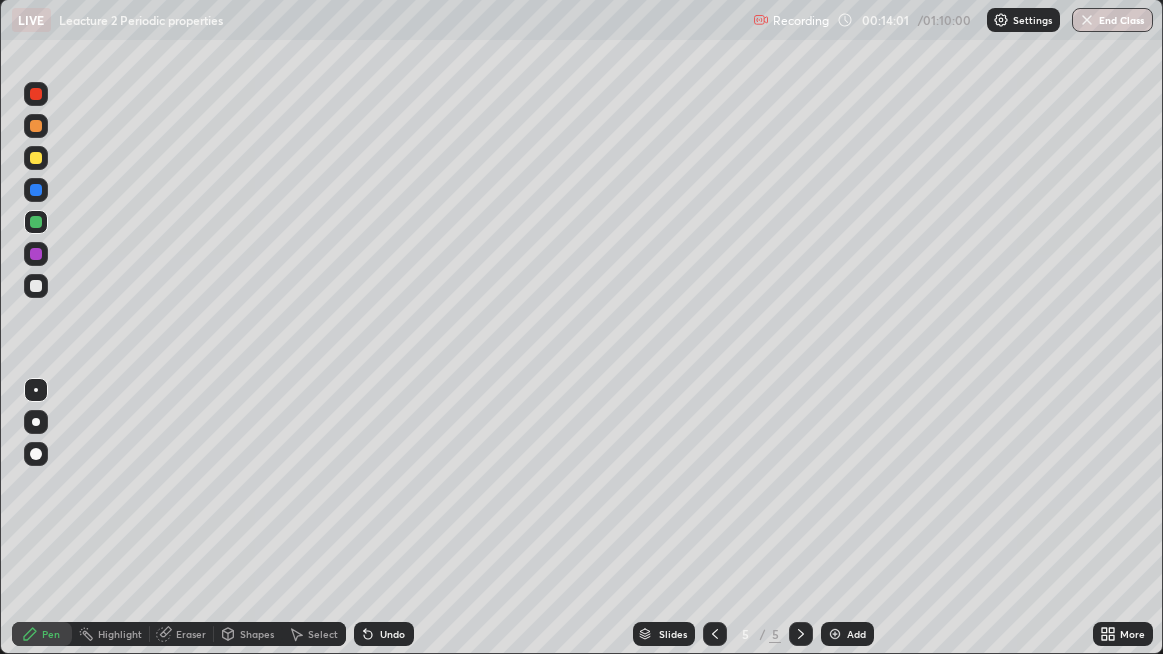 click on "Select" at bounding box center (323, 634) 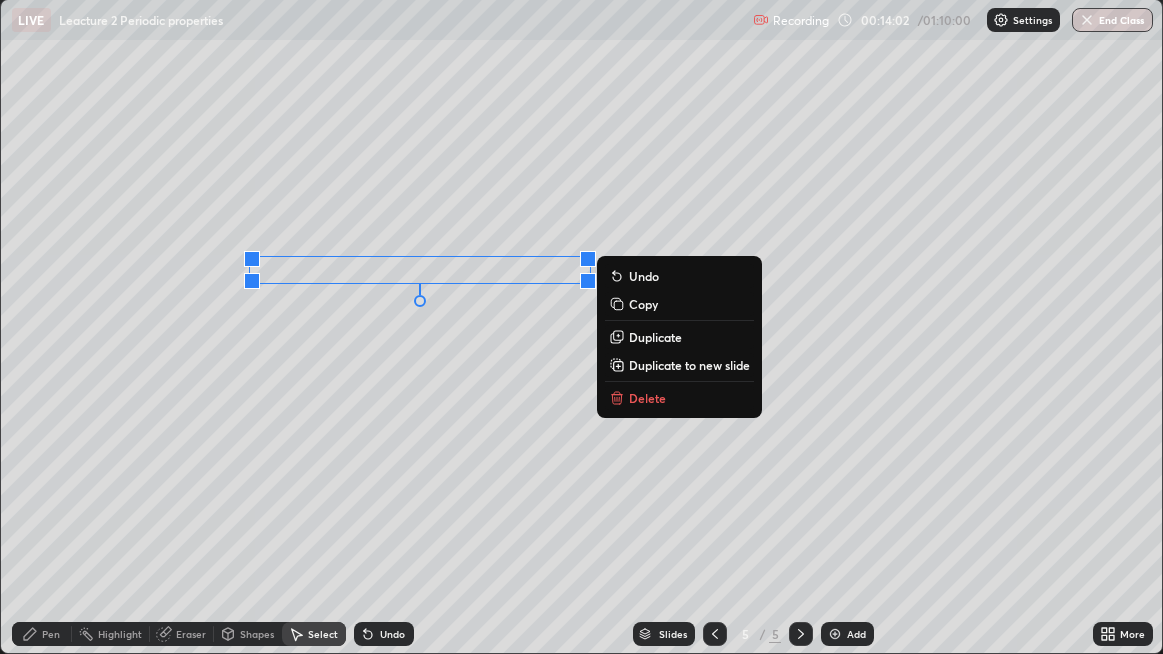 click on "0 ° Undo Copy Duplicate Duplicate to new slide Delete" at bounding box center [582, 326] 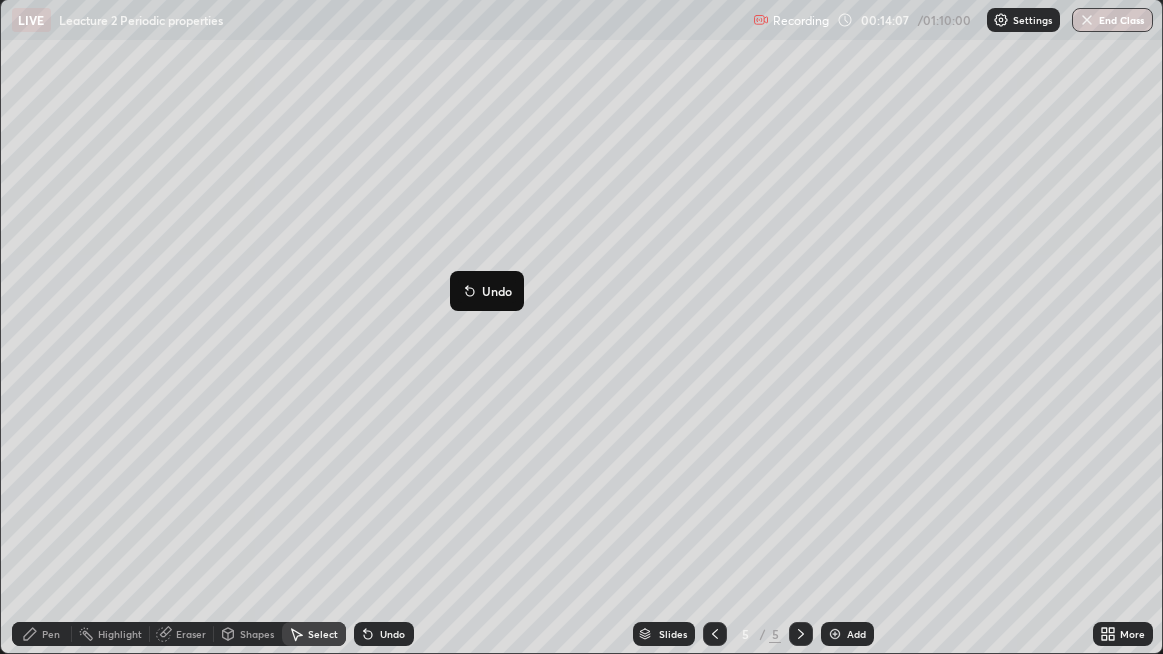 click on "0 ° Undo Copy Duplicate Duplicate to new slide Delete" at bounding box center (582, 326) 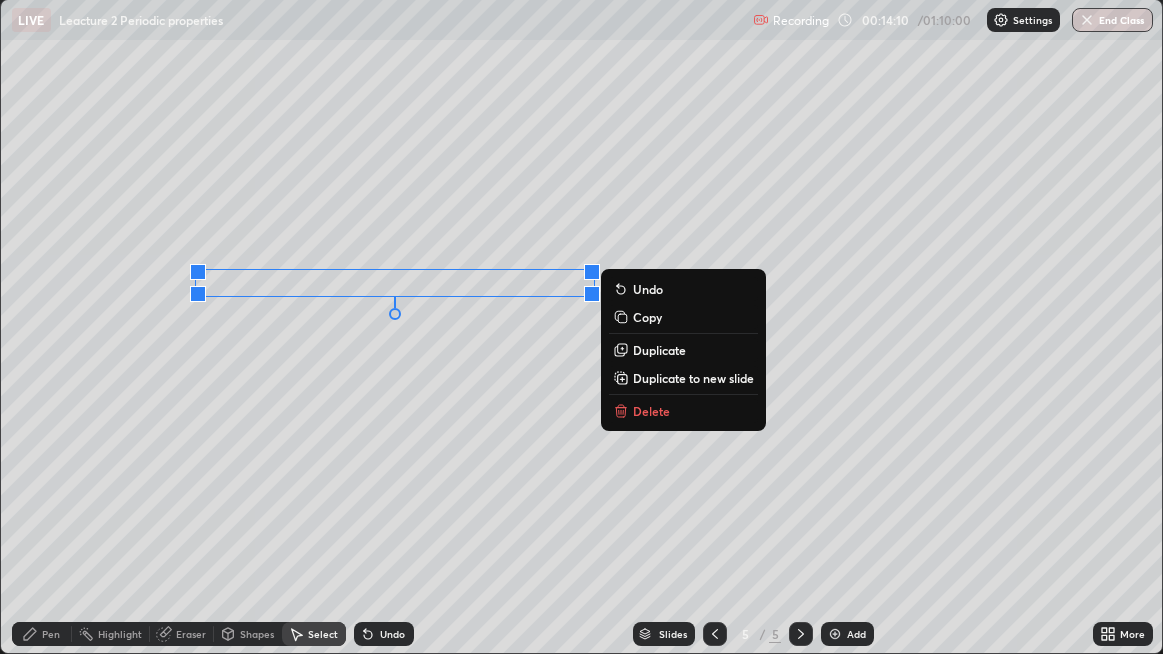 click on "0 ° Undo Copy Duplicate Duplicate to new slide Delete" at bounding box center (582, 326) 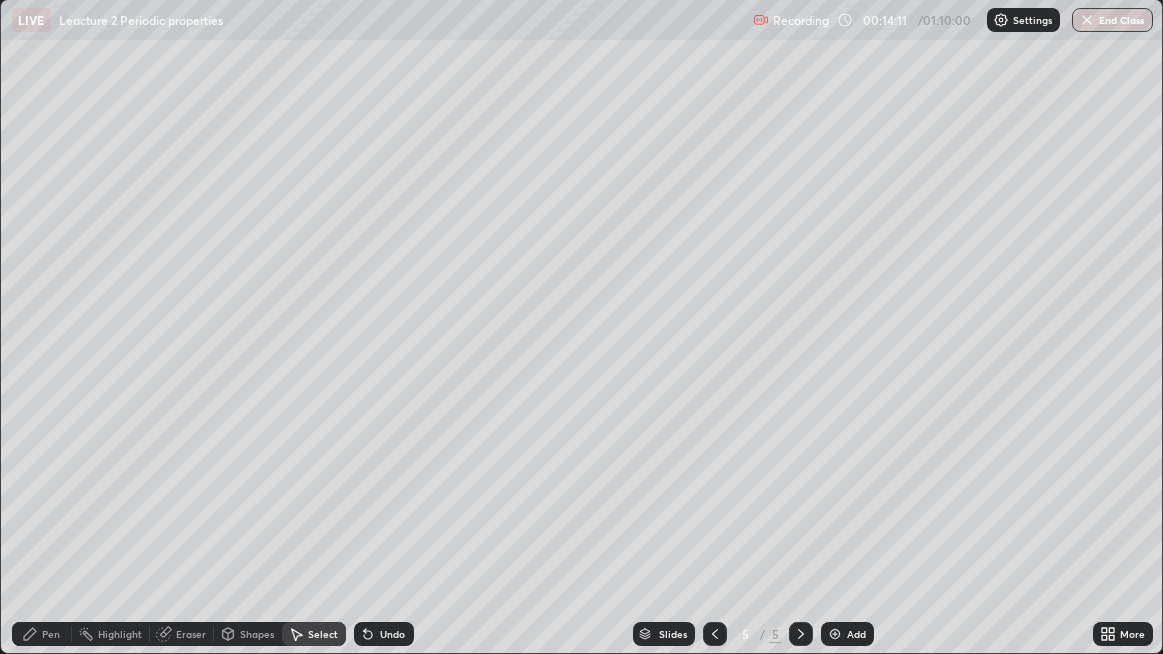 click 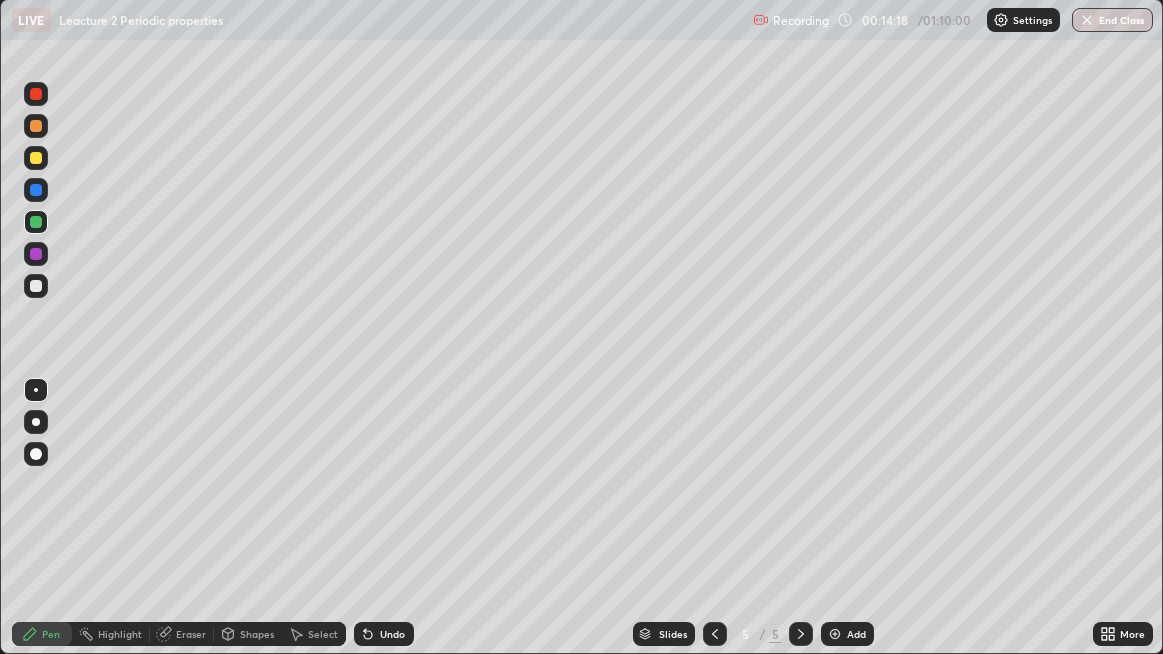 click on "Undo" at bounding box center [392, 634] 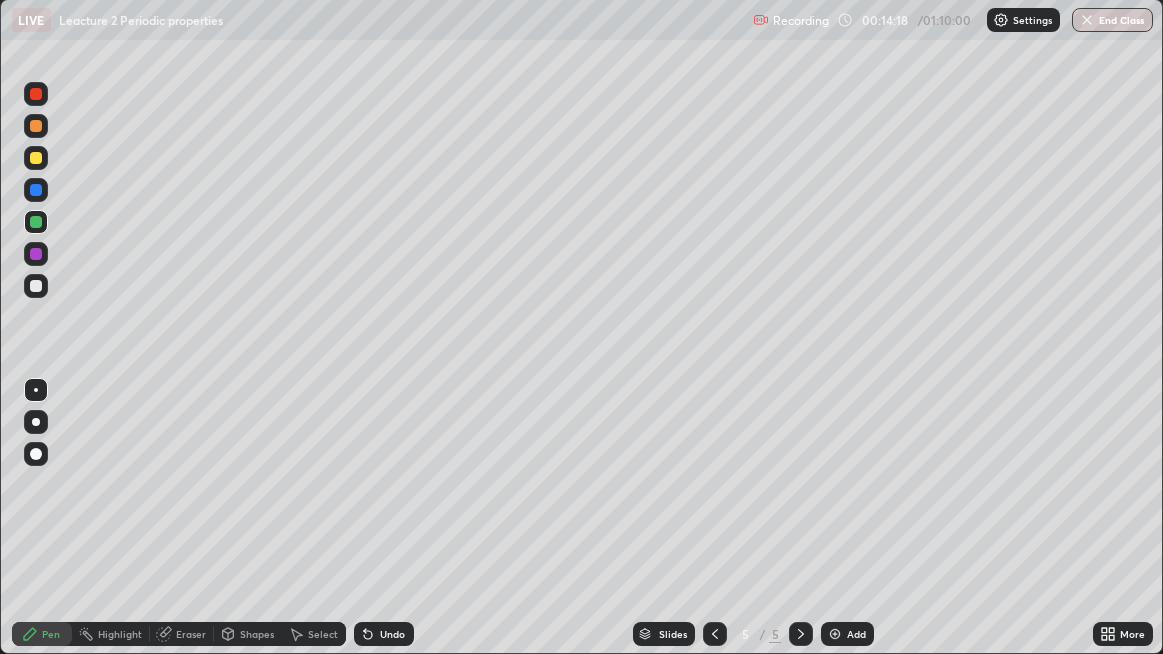click on "Undo" at bounding box center (392, 634) 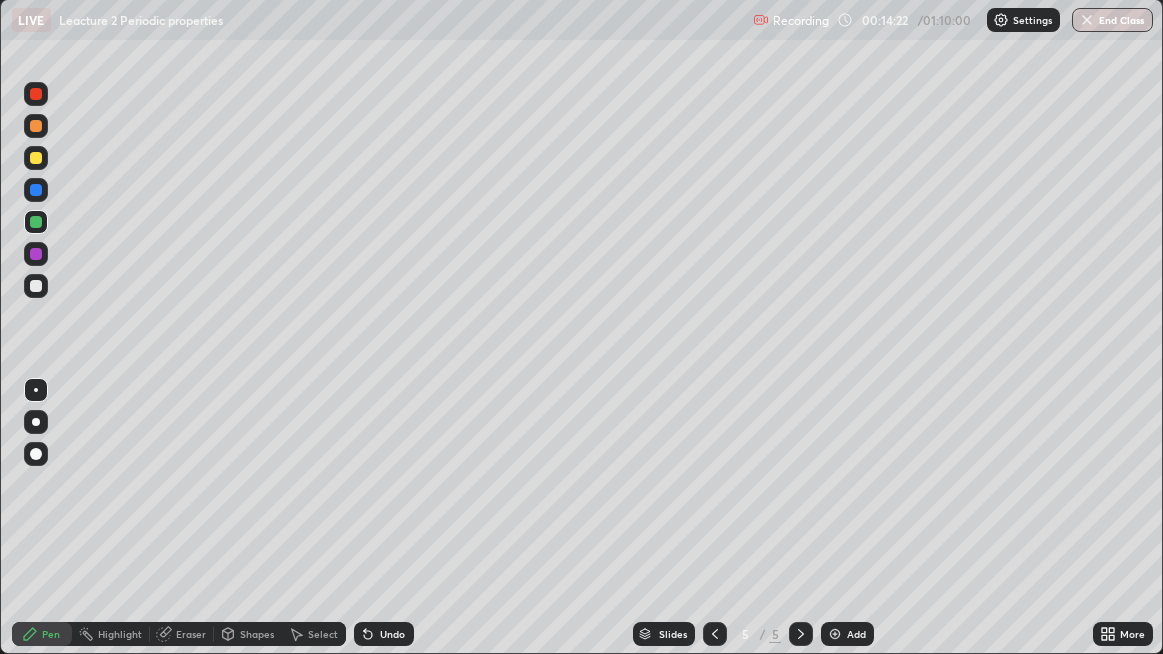 click on "Undo" at bounding box center (384, 634) 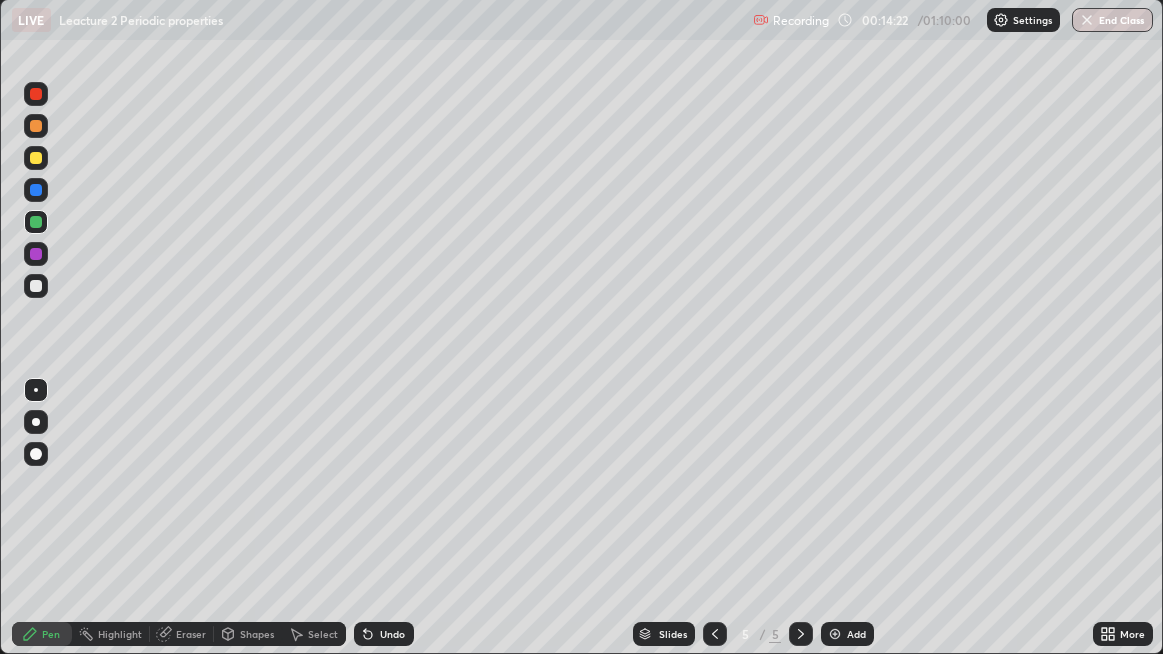 click on "Undo" at bounding box center (384, 634) 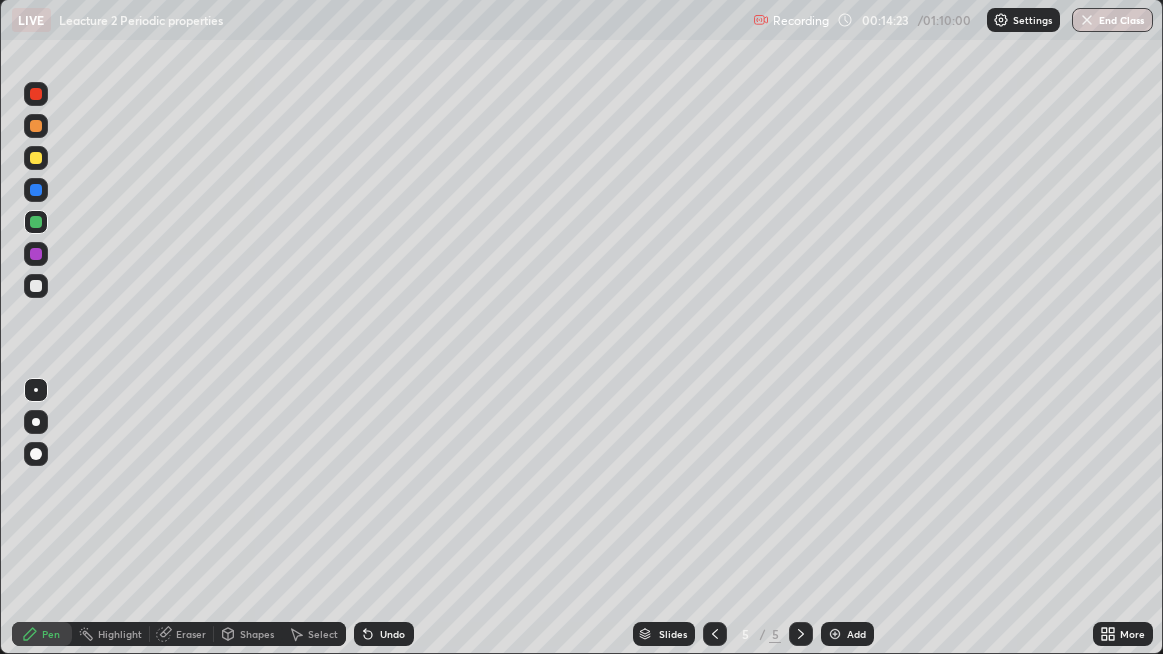 click on "Undo" at bounding box center (392, 634) 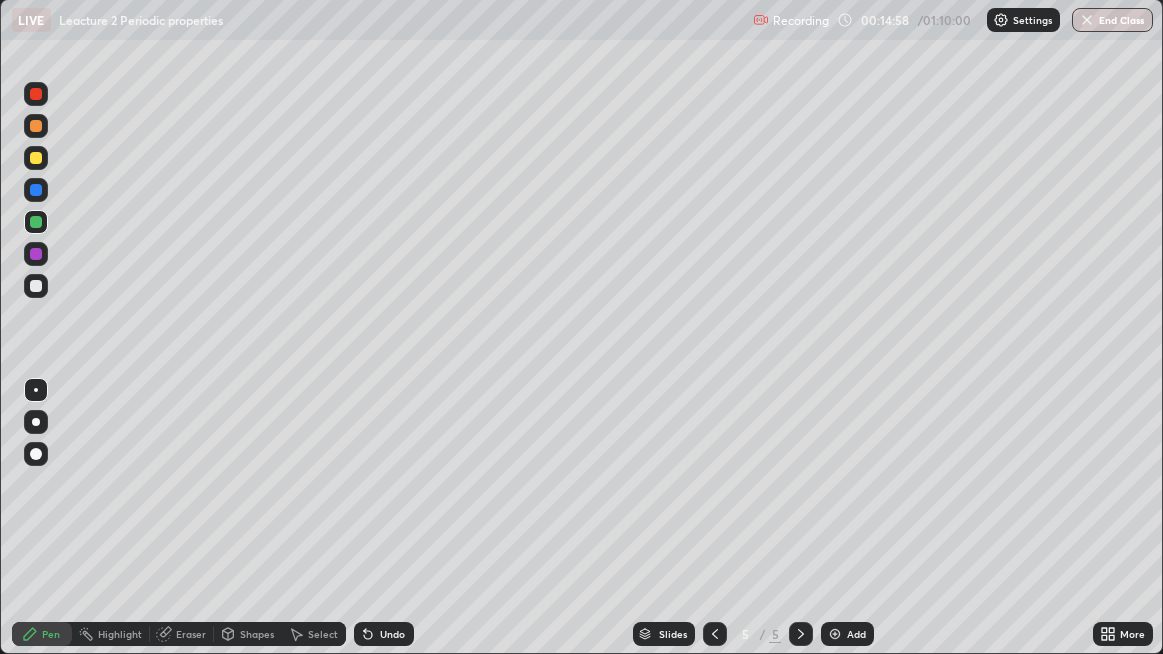 click at bounding box center [36, 158] 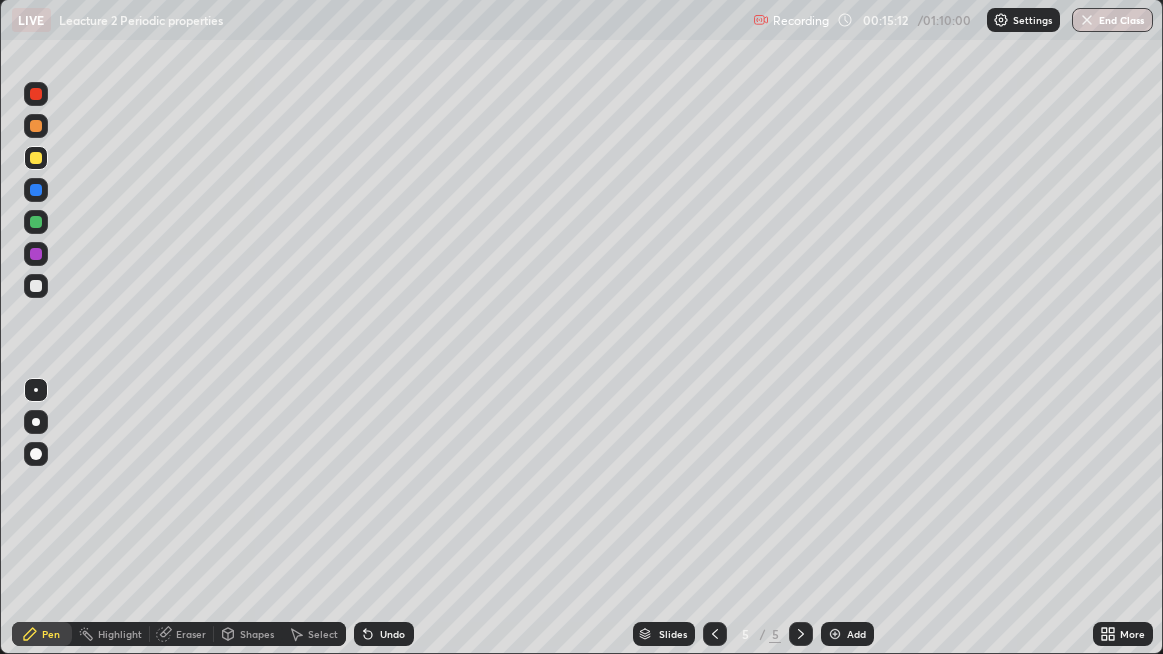 click at bounding box center [36, 254] 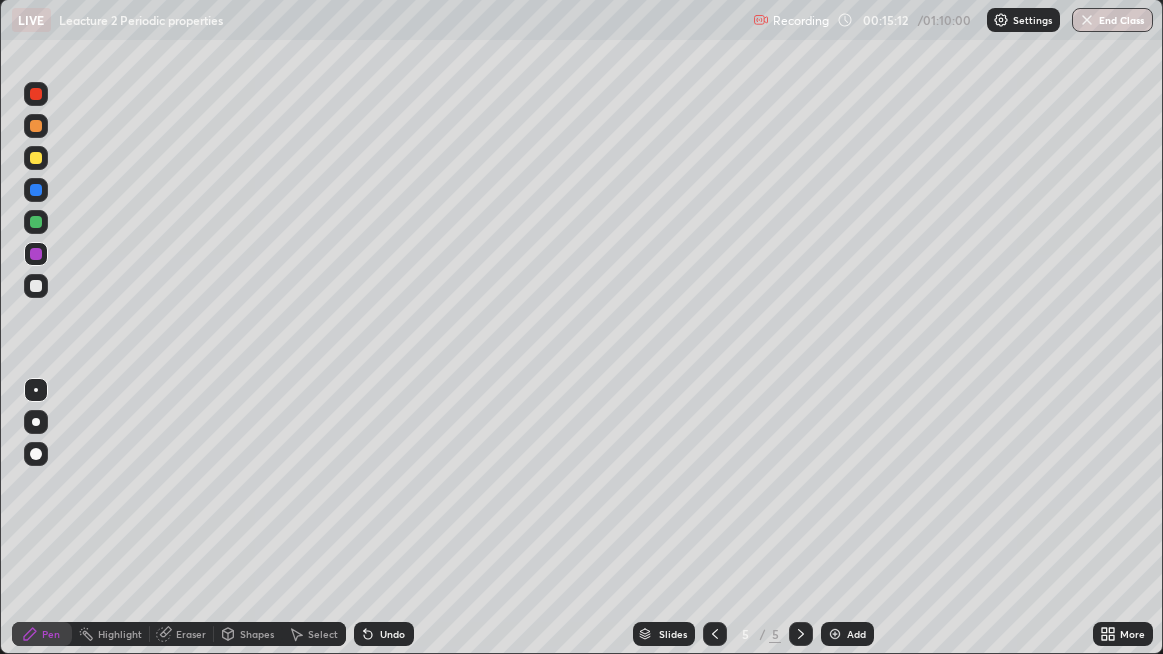 click at bounding box center (36, 158) 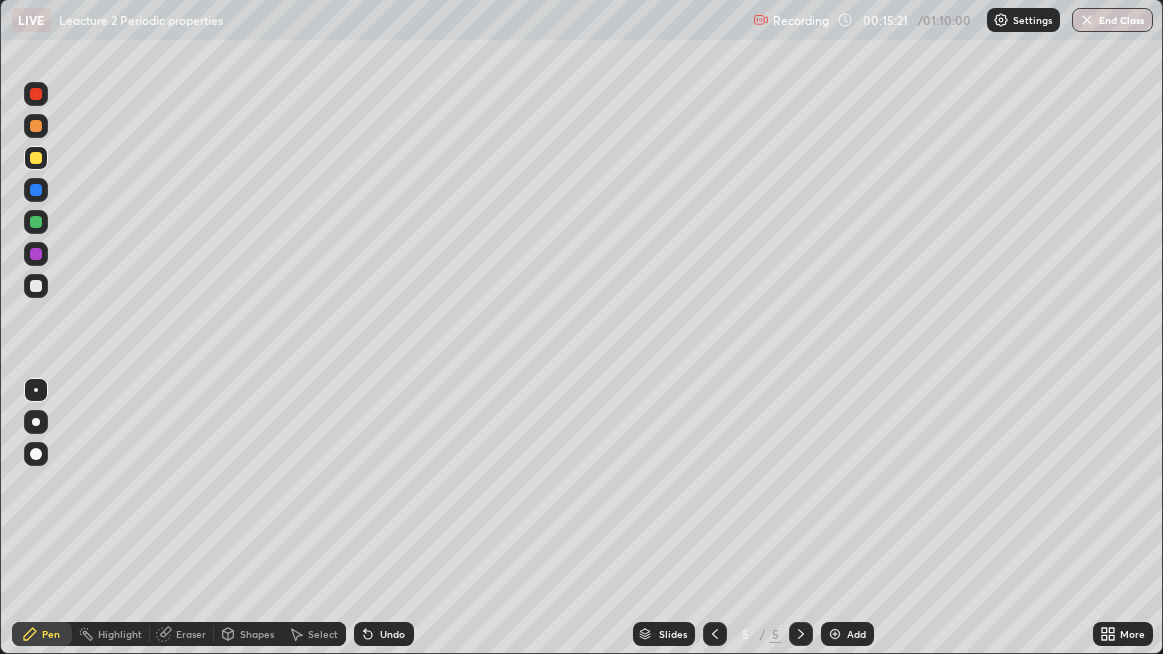 click at bounding box center [36, 286] 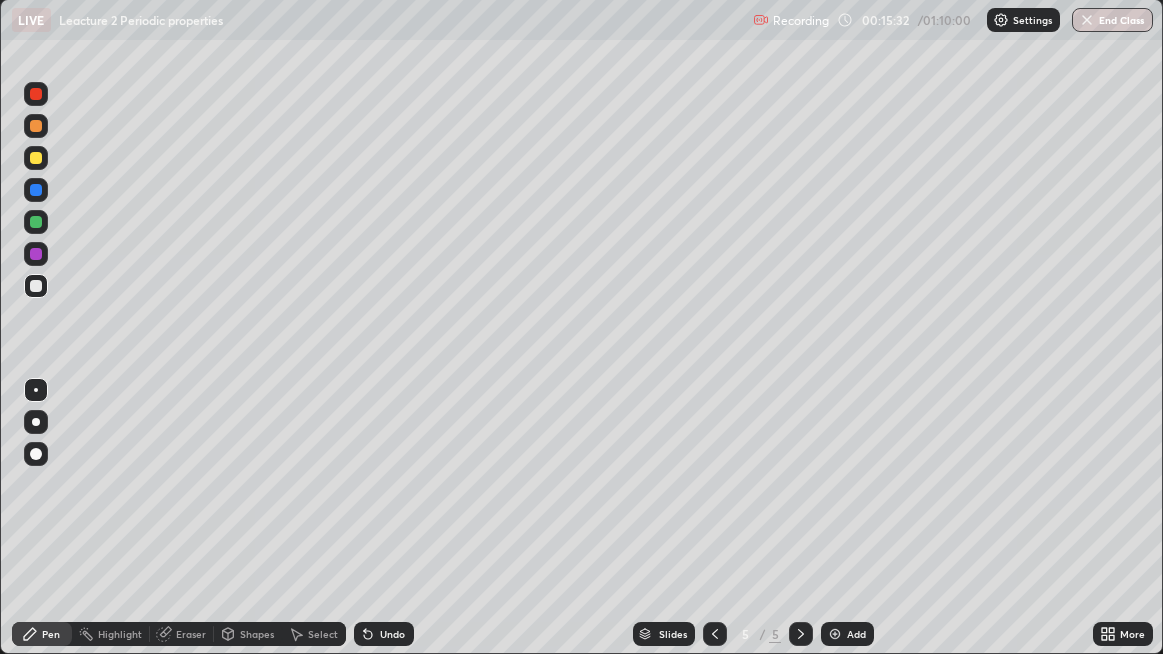 click on "Undo" at bounding box center [384, 634] 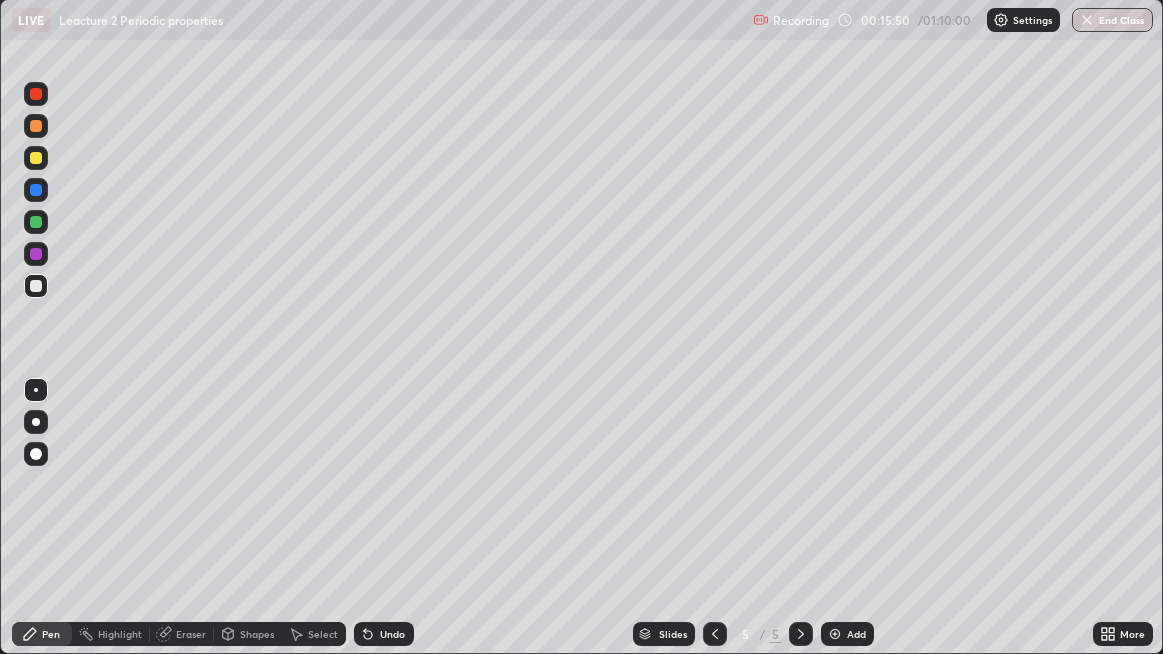 click at bounding box center [36, 254] 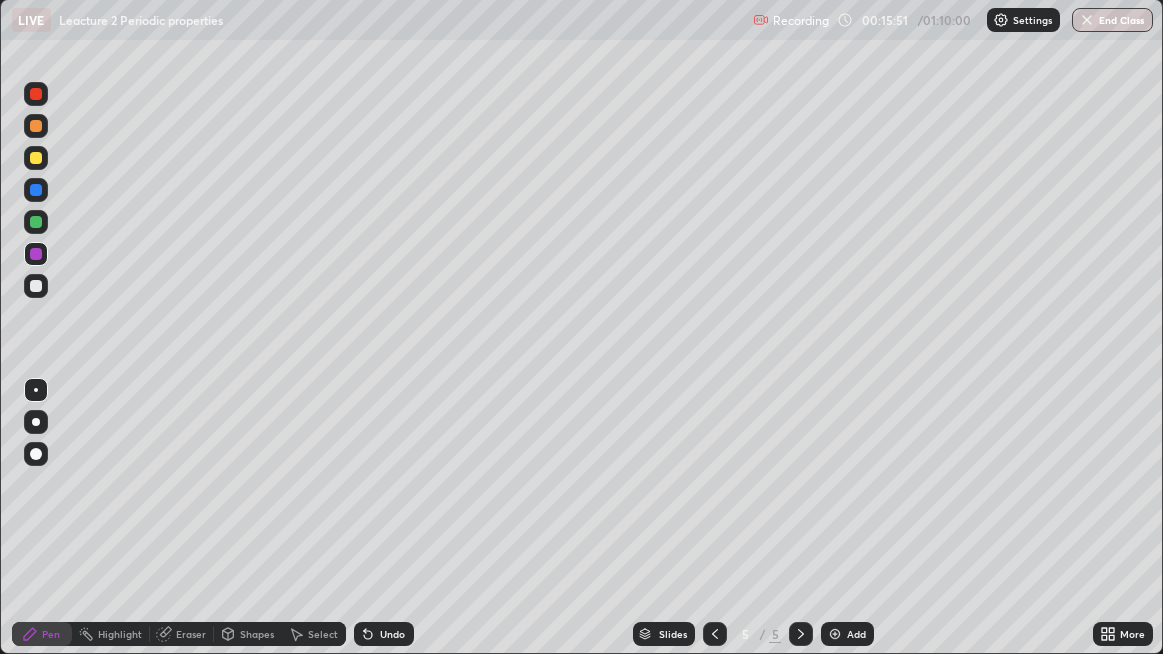 click on "Highlight" at bounding box center [120, 634] 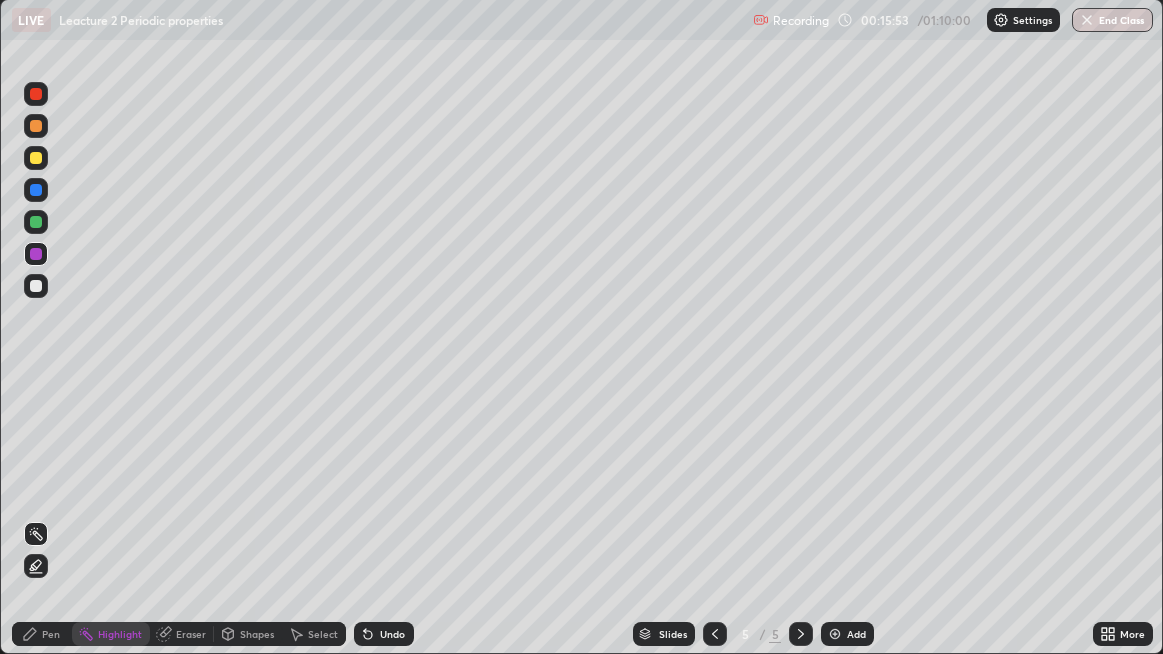 click 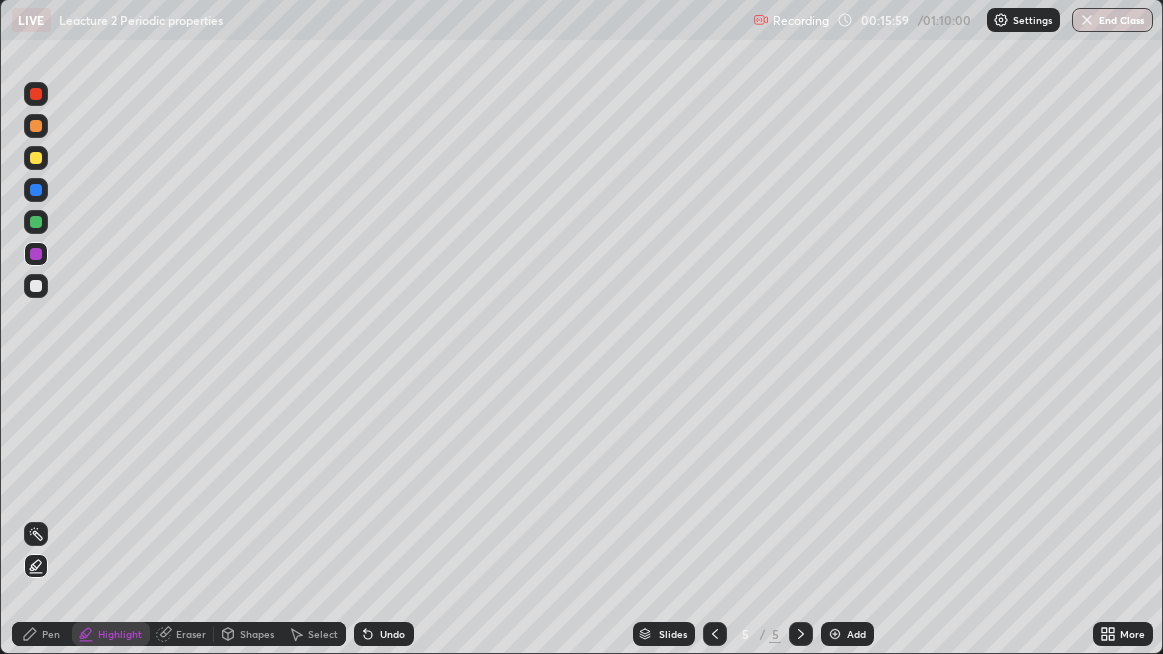 click on "Pen" at bounding box center [42, 634] 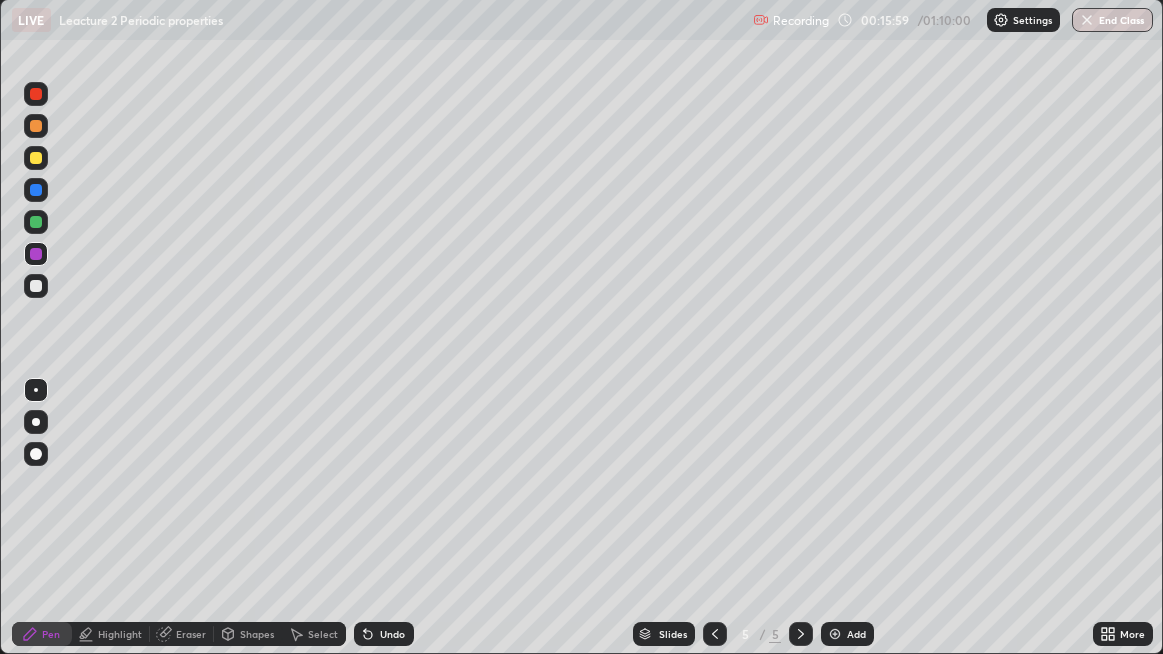 click at bounding box center [36, 286] 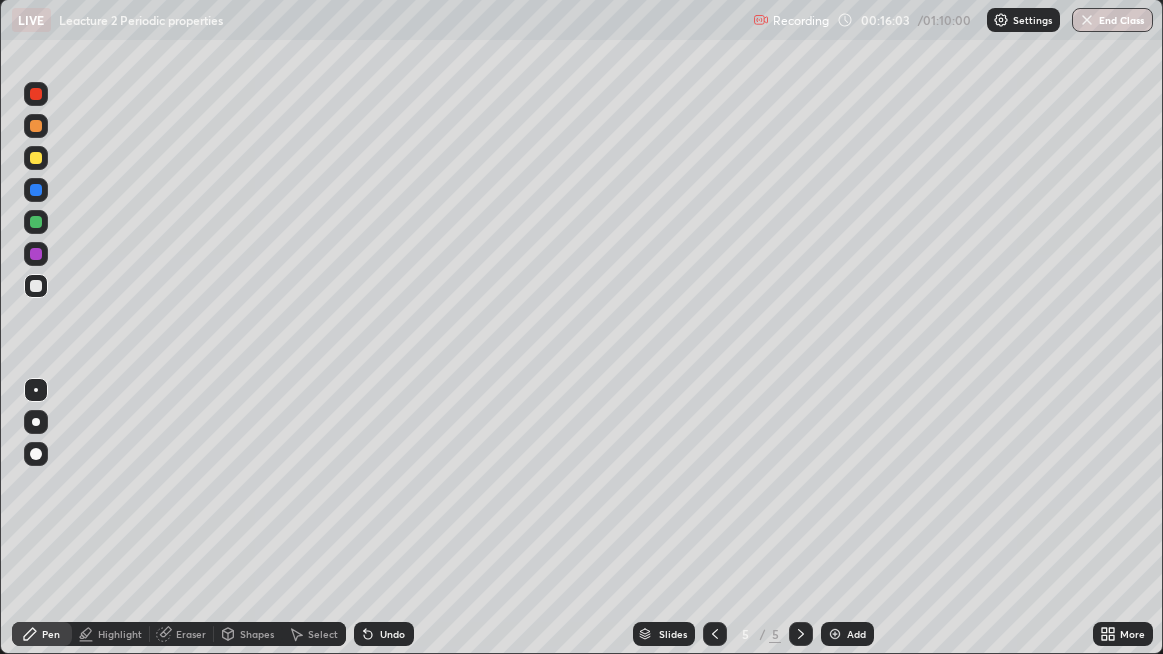 click on "Undo" at bounding box center (392, 634) 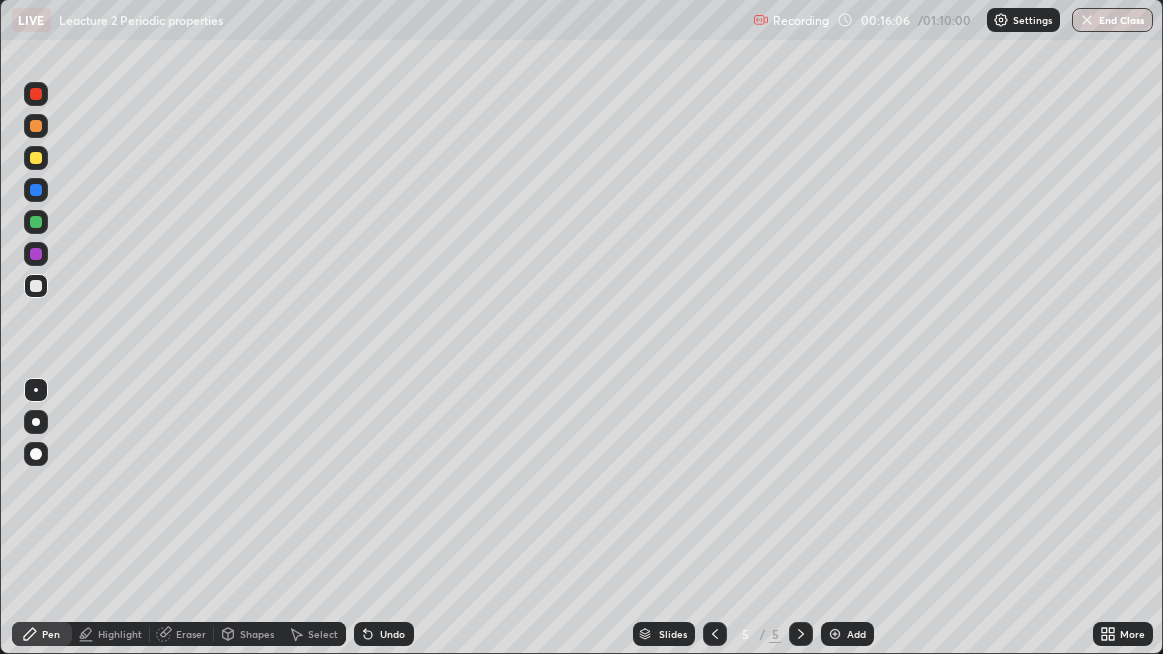 click at bounding box center (36, 158) 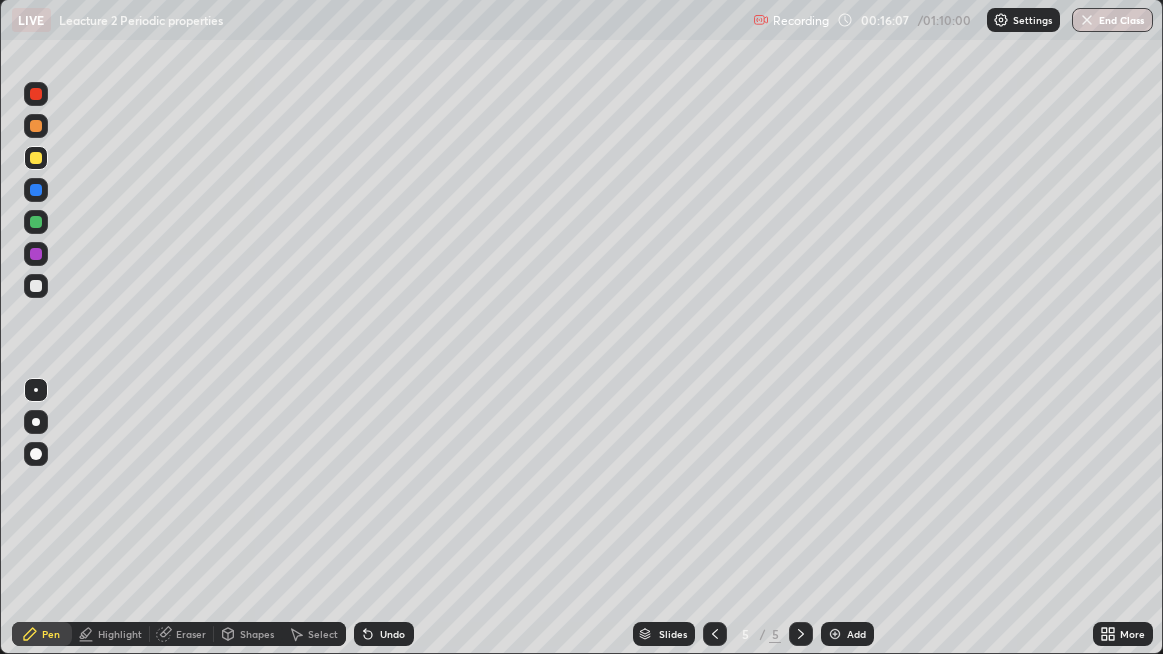 click at bounding box center (36, 94) 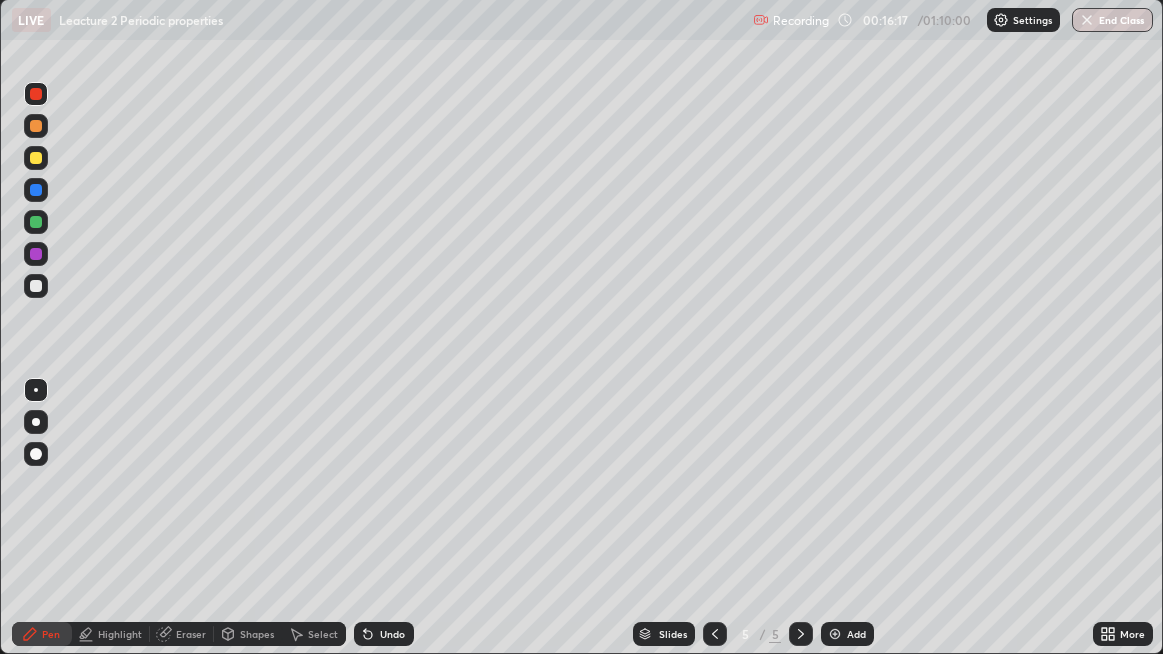 click on "Undo" at bounding box center (392, 634) 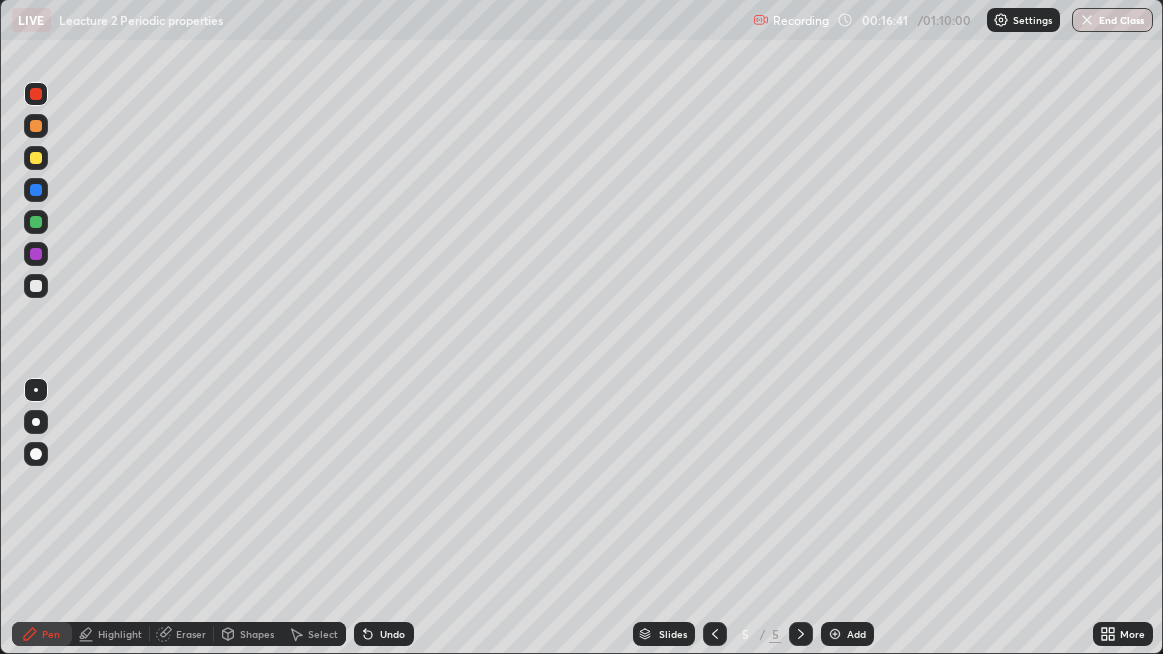 click on "Undo" at bounding box center [392, 634] 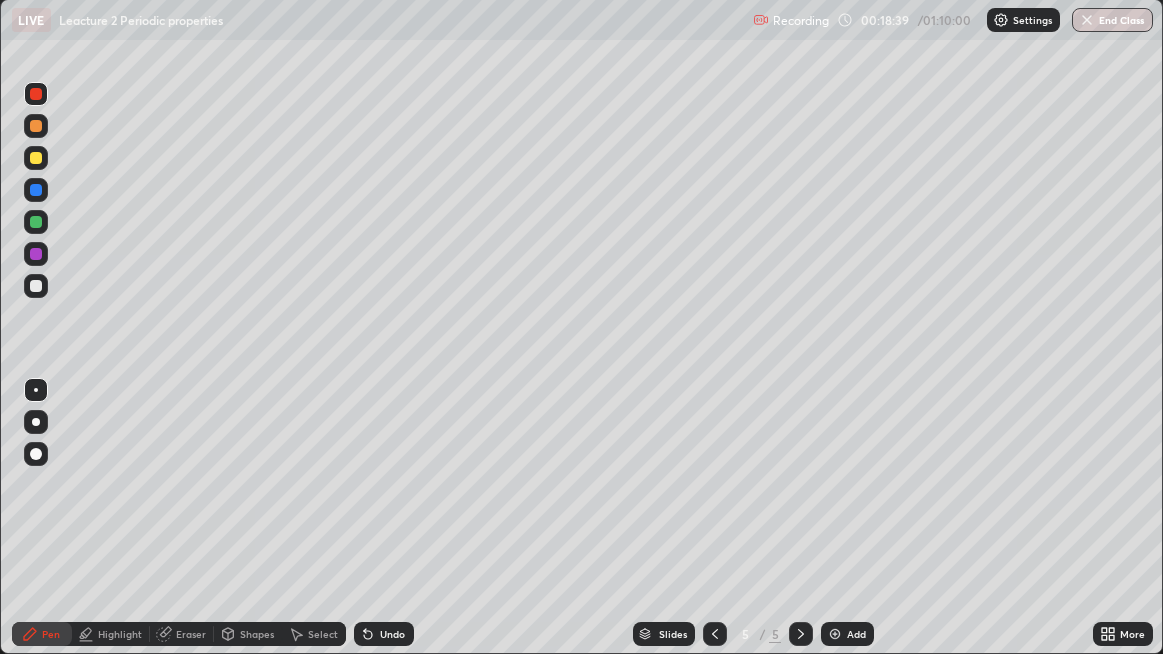 click at bounding box center [36, 222] 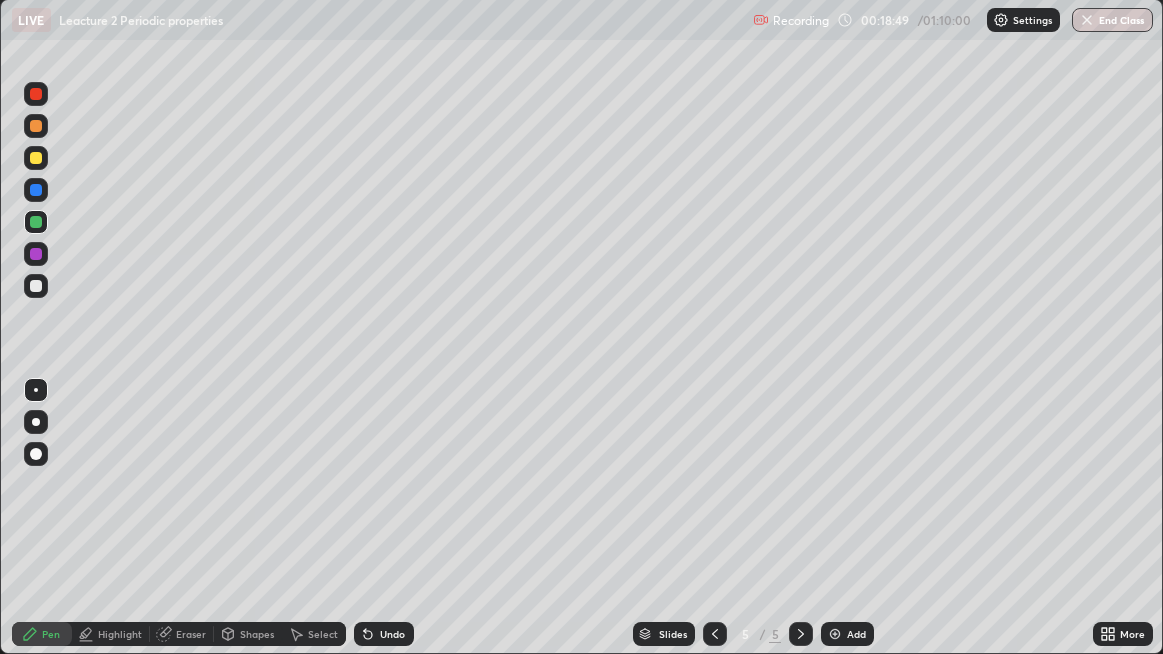 click at bounding box center [36, 94] 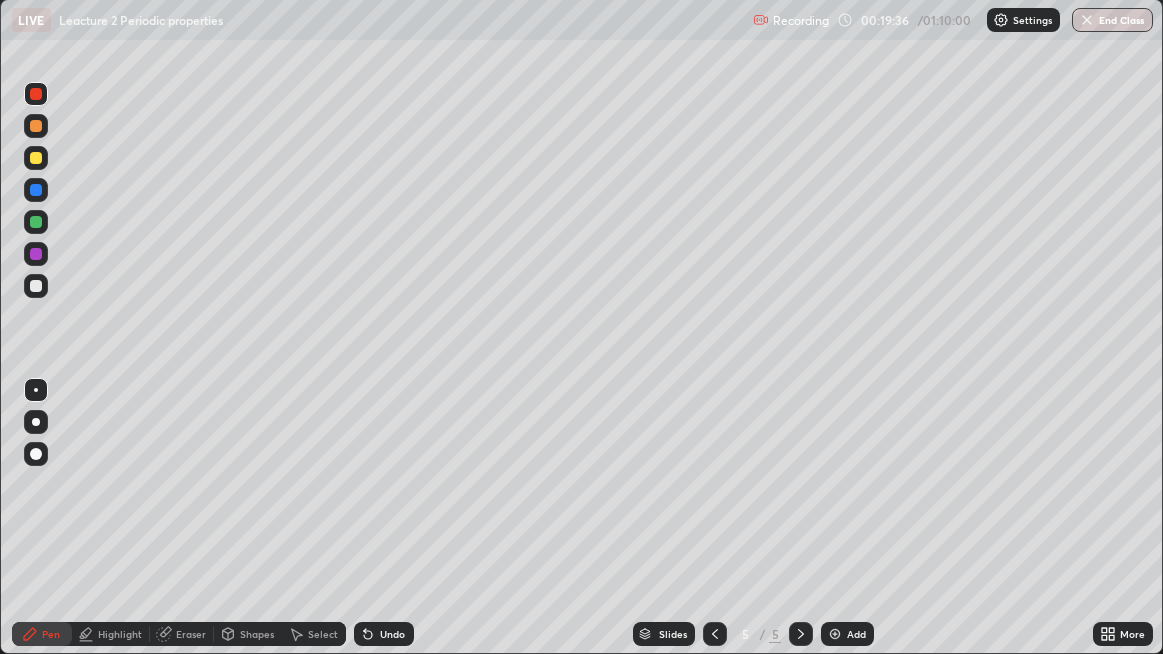click on "Undo" at bounding box center [384, 634] 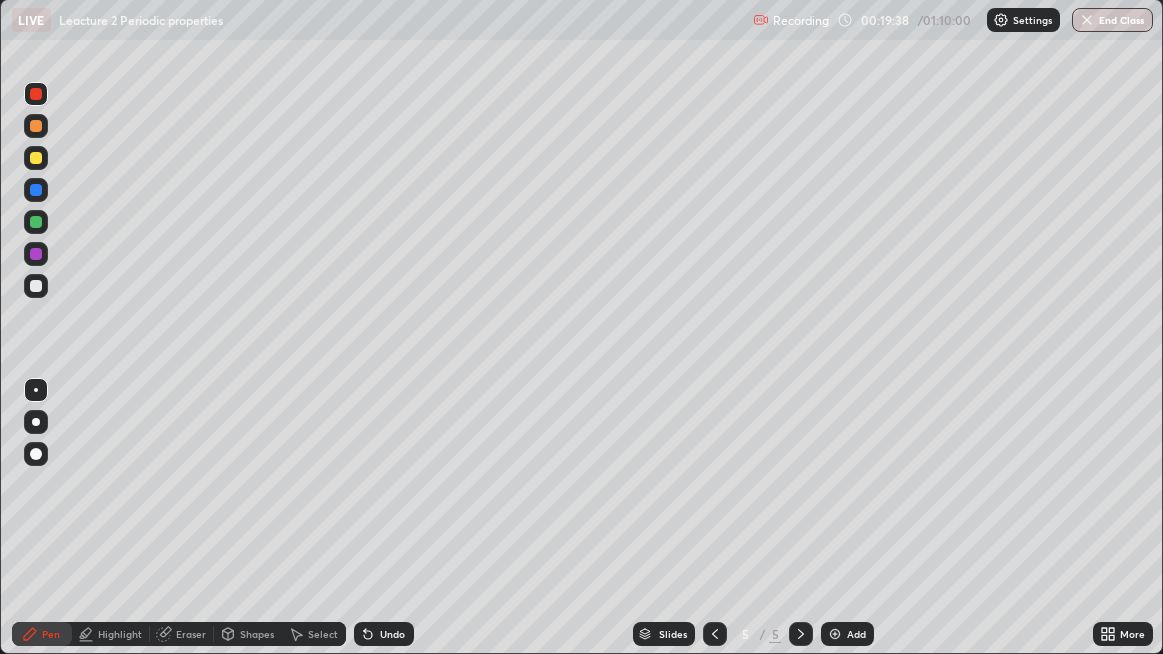 click 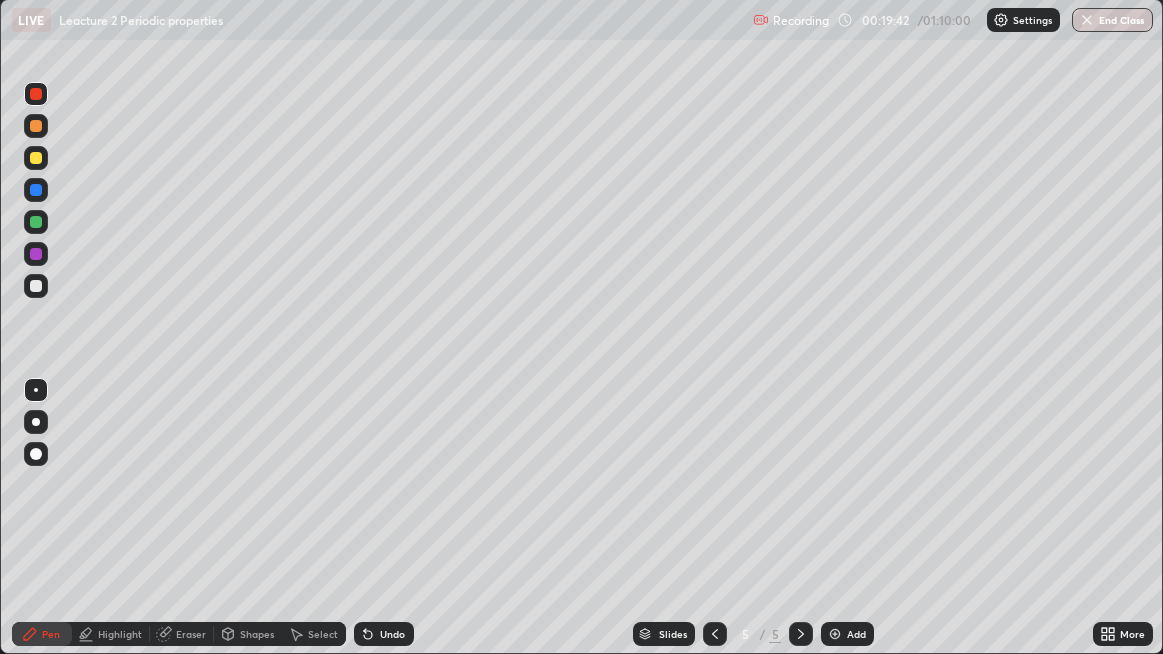click at bounding box center (36, 286) 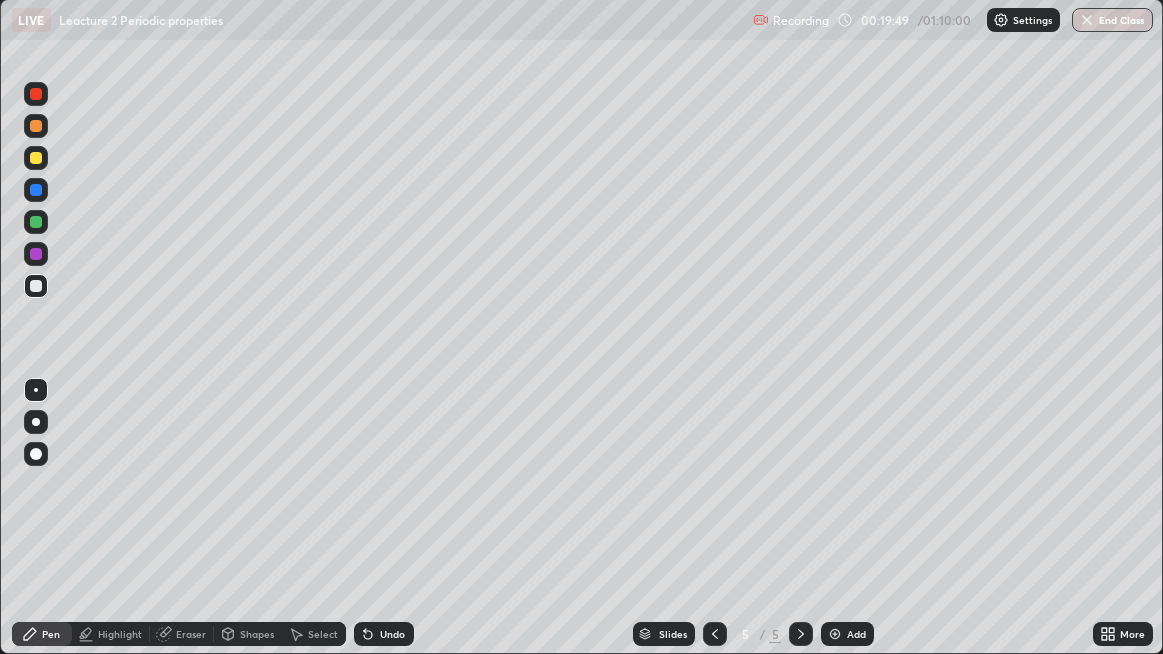 click at bounding box center (36, 254) 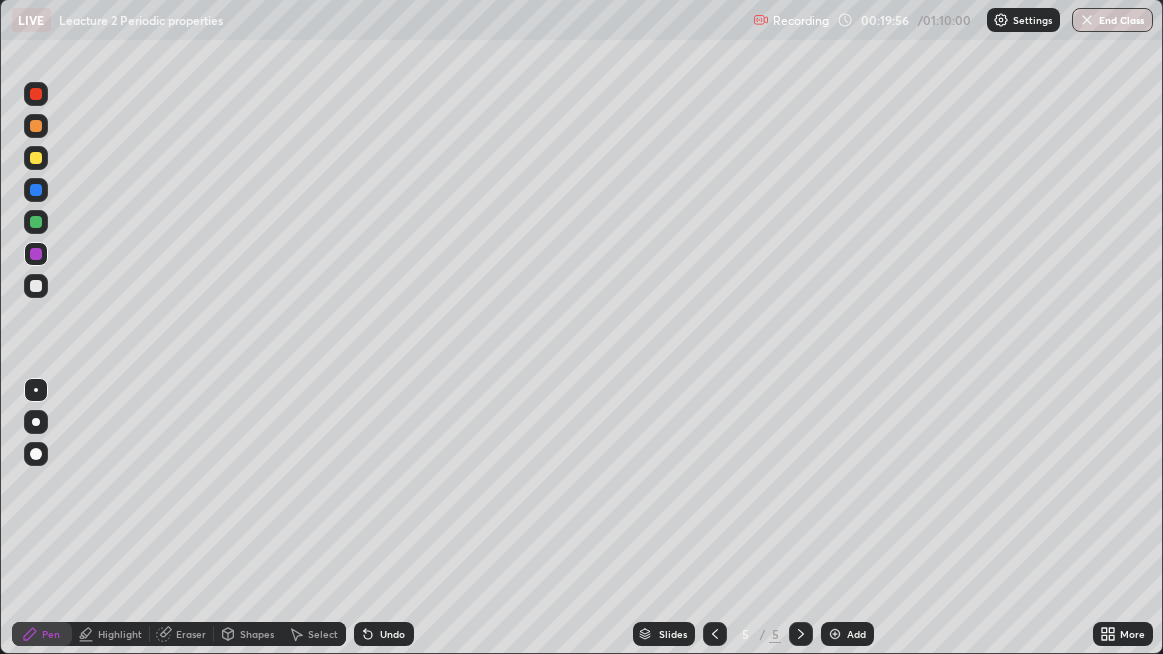click 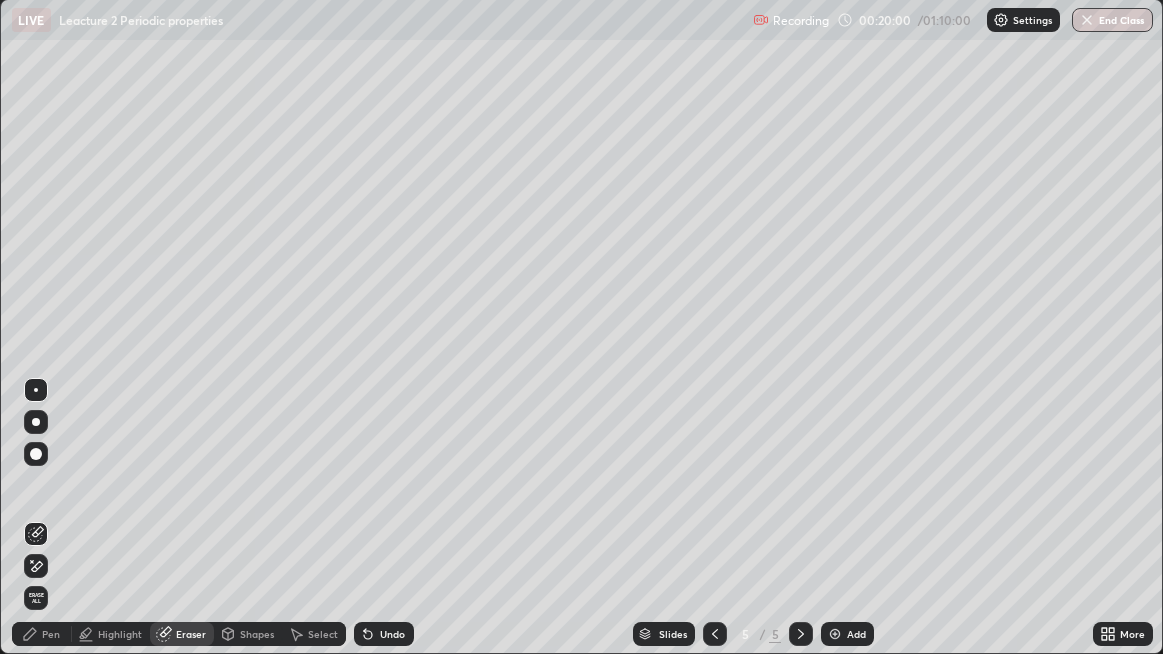 click 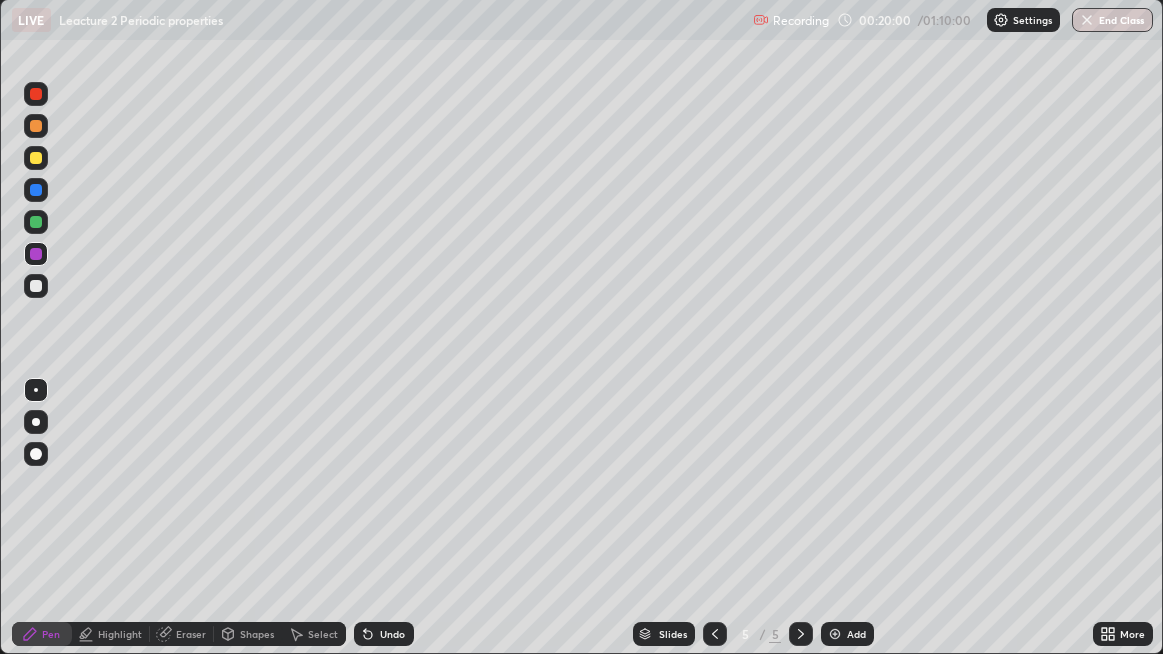 click at bounding box center (36, 286) 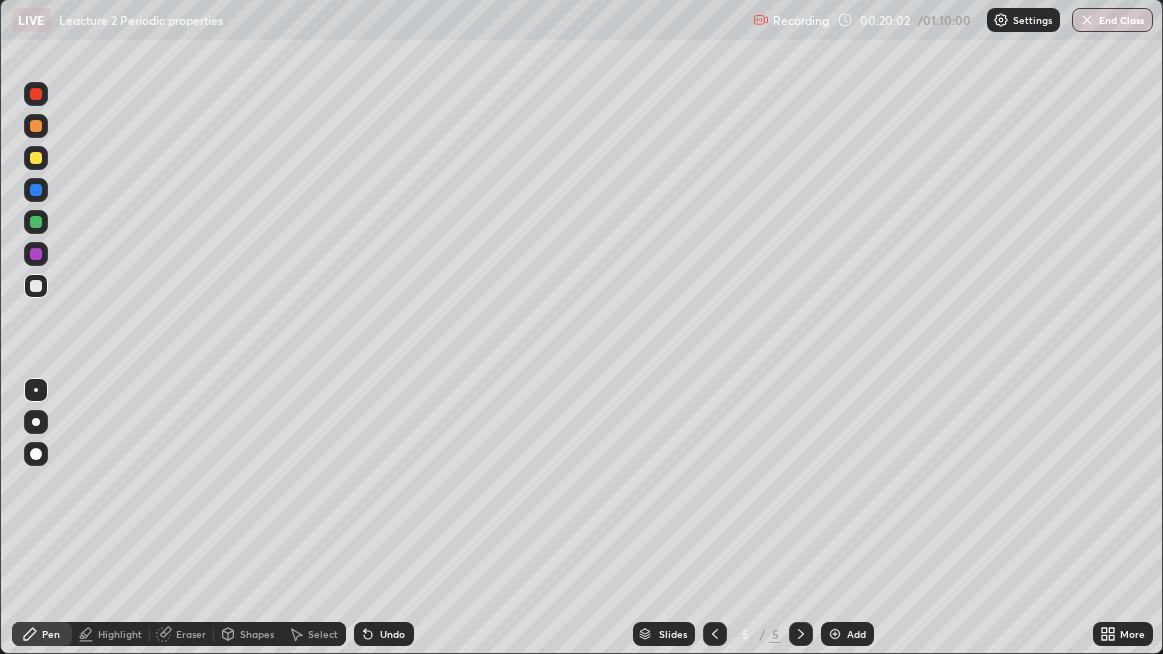 click on "Undo" at bounding box center [384, 634] 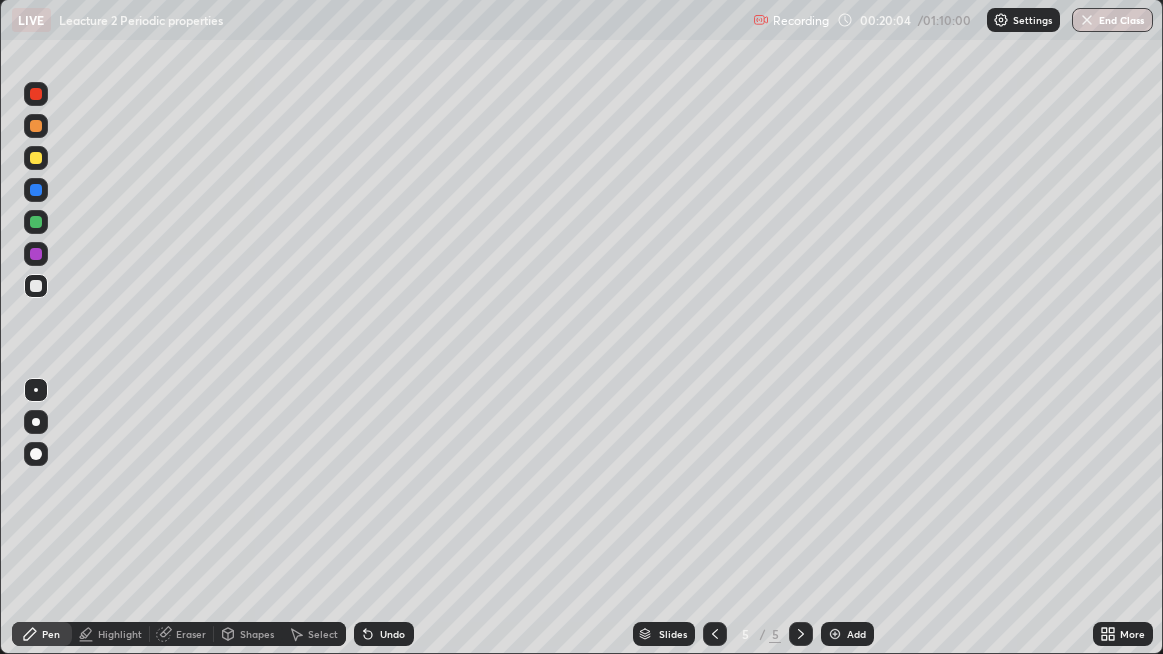 click at bounding box center [36, 254] 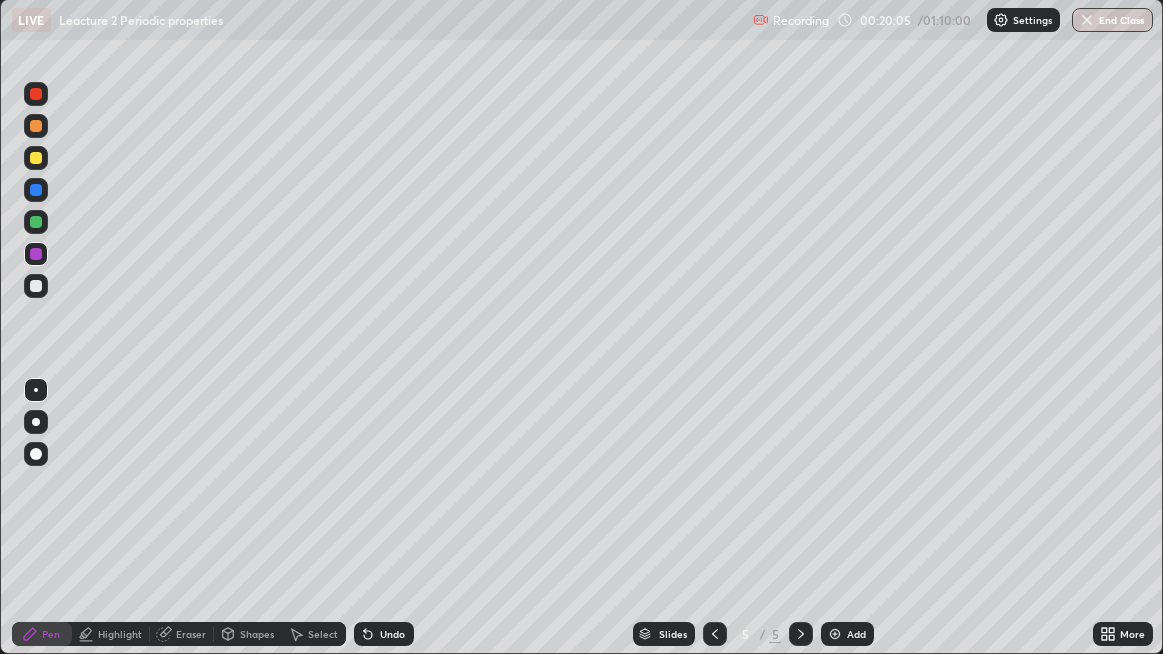 click on "Undo" at bounding box center [392, 634] 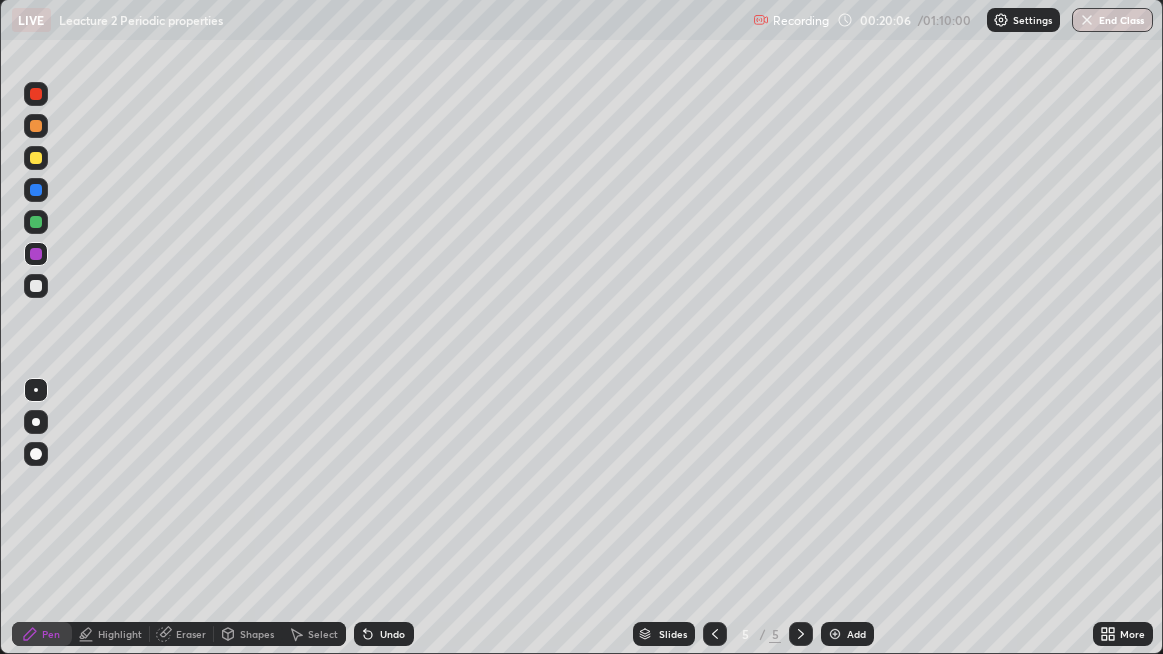 click on "Undo" at bounding box center [392, 634] 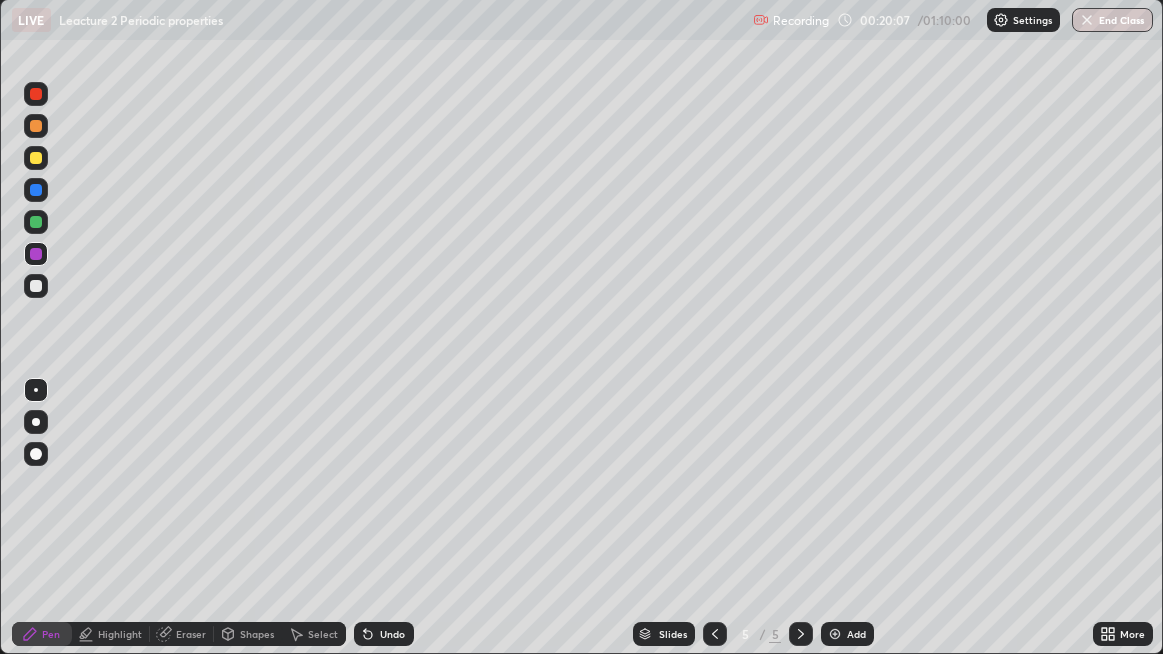 click at bounding box center [36, 286] 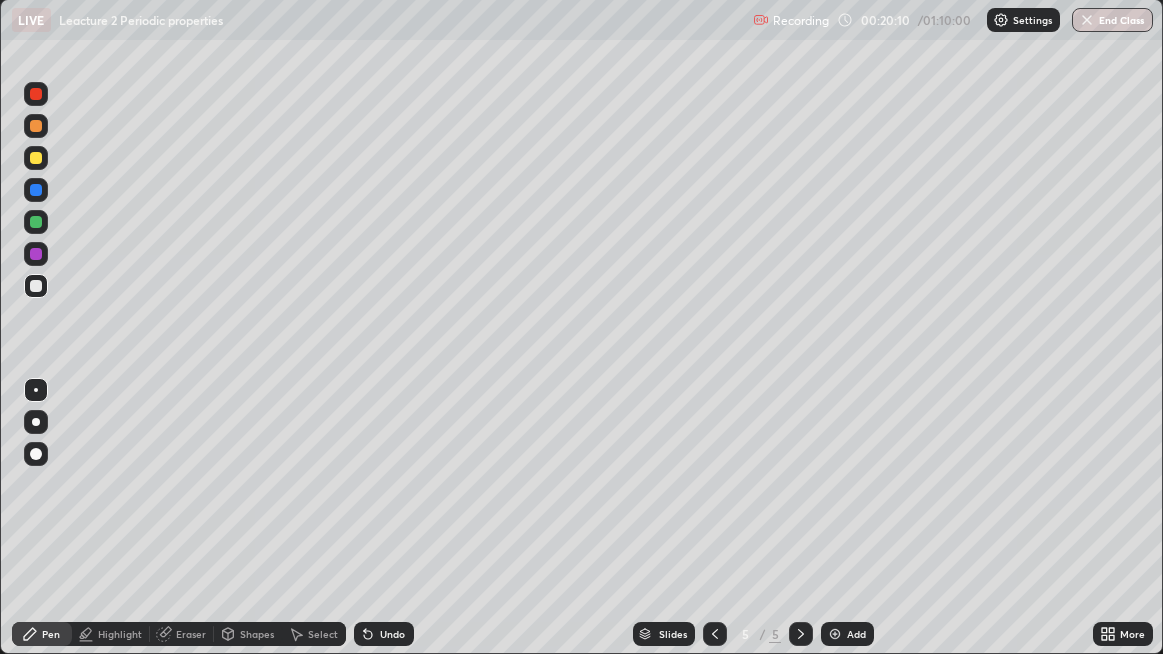 click at bounding box center (36, 254) 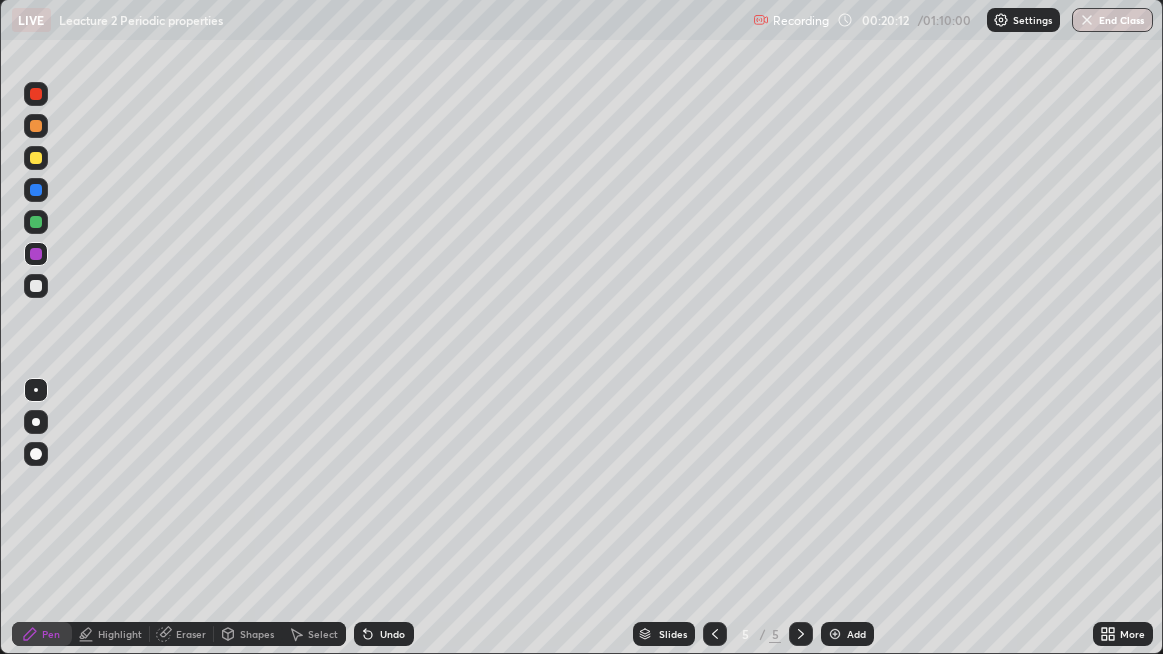 click on "Highlight" at bounding box center (120, 634) 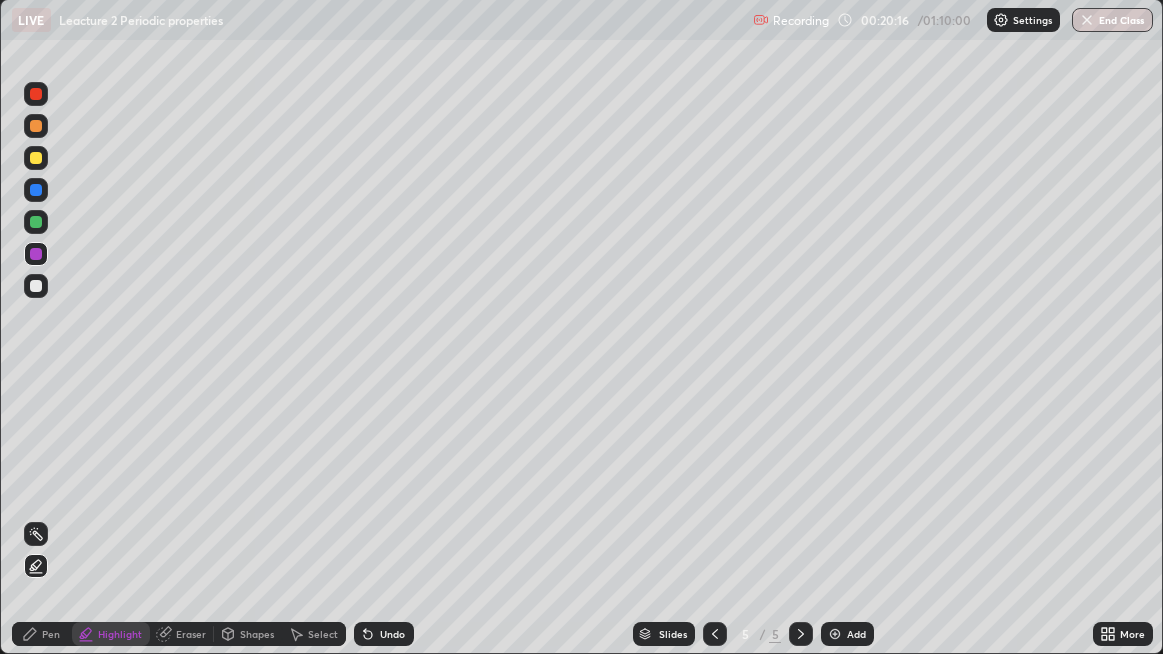 click on "Pen" at bounding box center (42, 634) 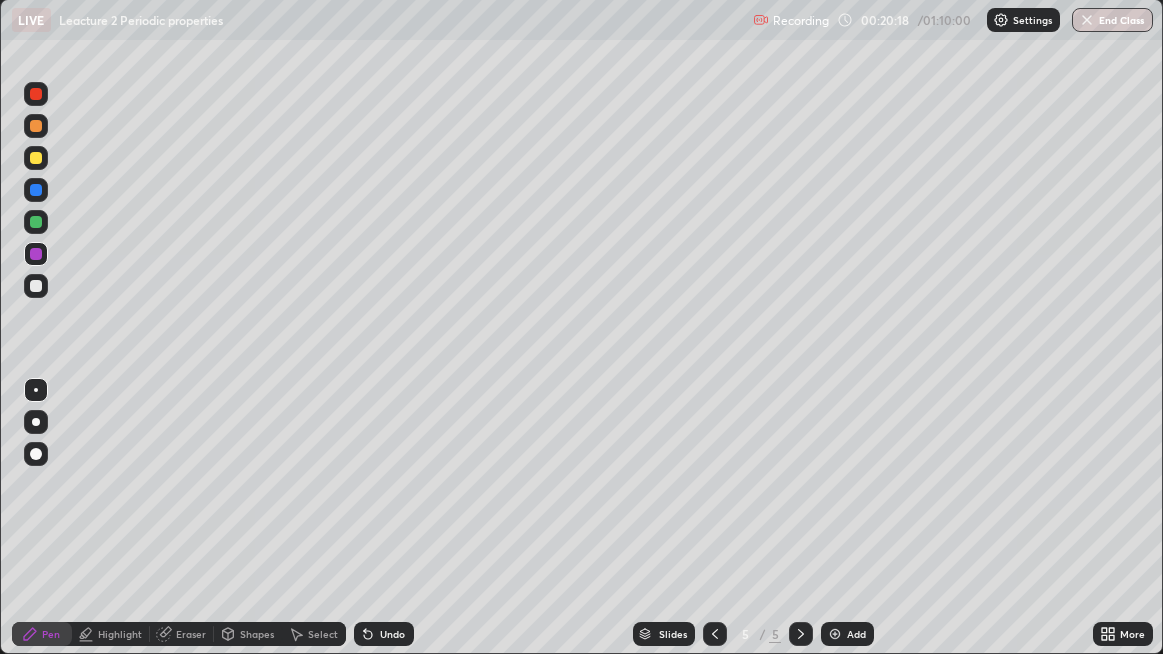 click 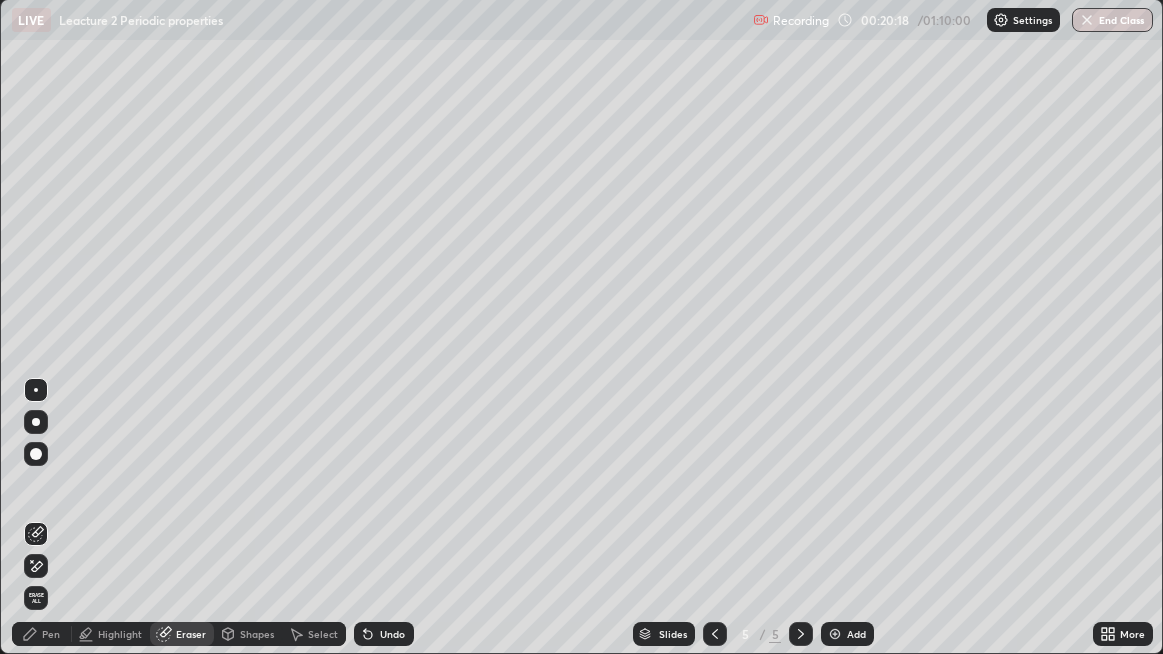 click 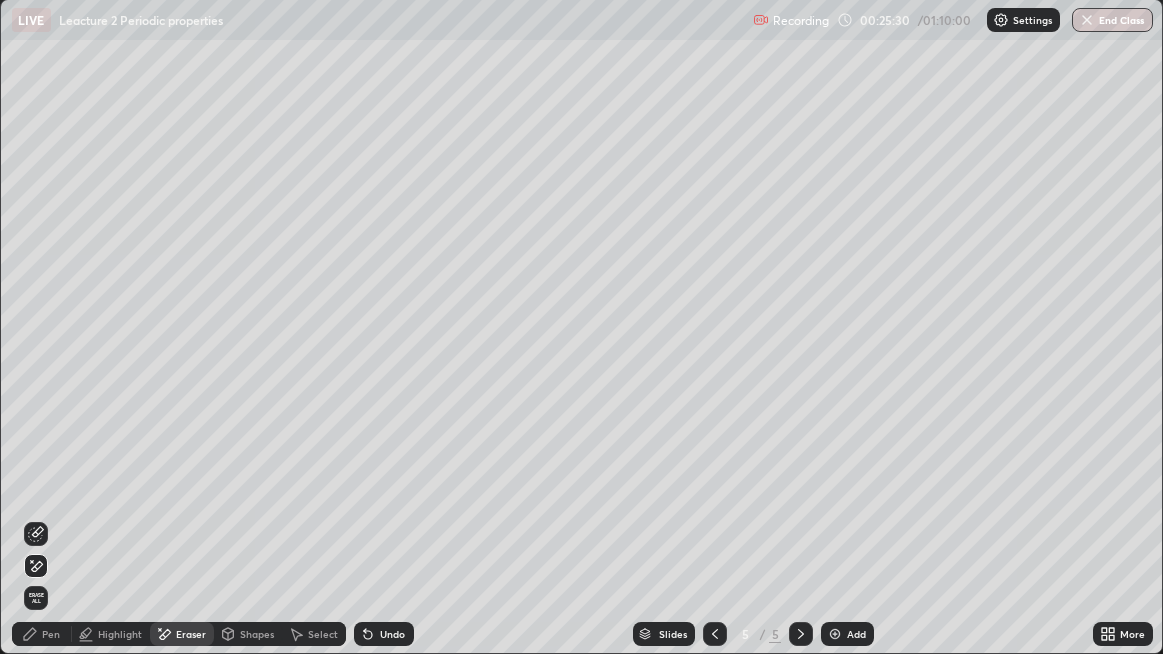 click on "Pen" at bounding box center (42, 634) 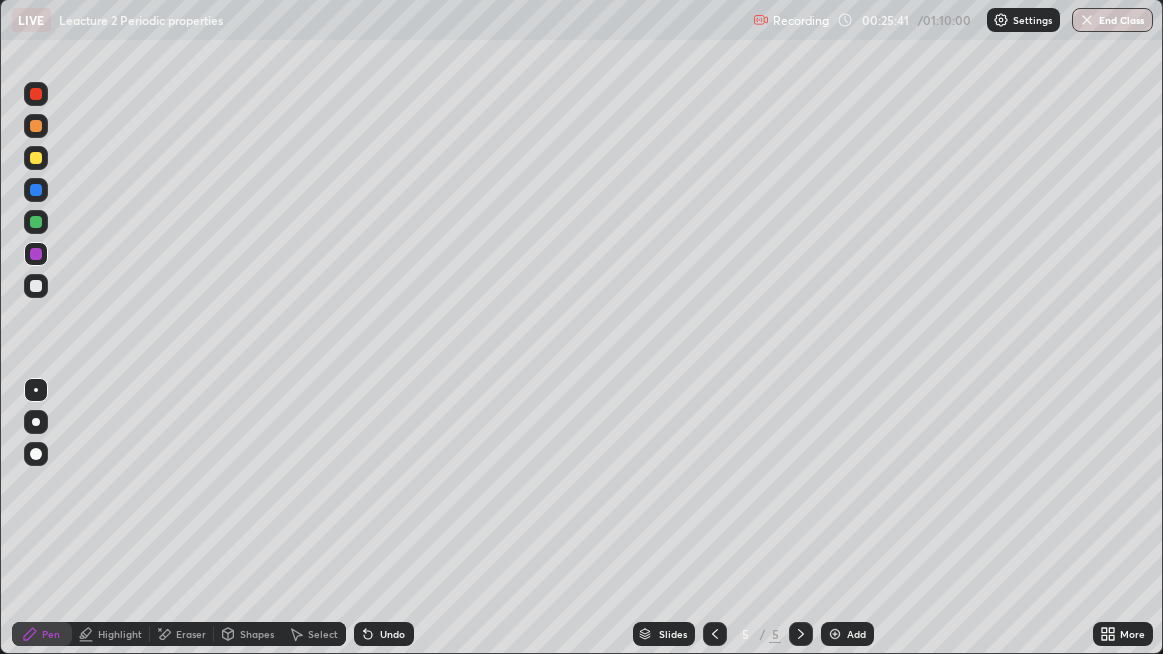 click on "Undo" at bounding box center [392, 634] 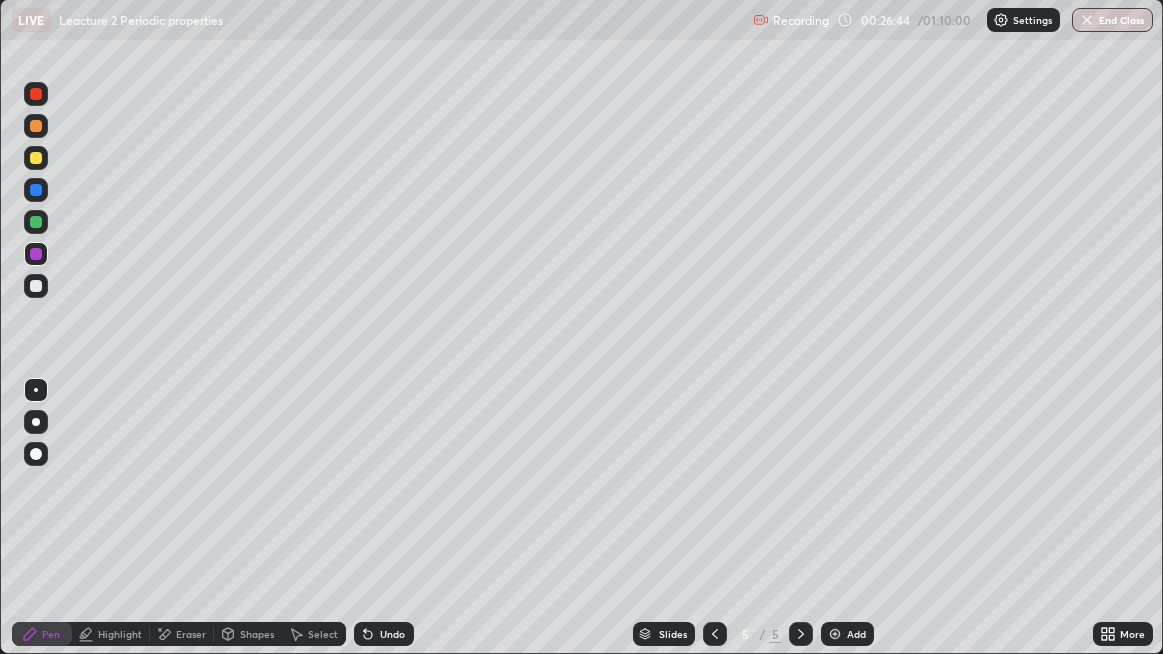 click on "Undo" at bounding box center [392, 634] 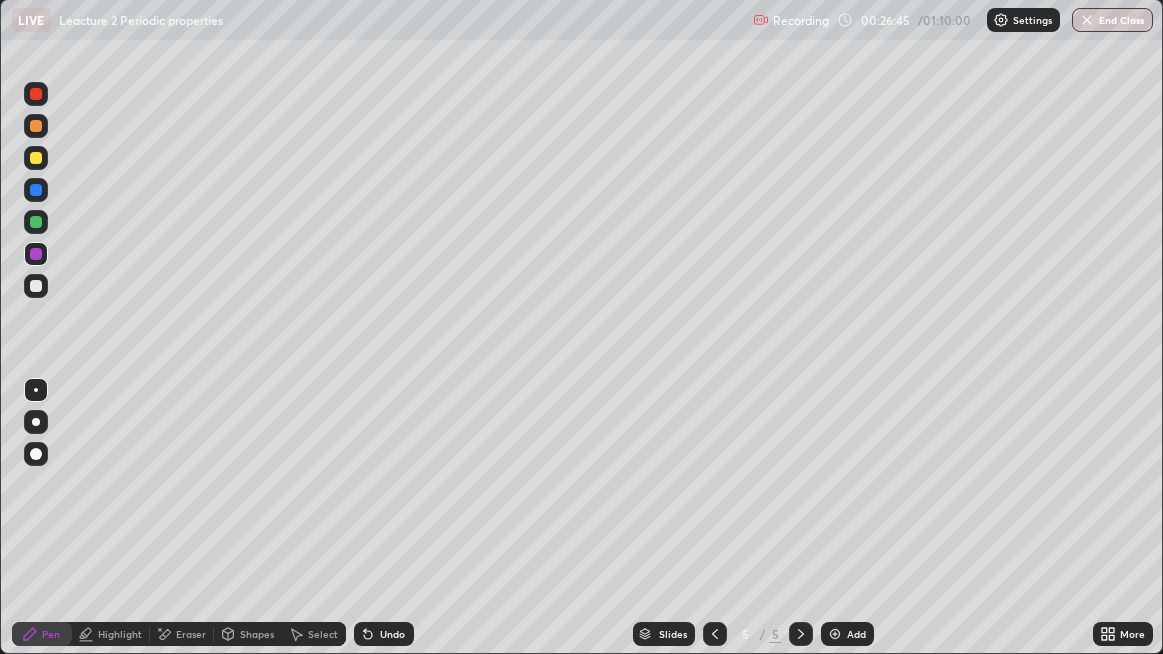 click on "Undo" at bounding box center (392, 634) 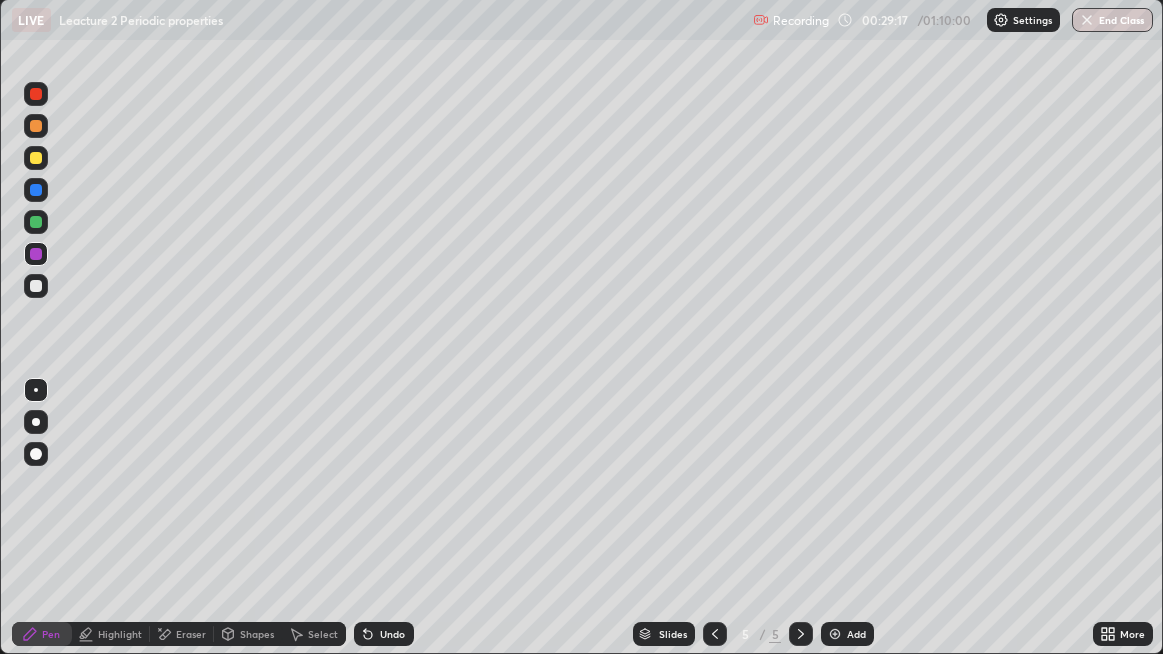 click on "Undo" at bounding box center (384, 634) 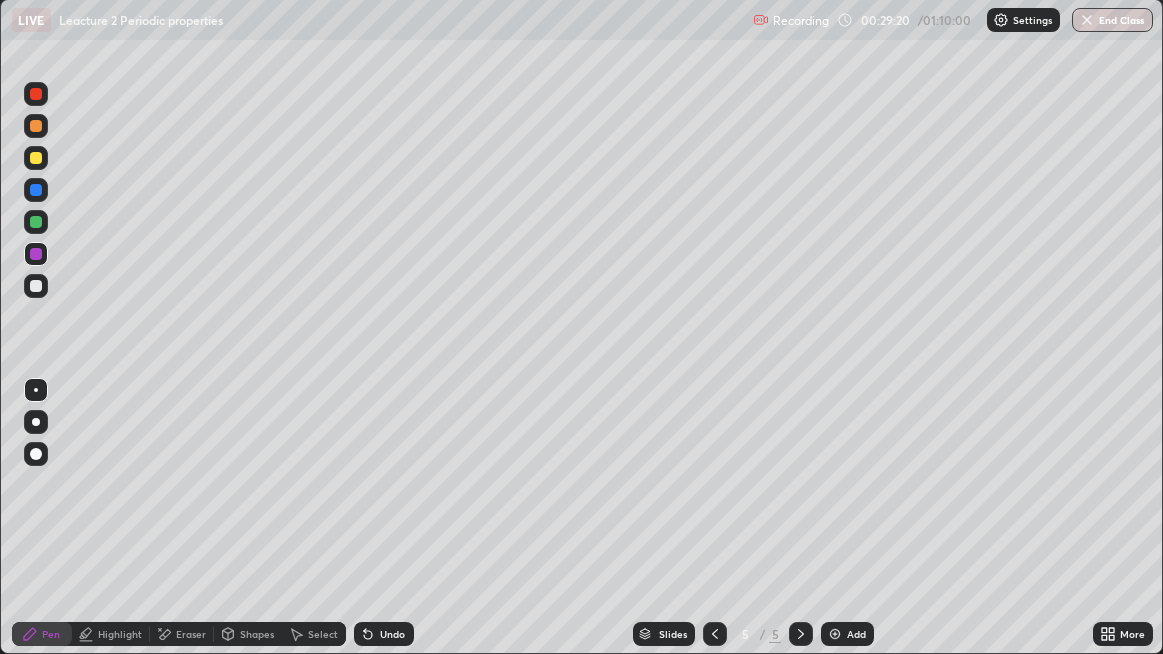 click on "Eraser" at bounding box center [191, 634] 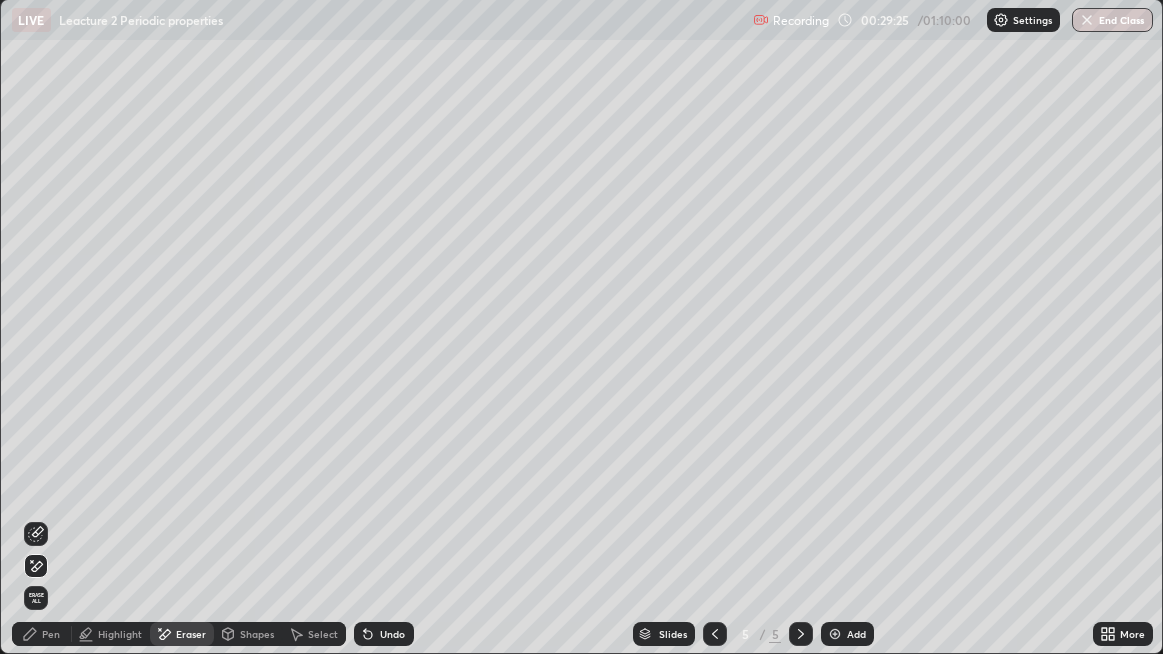 click on "Undo" at bounding box center (384, 634) 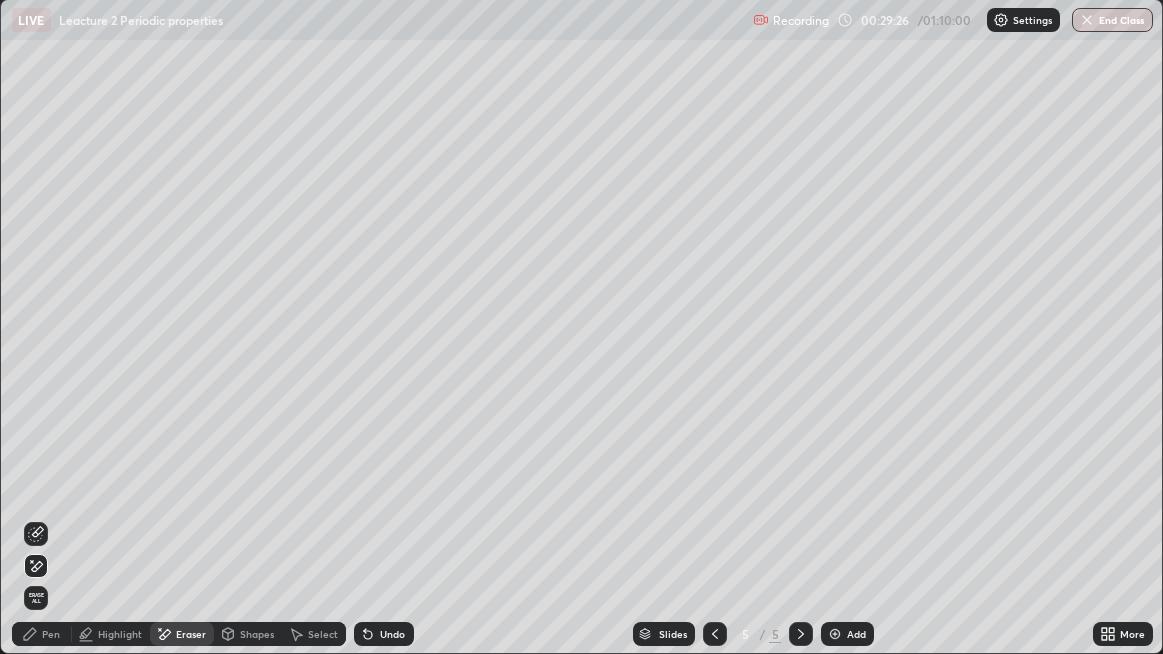 click on "Pen" at bounding box center [51, 634] 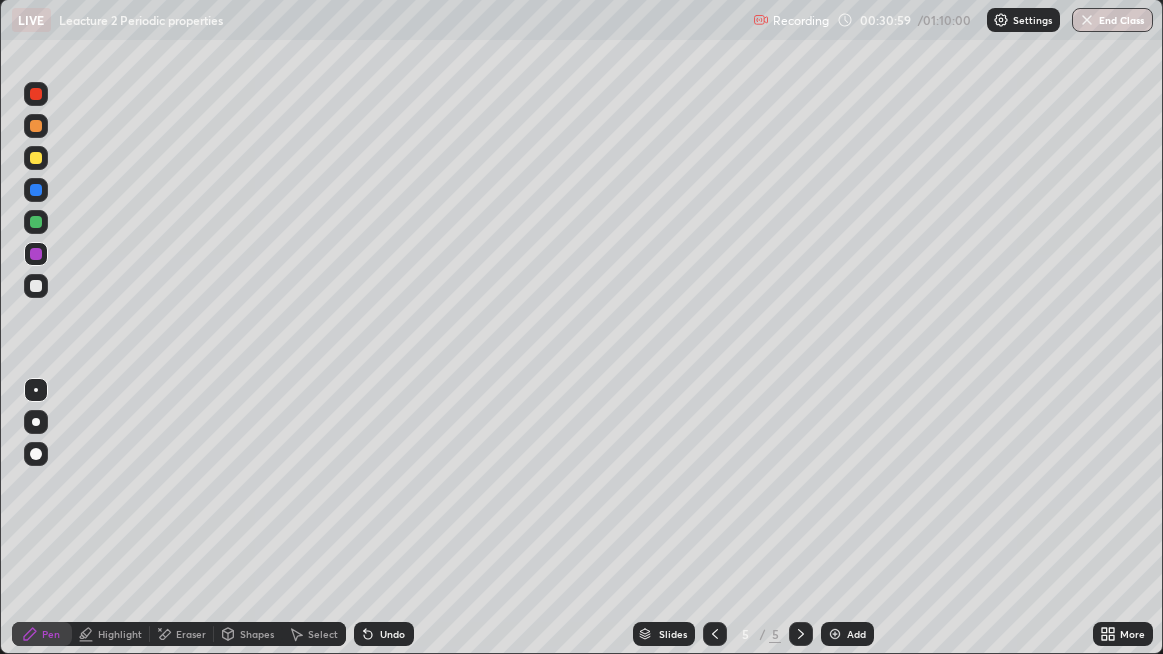 click on "Undo" at bounding box center (384, 634) 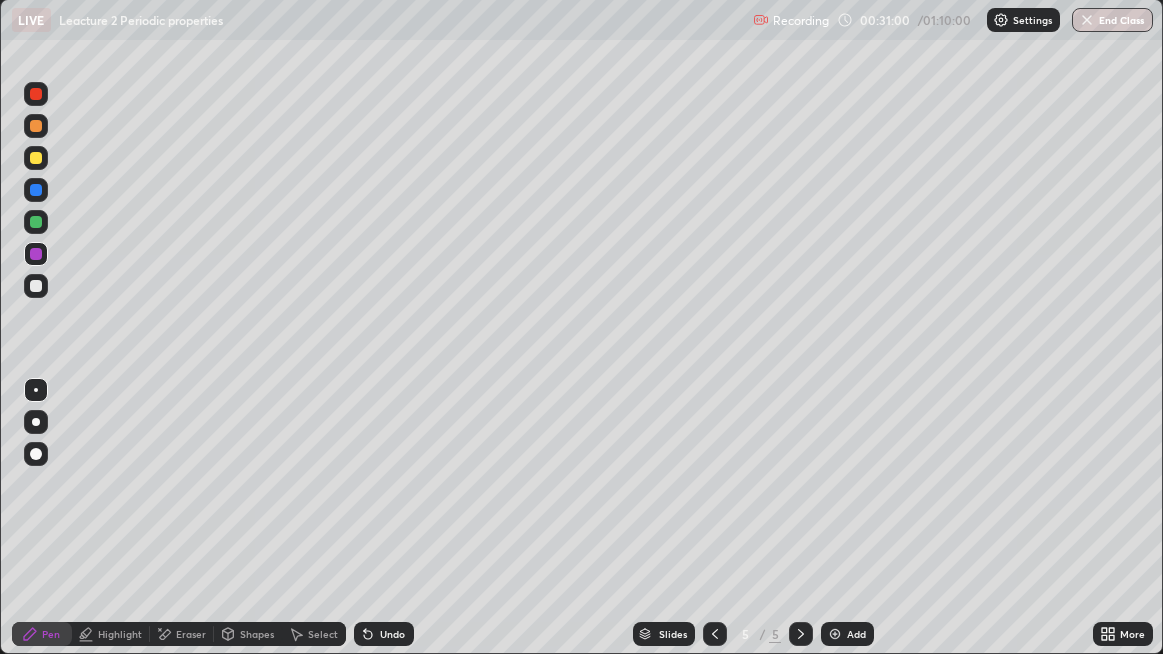 click on "Undo" at bounding box center (384, 634) 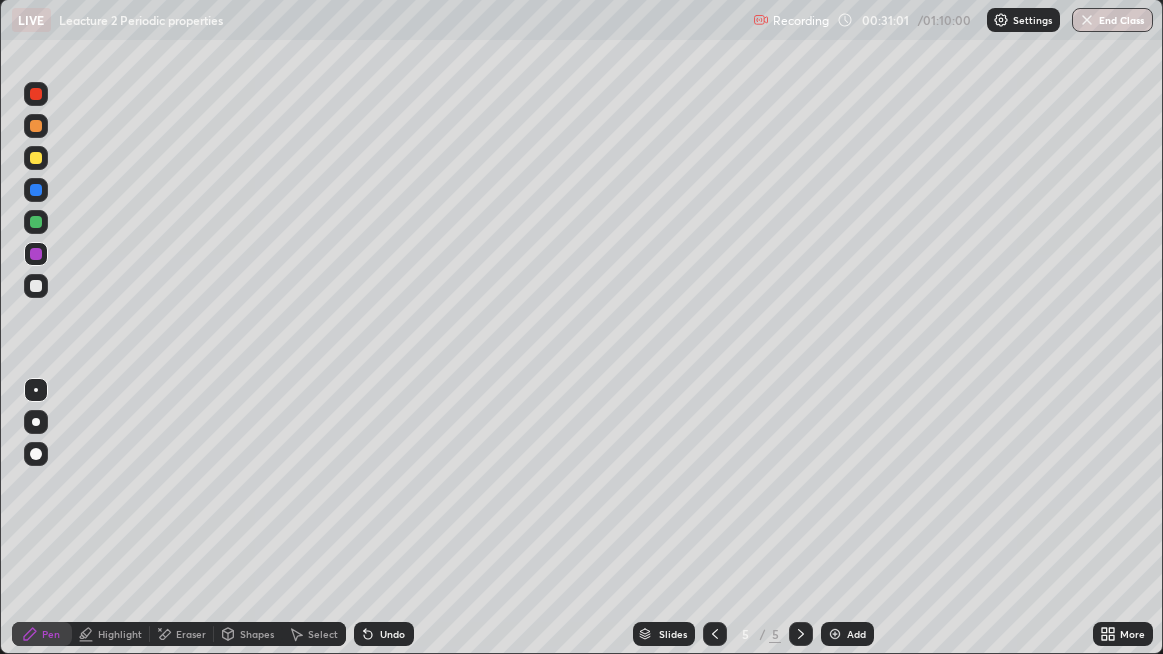 click on "Undo" at bounding box center (384, 634) 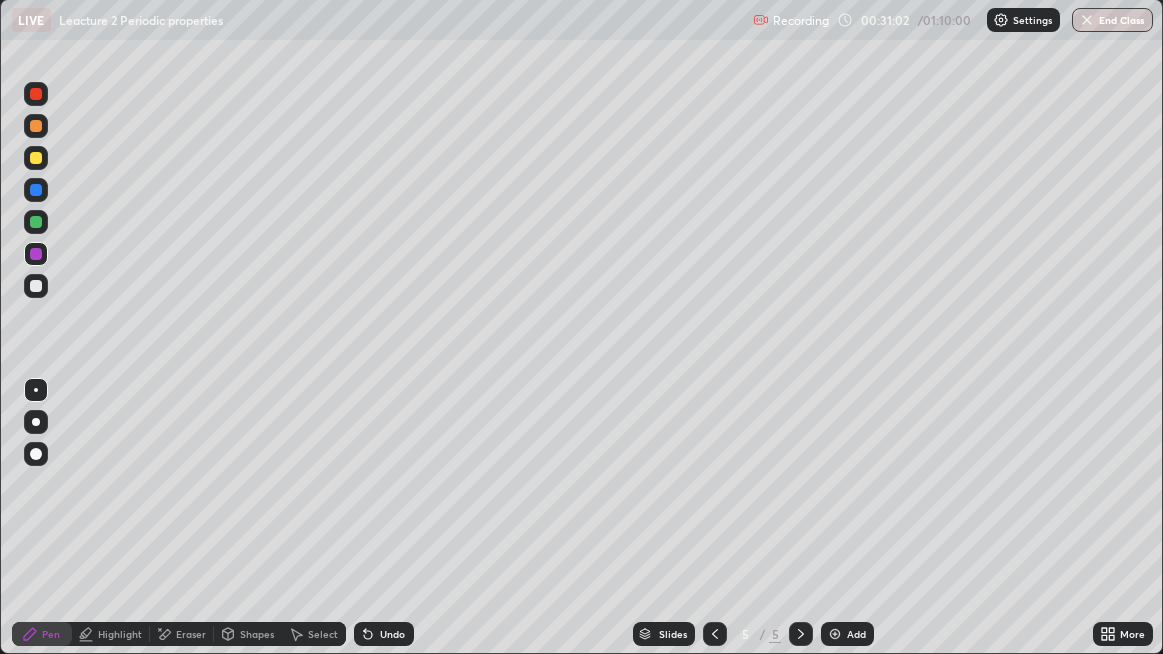 click on "Undo" at bounding box center (392, 634) 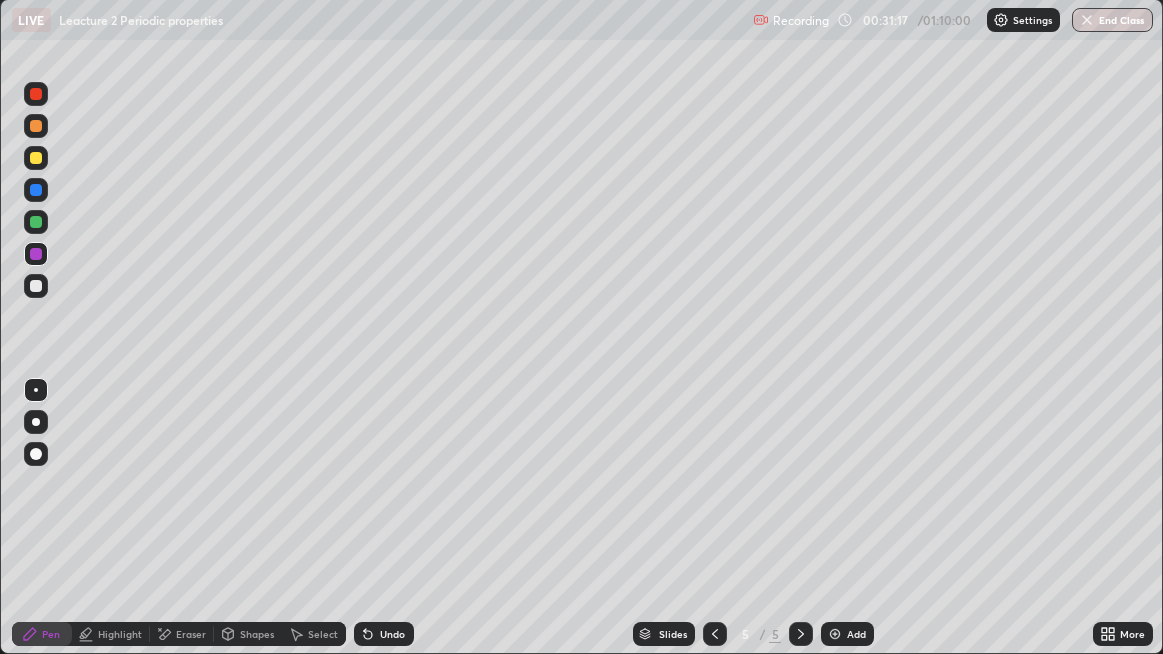 click on "Undo" at bounding box center [384, 634] 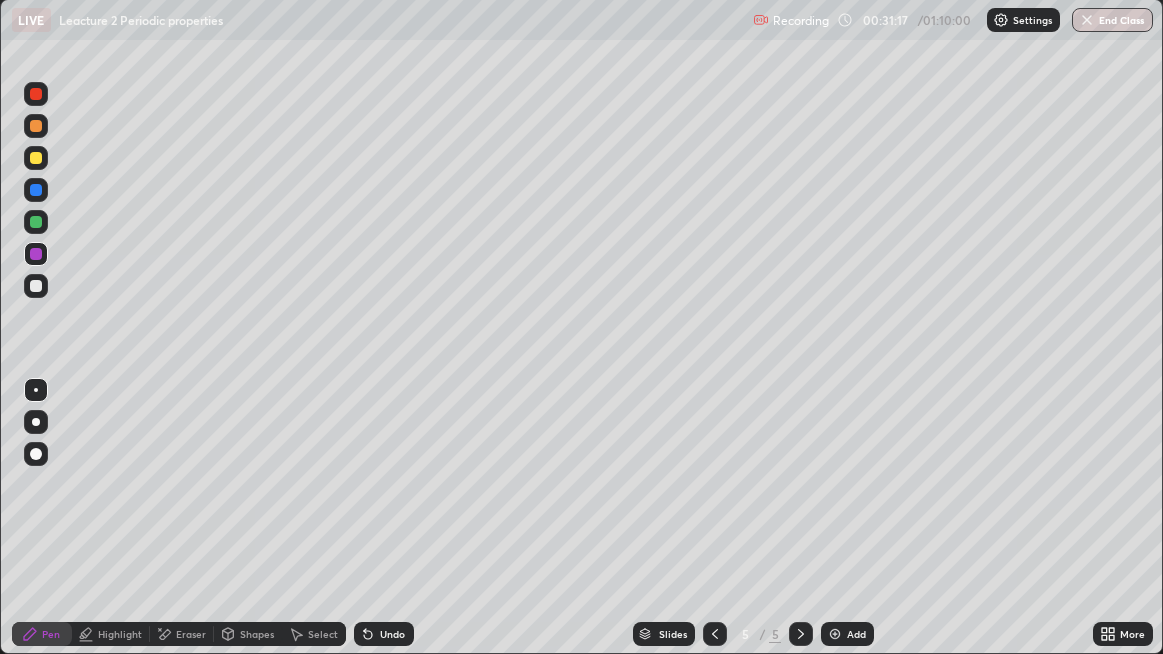 click on "Undo" at bounding box center (384, 634) 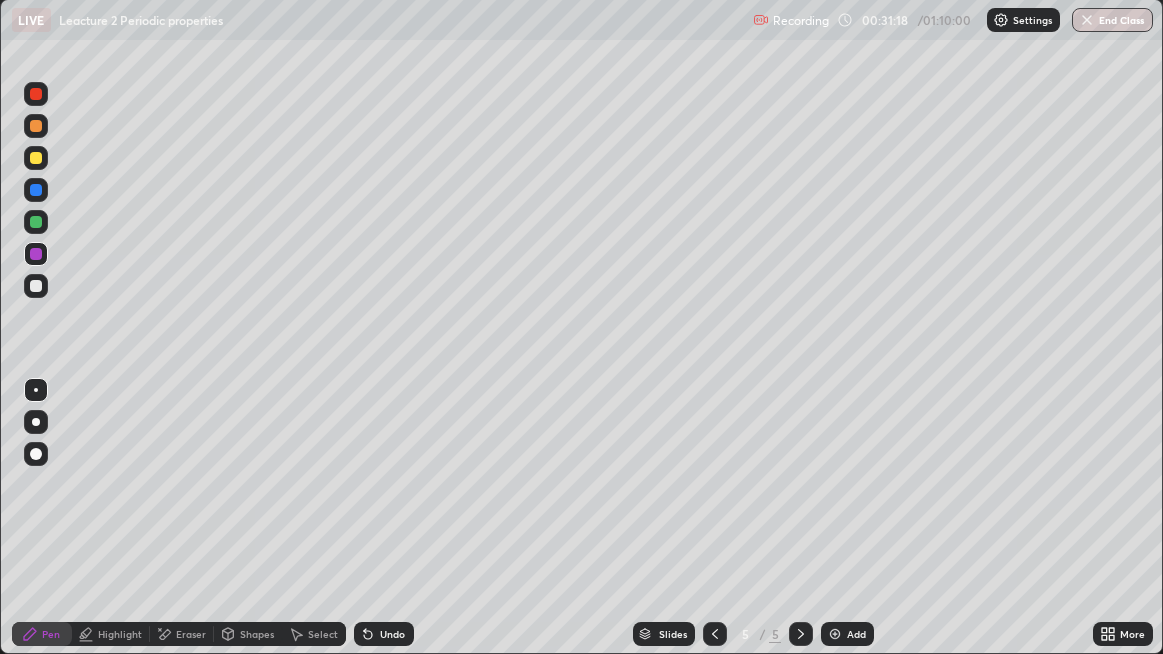 click on "Undo" at bounding box center (380, 634) 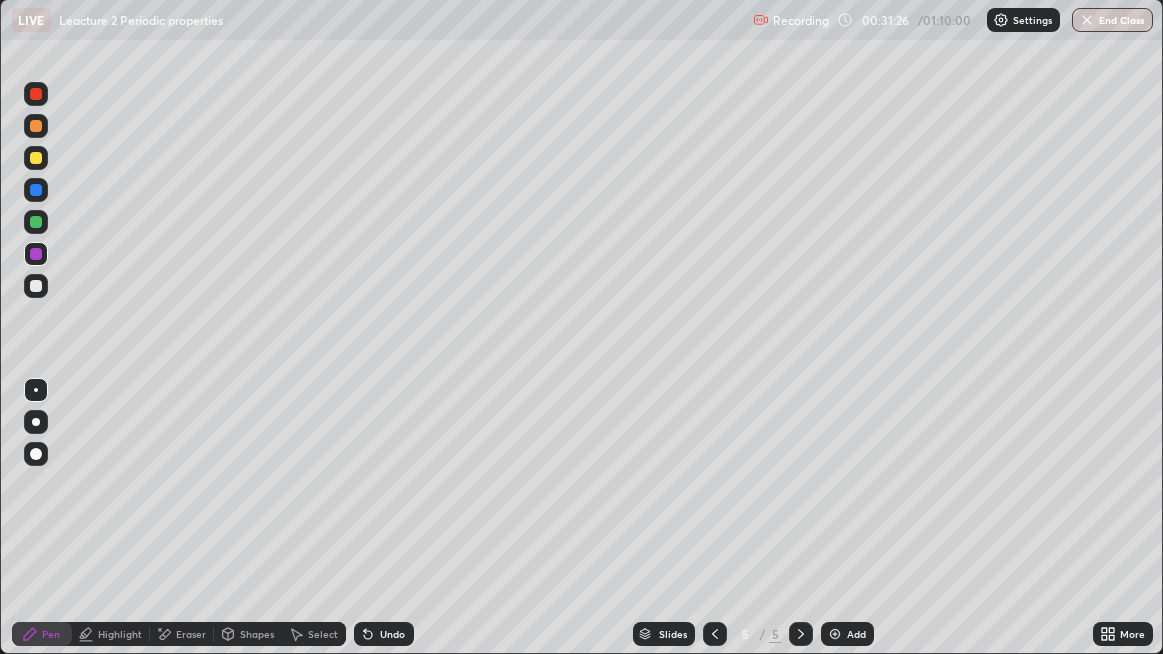 click on "Undo" at bounding box center (392, 634) 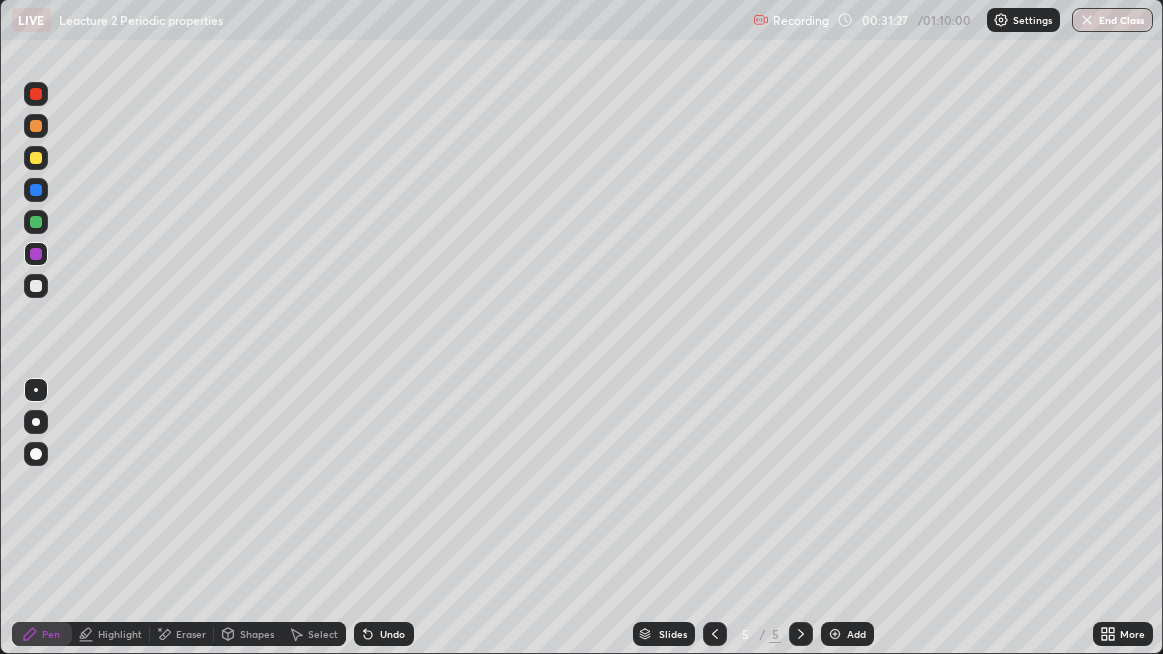 click on "Undo" at bounding box center (392, 634) 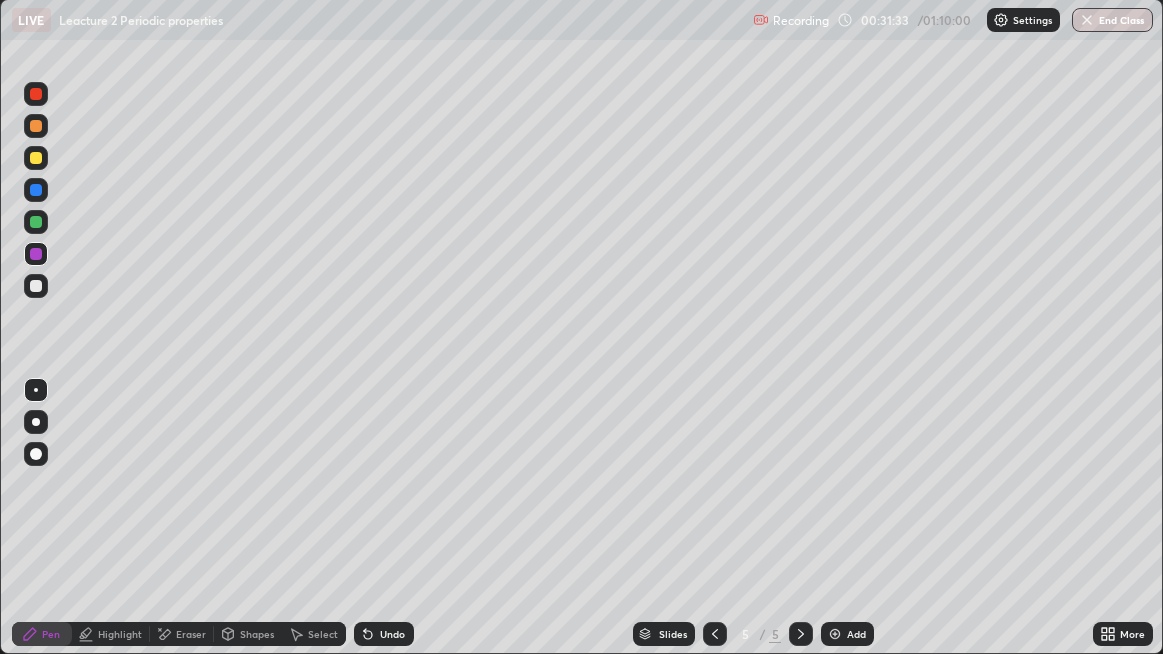 click at bounding box center [835, 634] 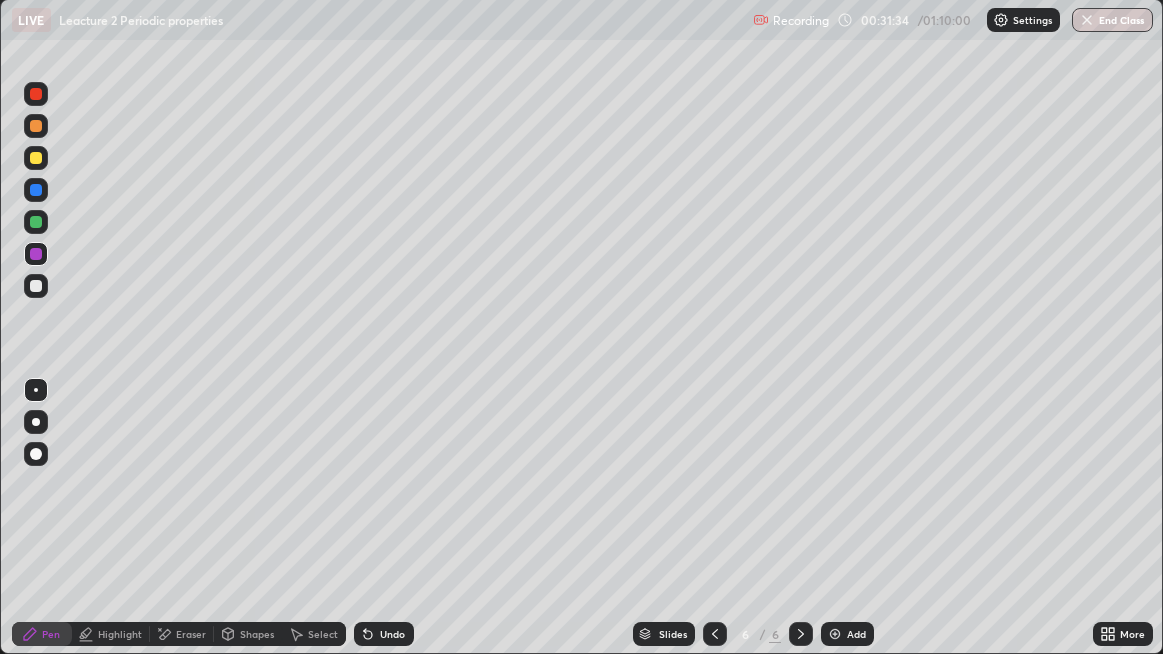 click at bounding box center [36, 158] 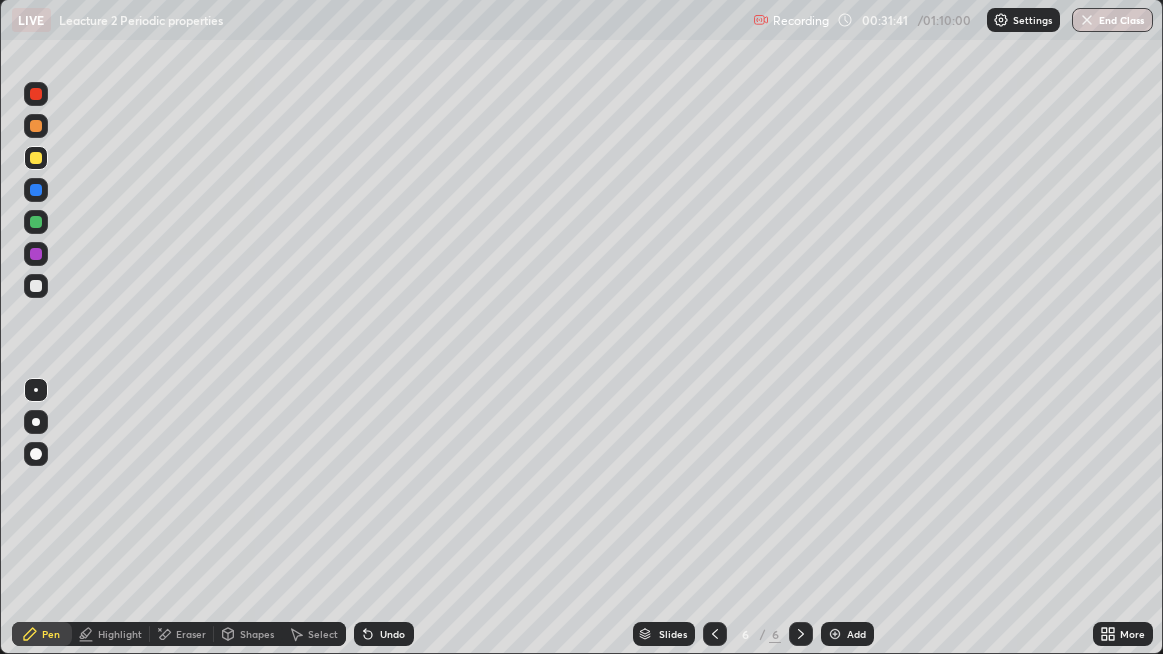 click on "Undo" at bounding box center [392, 634] 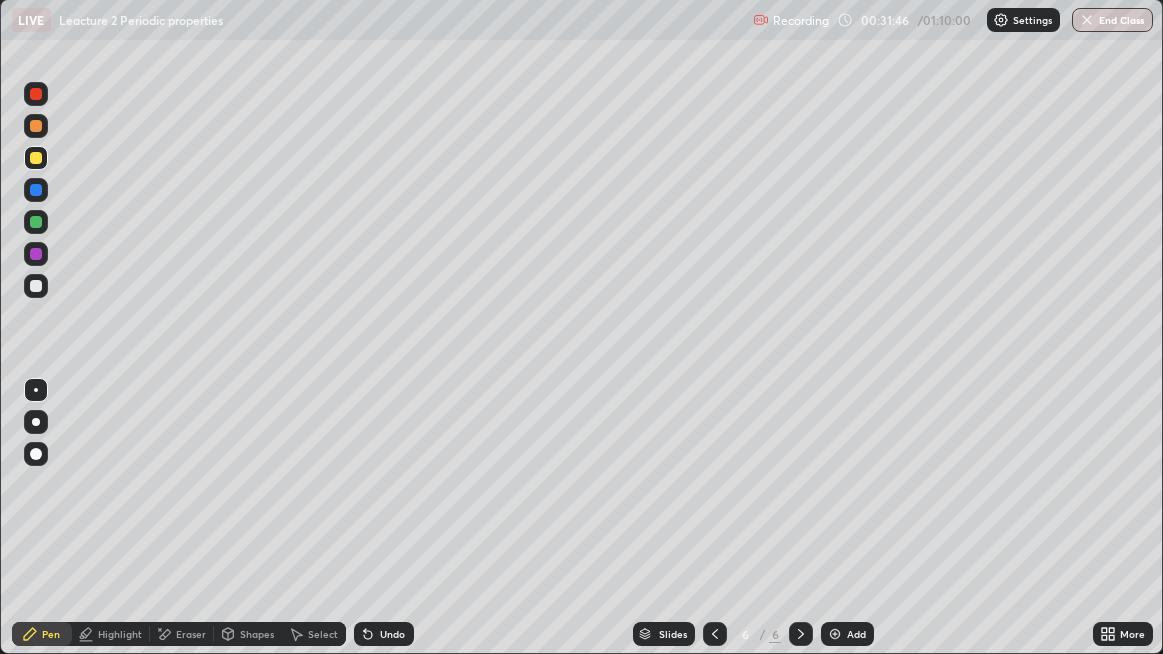 click 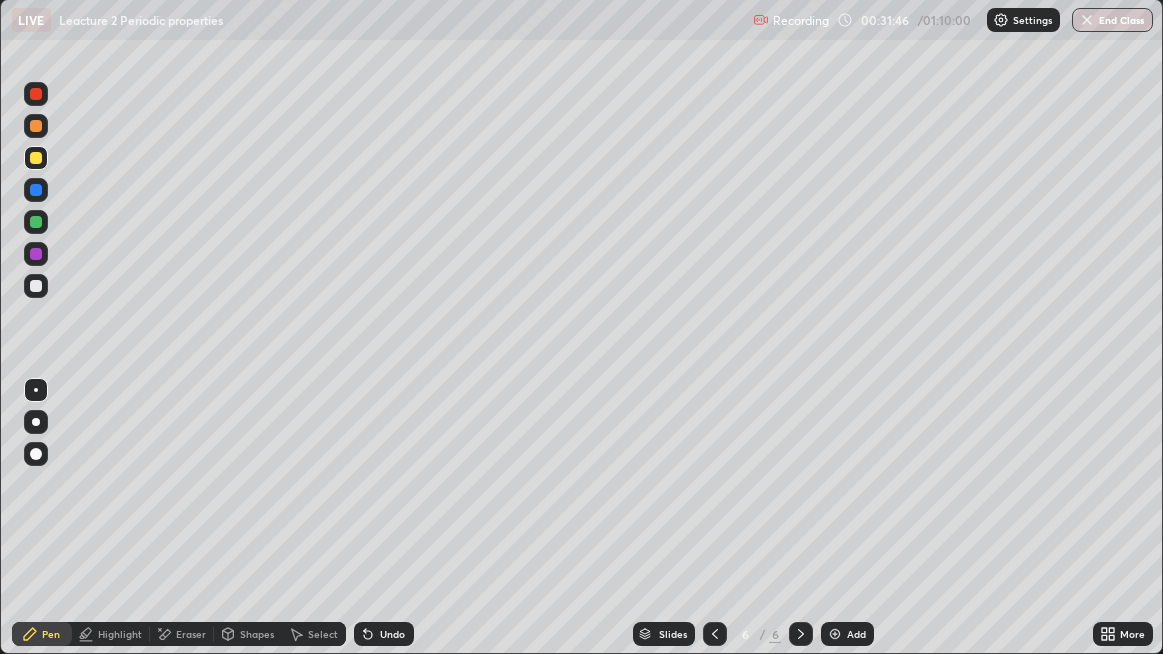 click on "Undo" at bounding box center [380, 634] 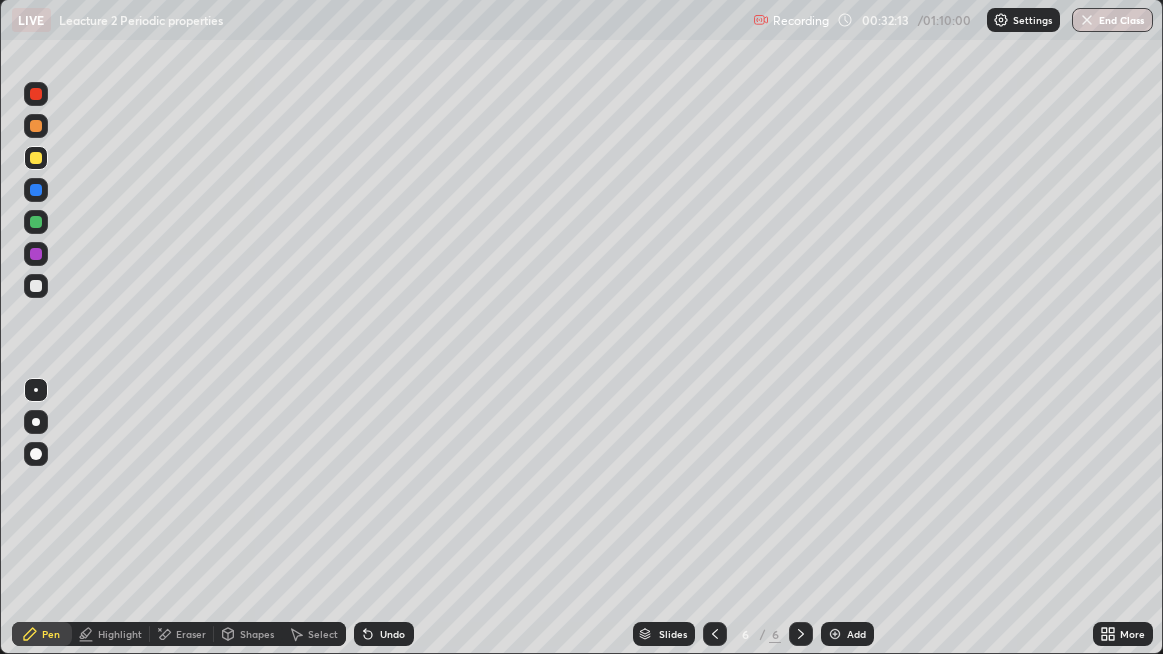 click 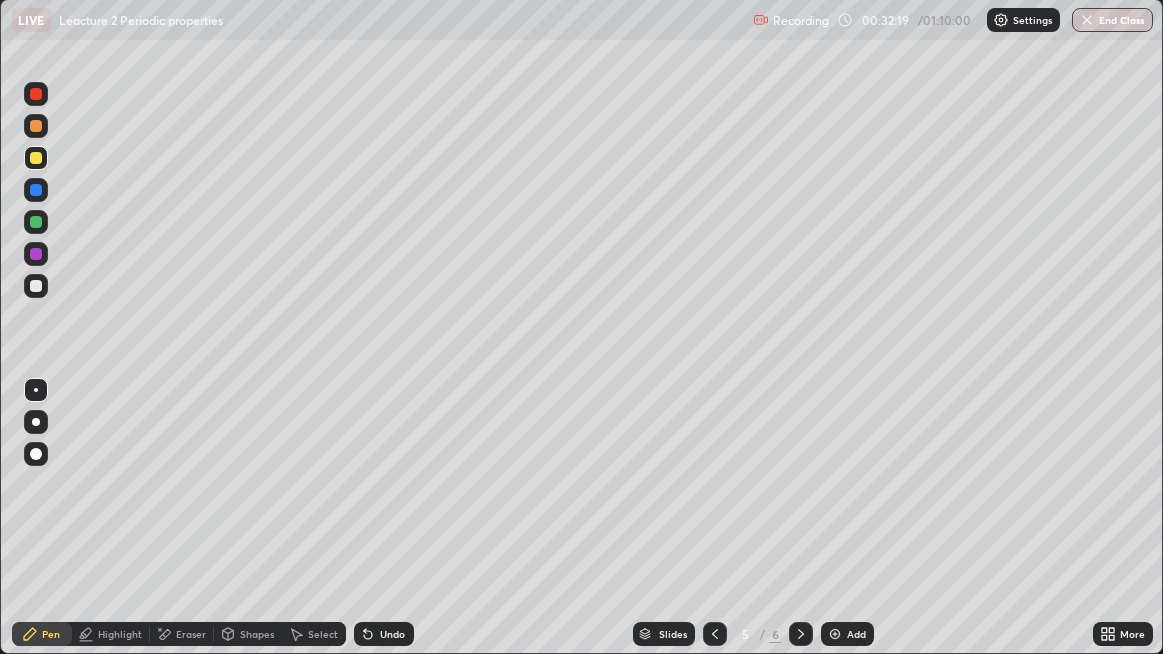 click at bounding box center (36, 94) 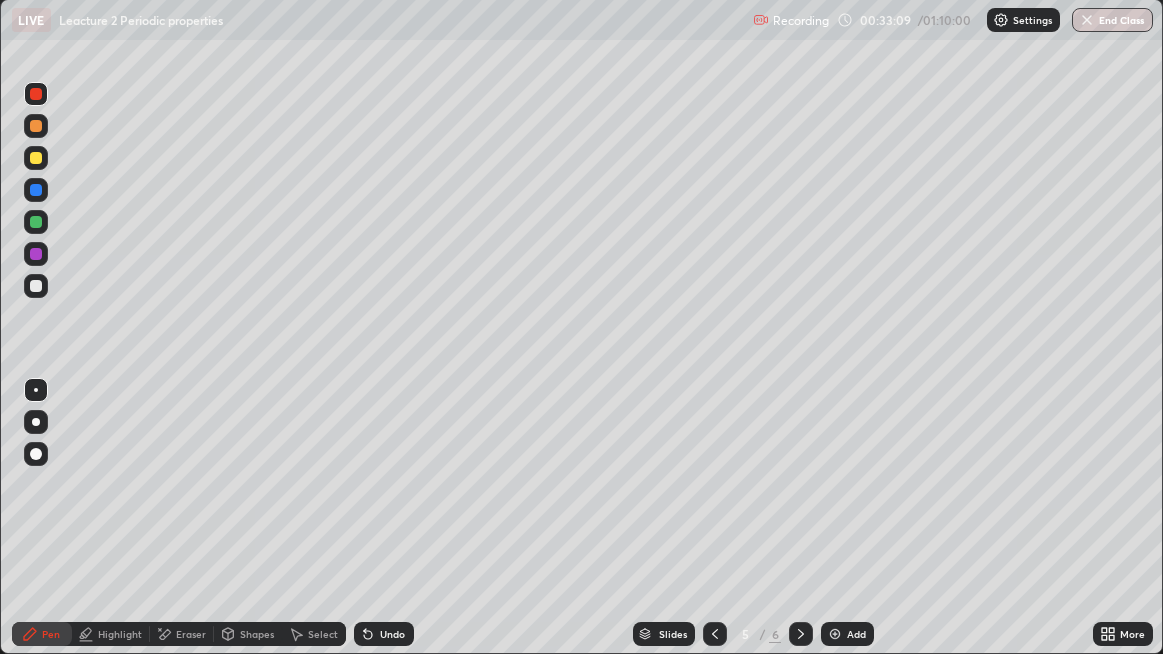 click 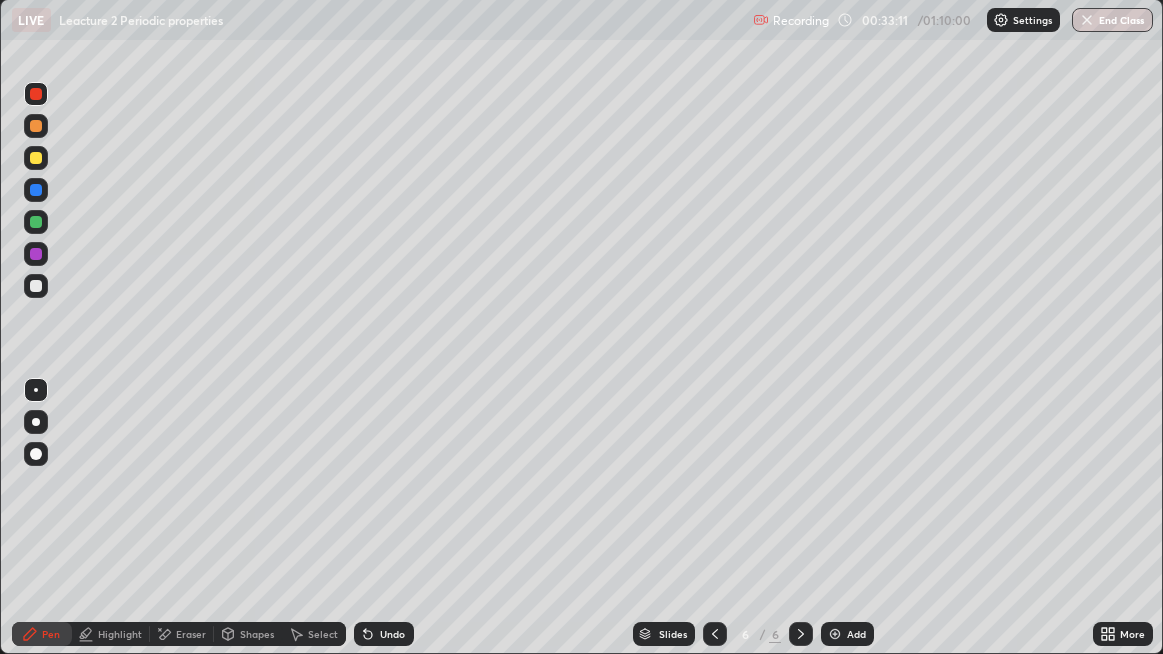 click at bounding box center (36, 286) 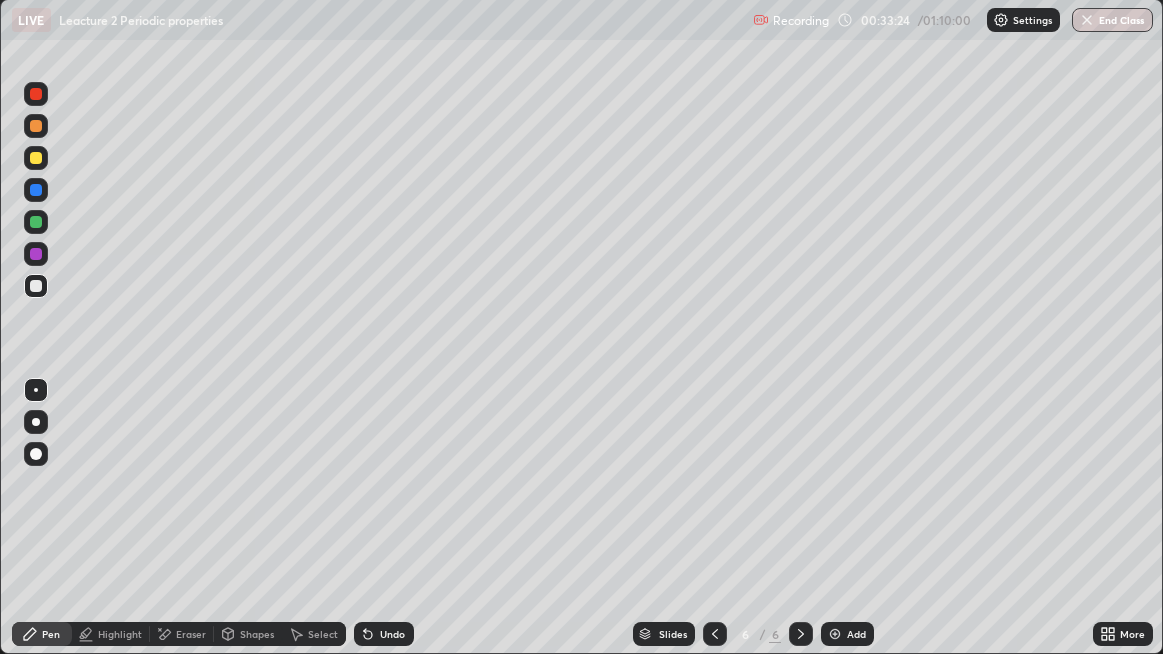 click at bounding box center [36, 222] 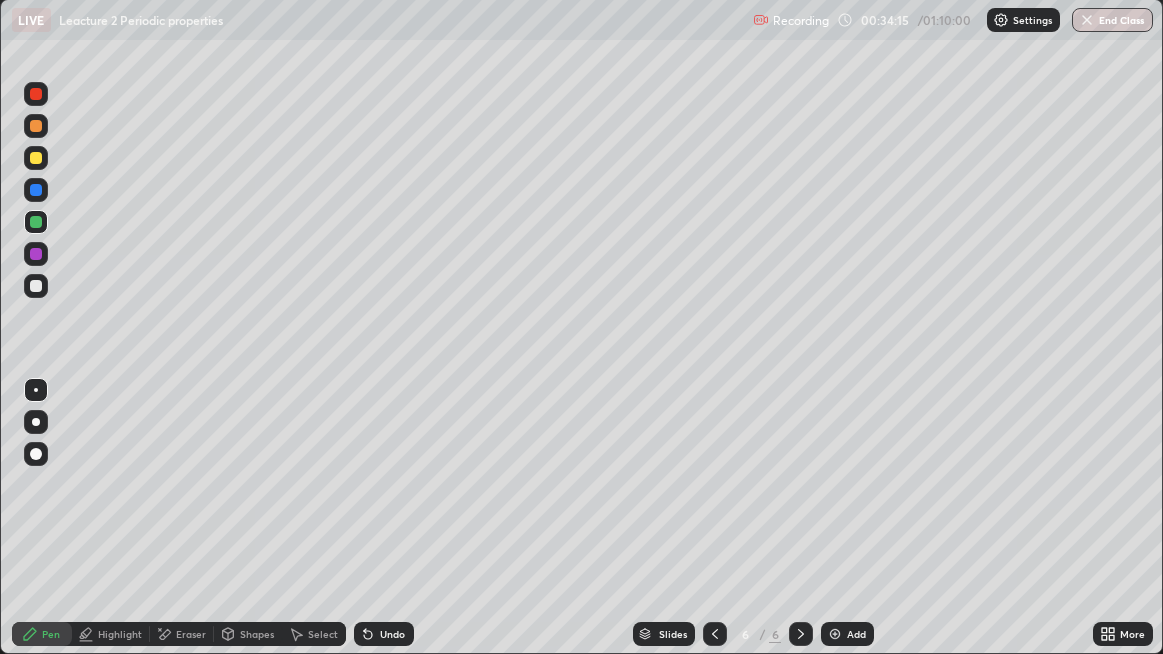 click on "Undo" at bounding box center [392, 634] 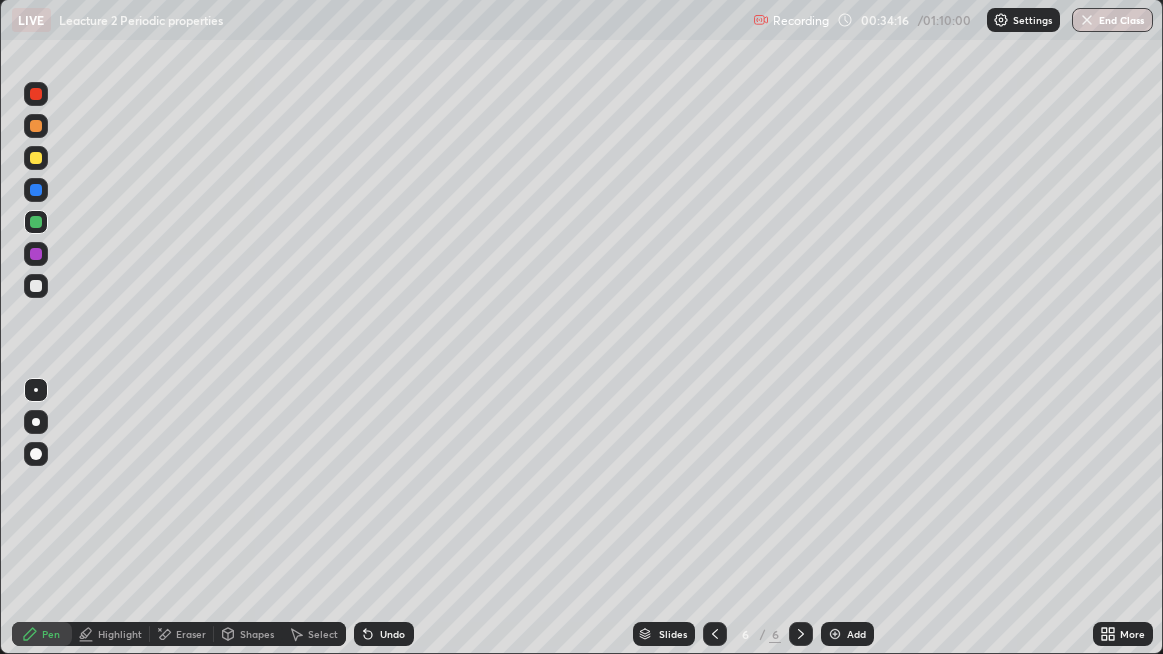 click at bounding box center [715, 634] 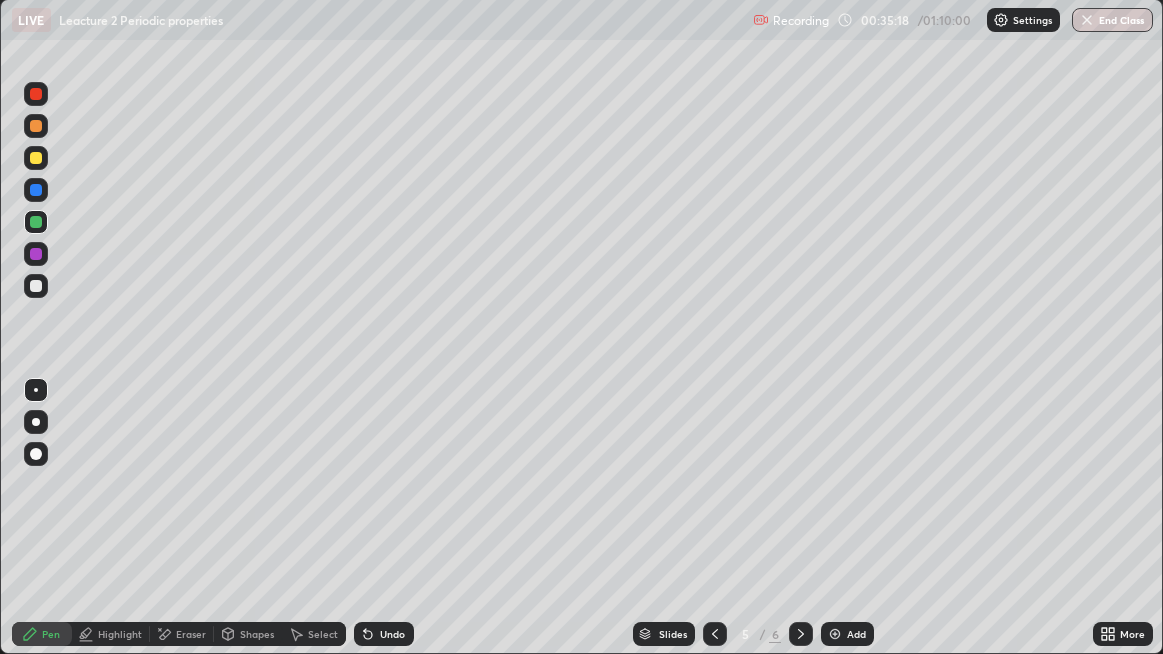 click at bounding box center (36, 158) 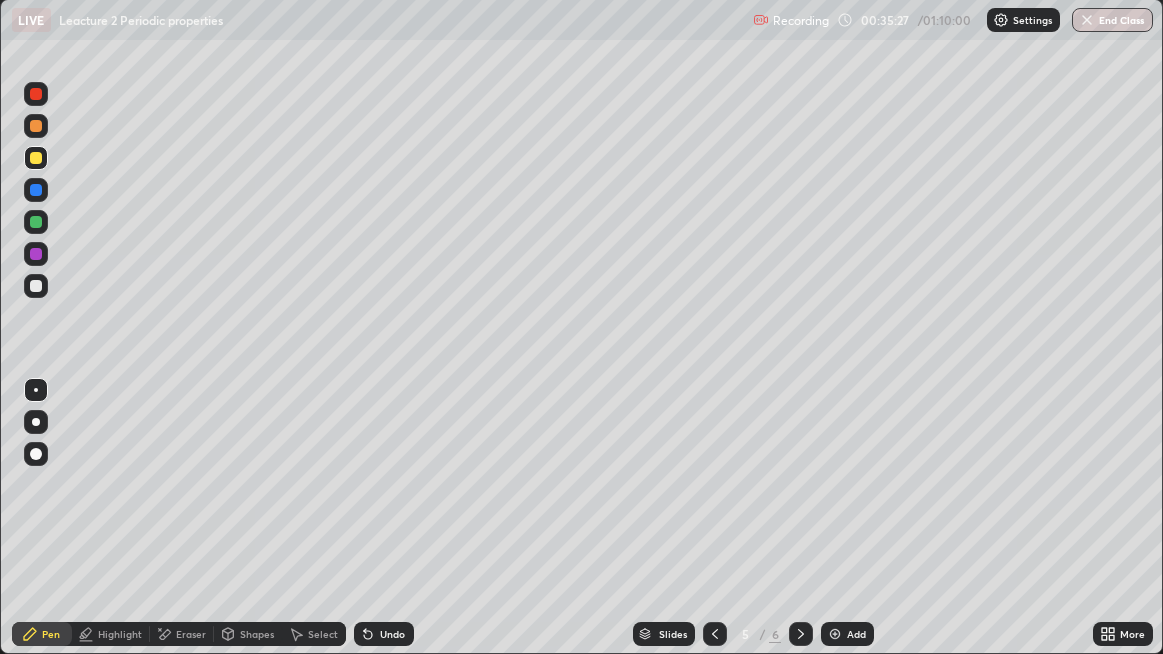 click on "Erase all" at bounding box center [36, 327] 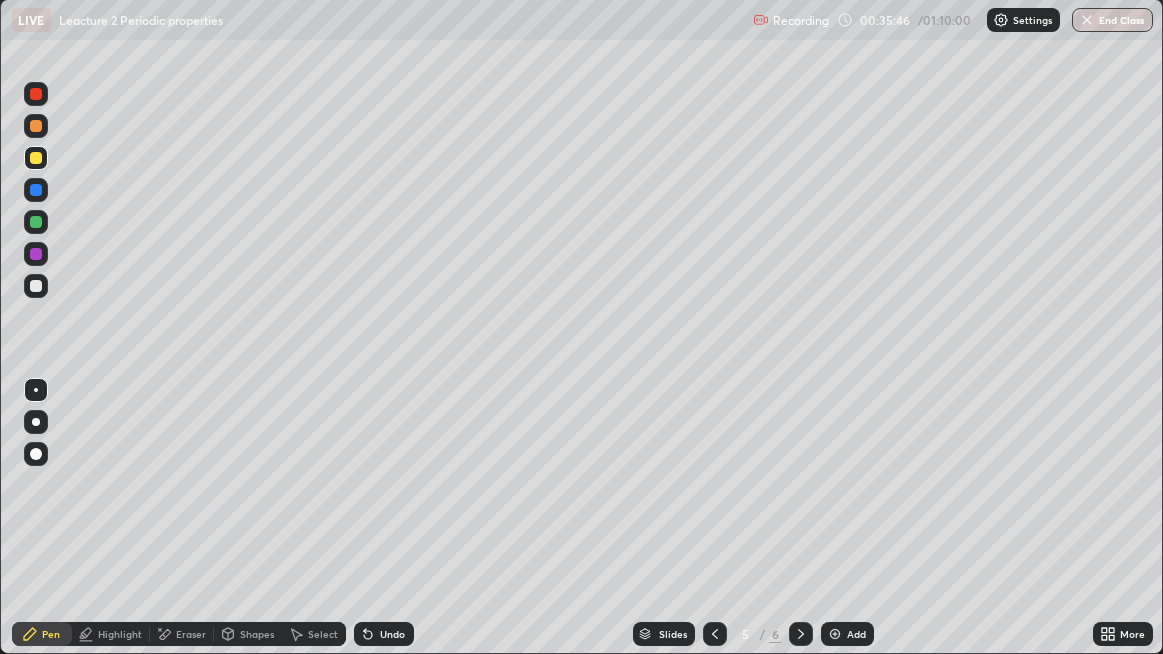 click 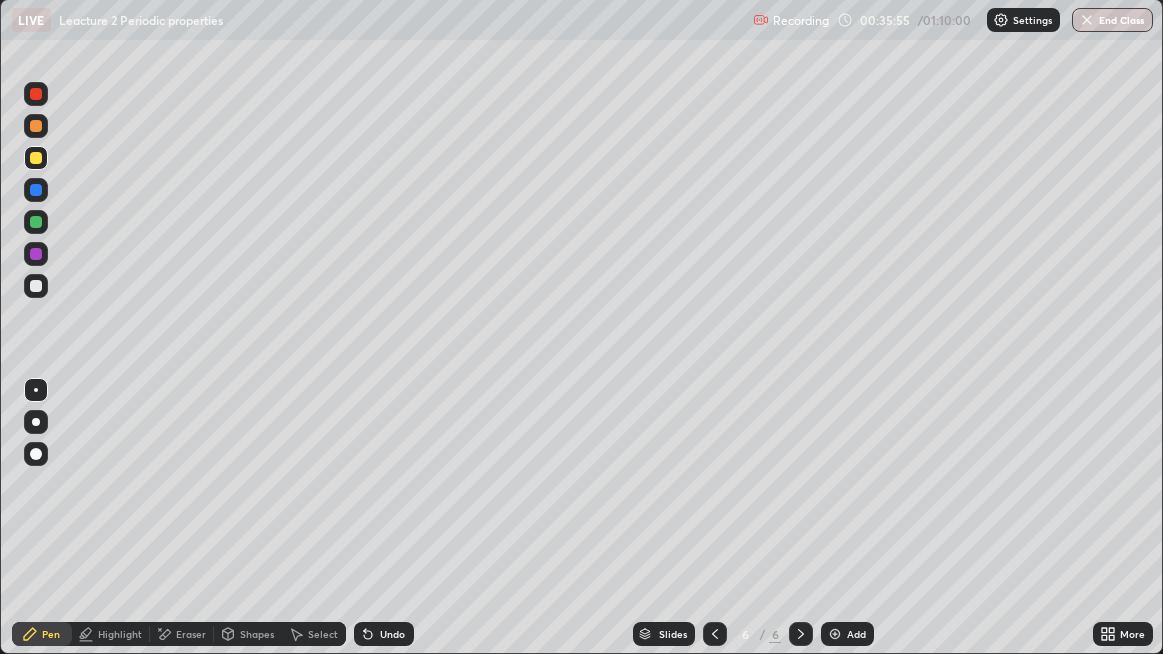 click 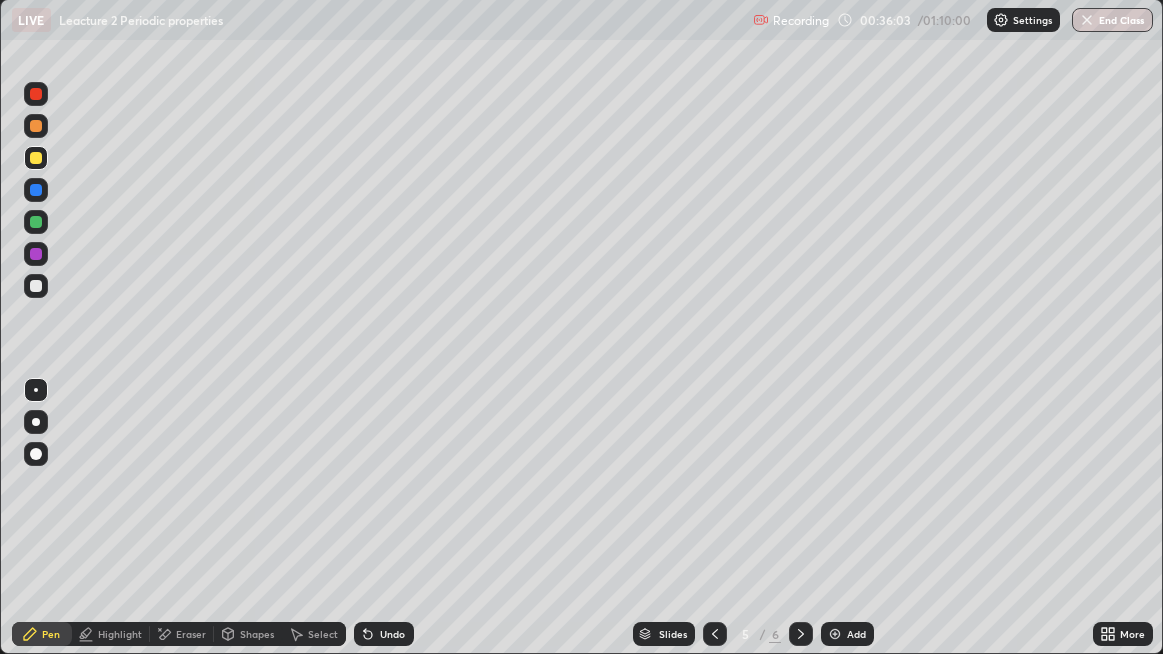 click 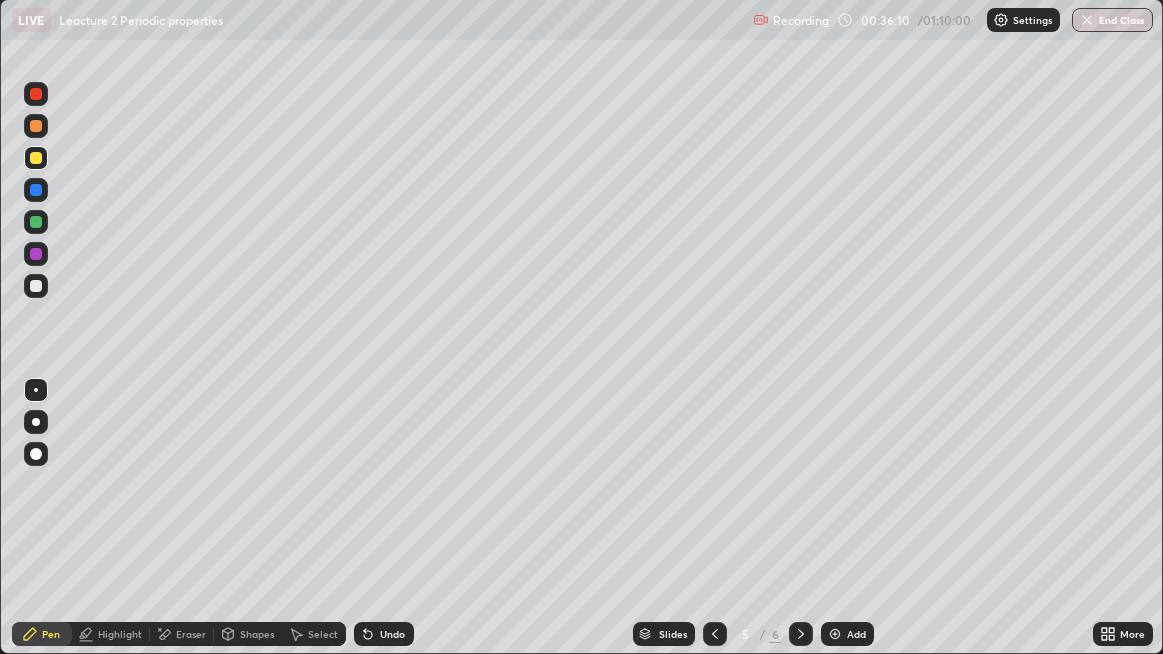 click 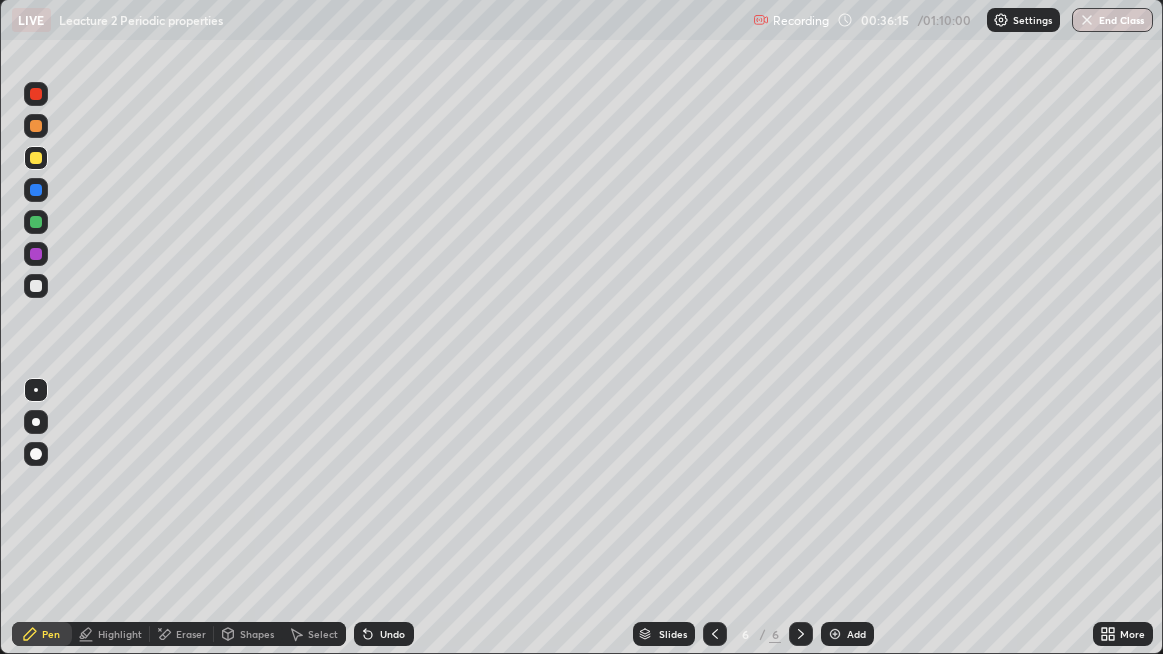 click 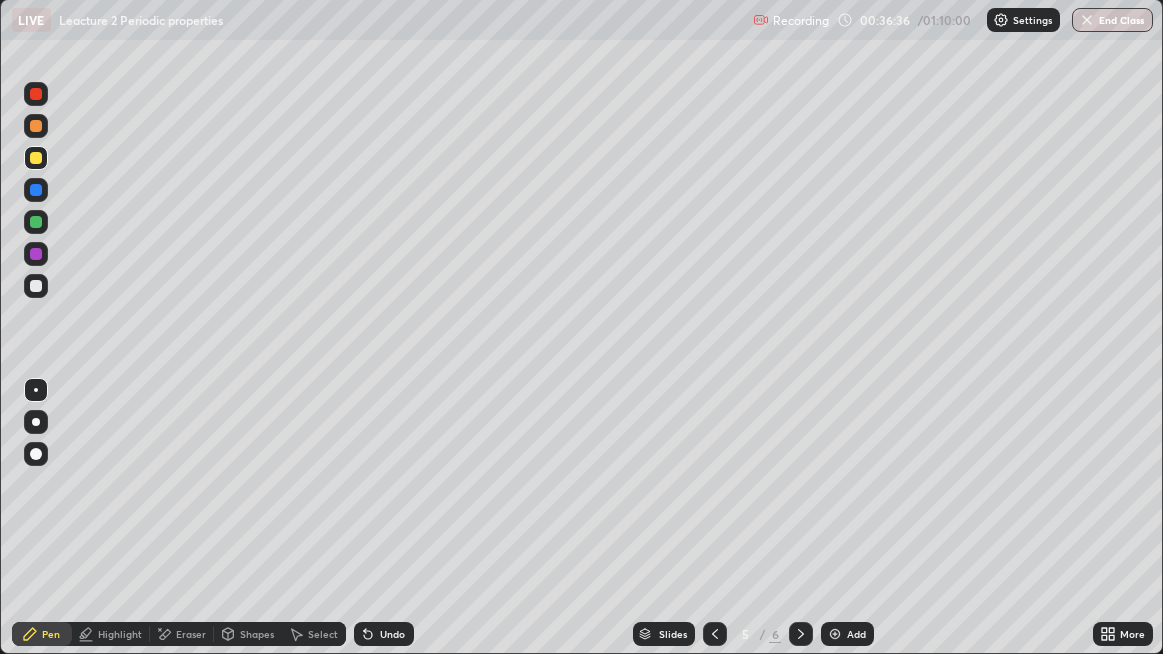 click 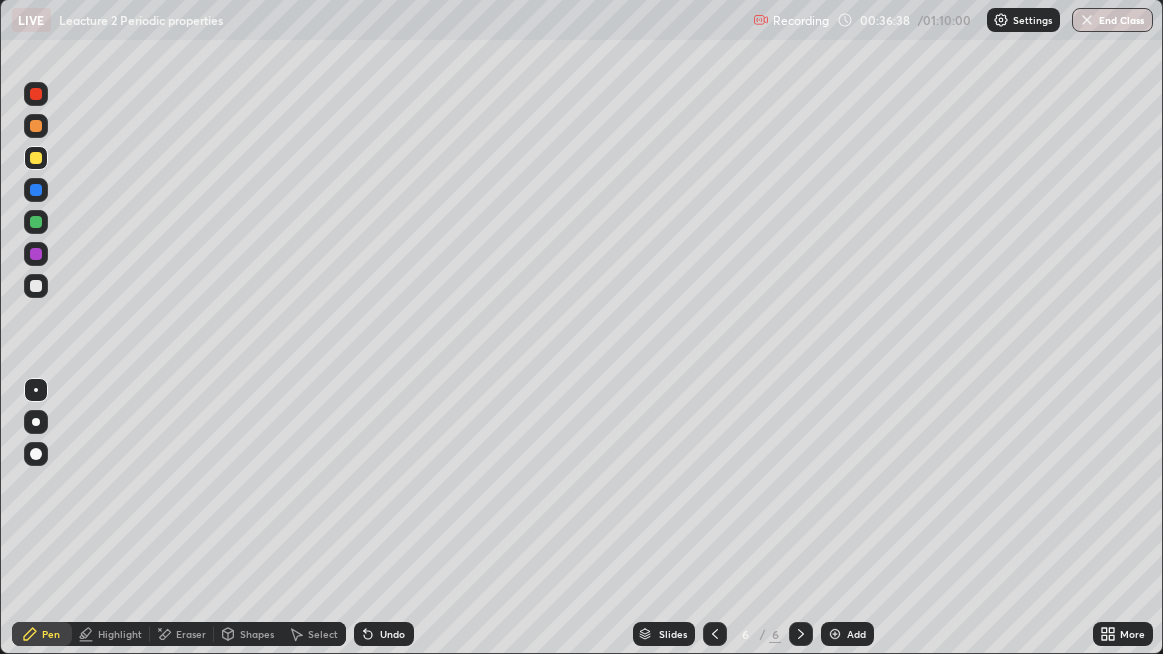 click at bounding box center [36, 286] 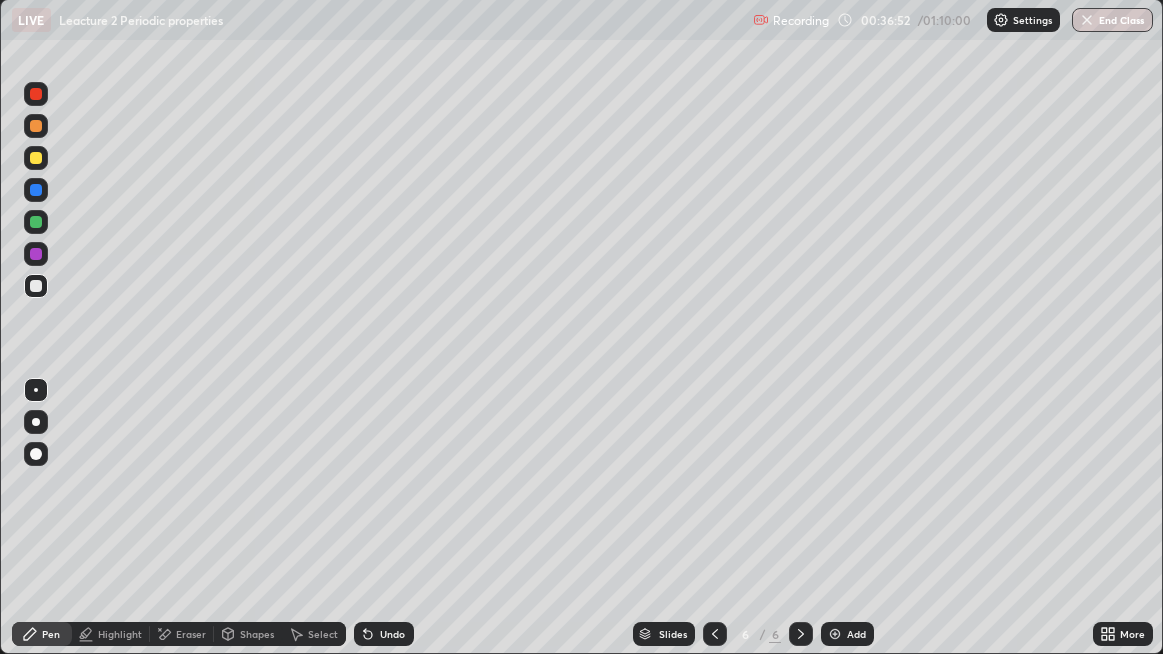 click on "Undo" at bounding box center (392, 634) 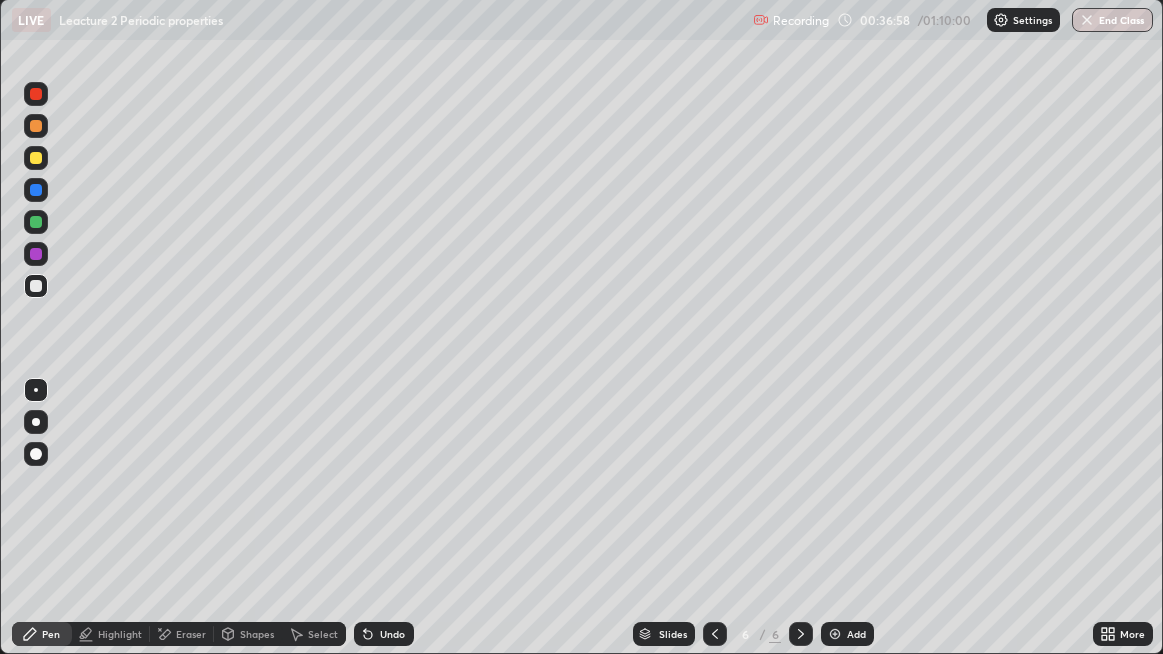 click on "Undo" at bounding box center (384, 634) 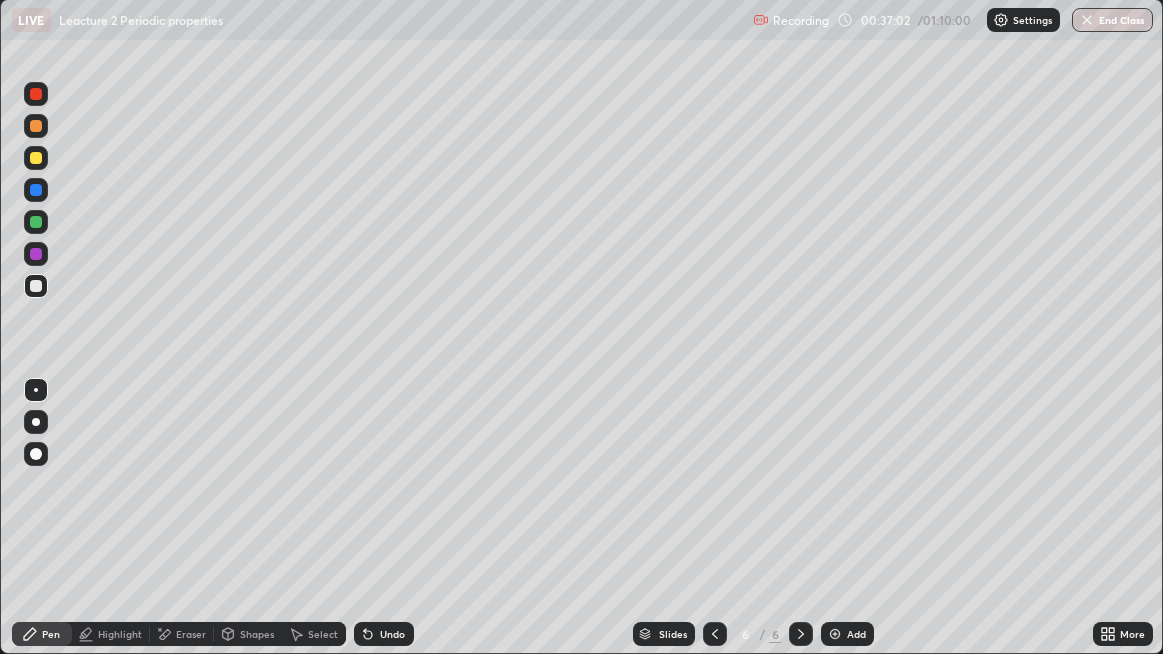 click on "Undo" at bounding box center [392, 634] 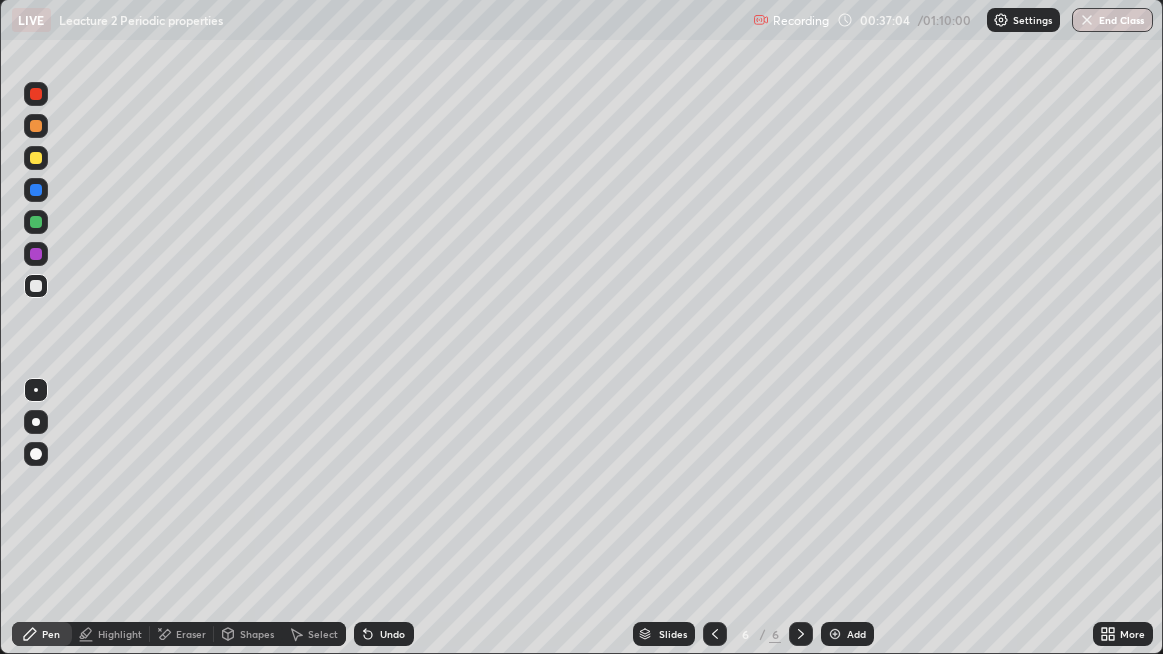 click 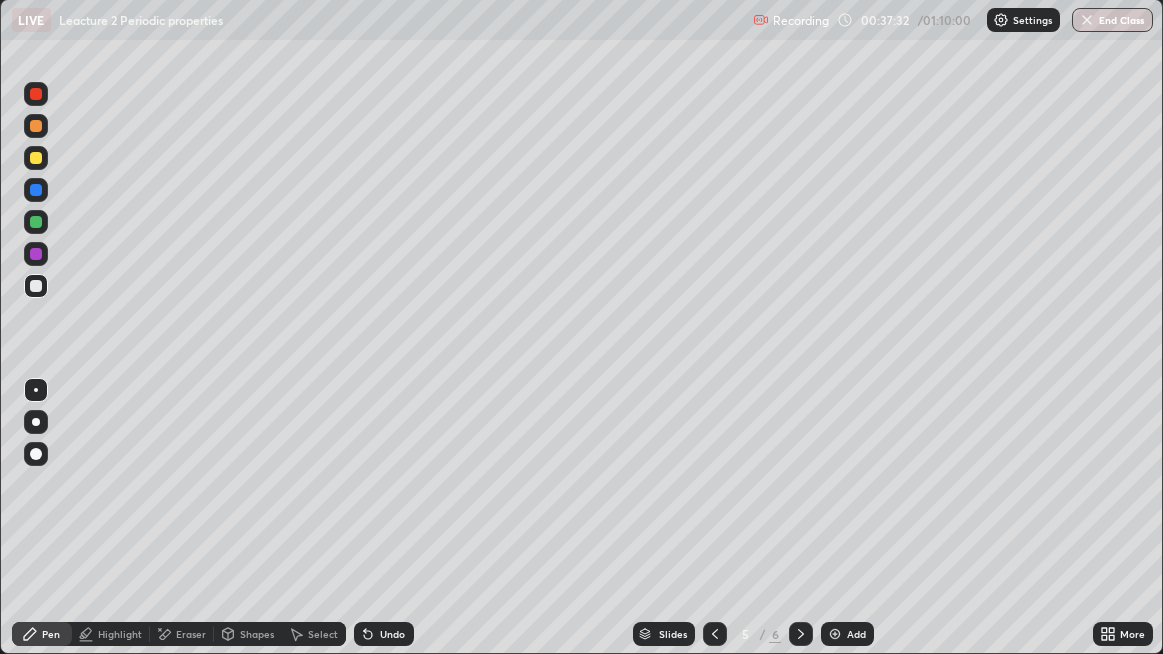 click on "Undo" at bounding box center [392, 634] 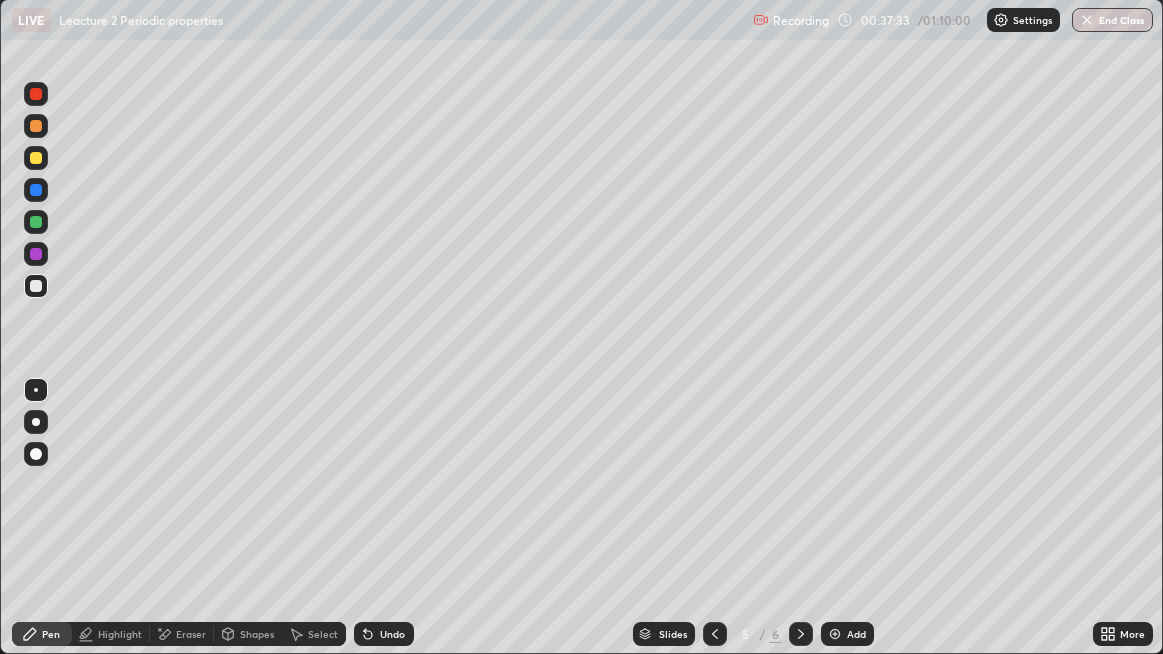 click at bounding box center [36, 158] 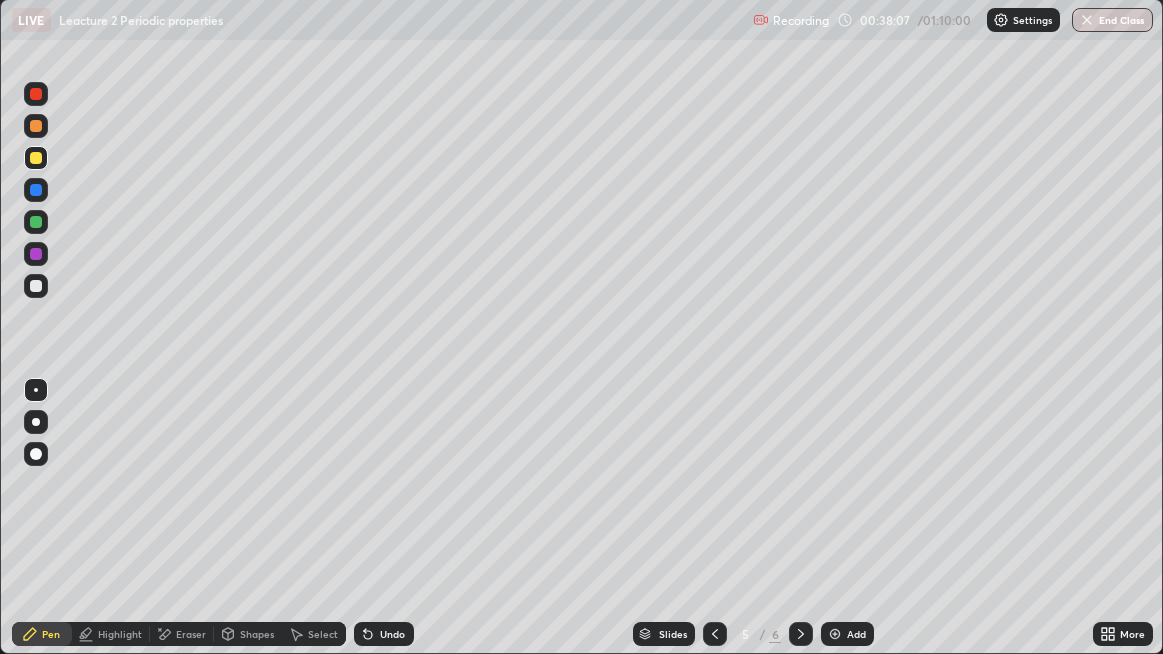 click 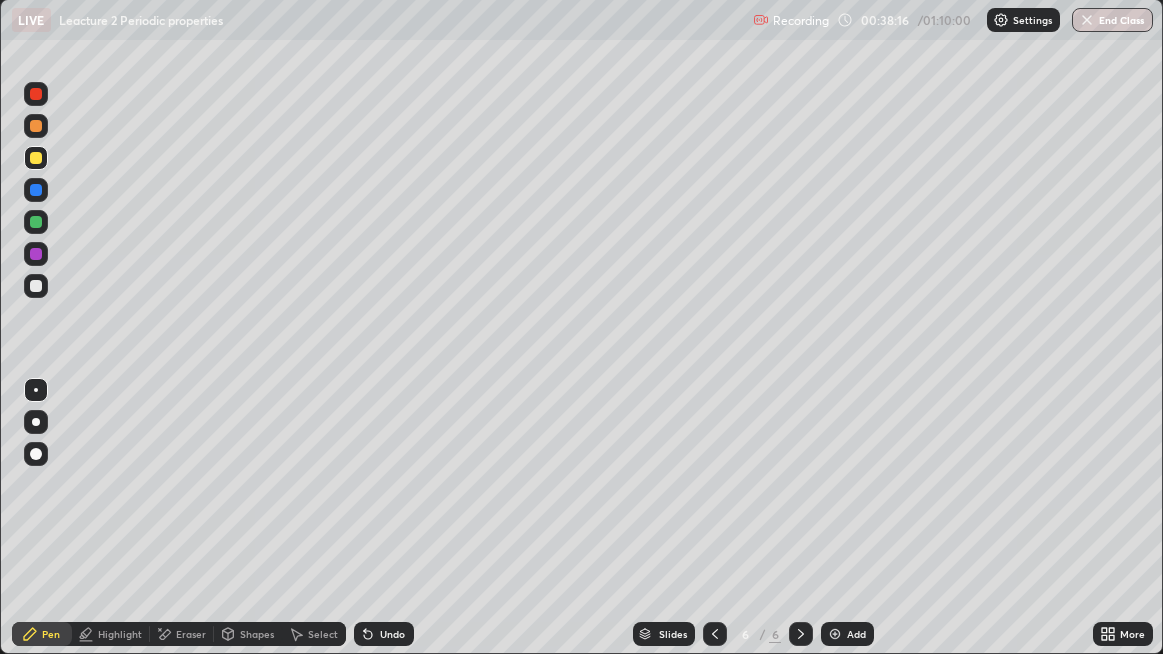 click on "Undo" at bounding box center [384, 634] 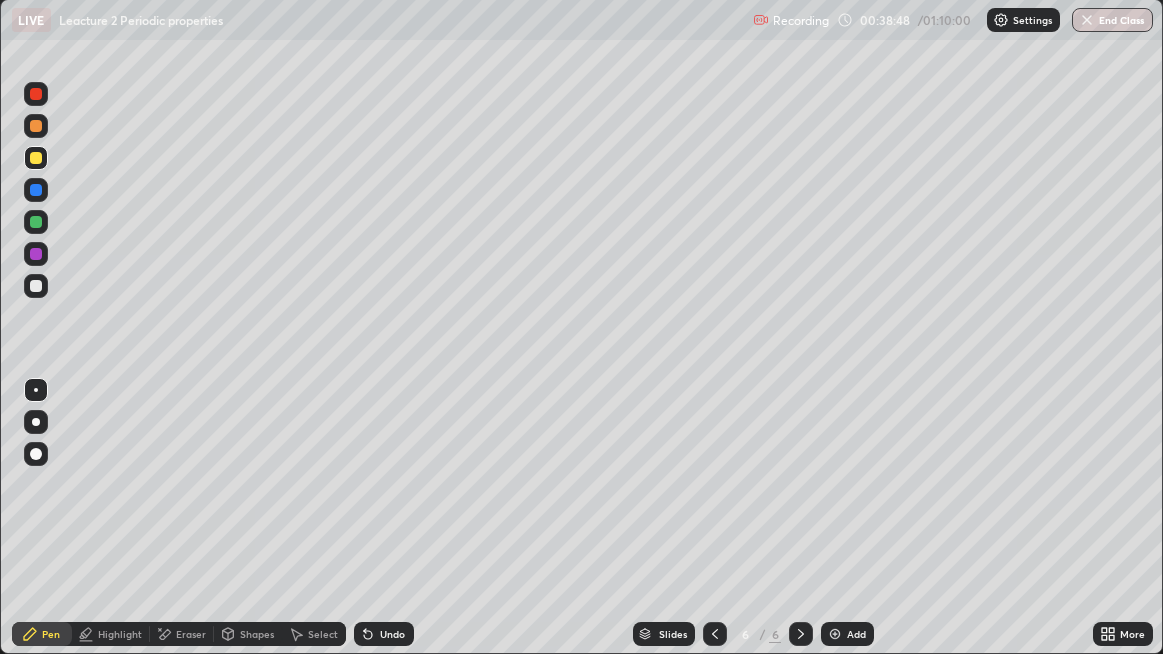 click 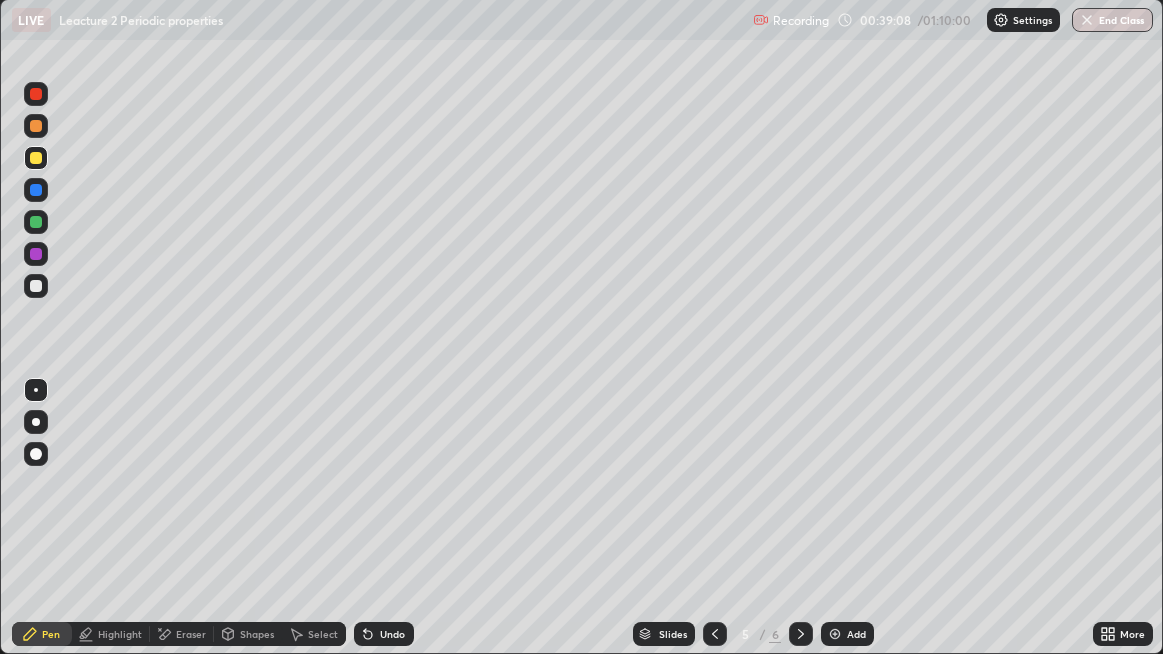 click 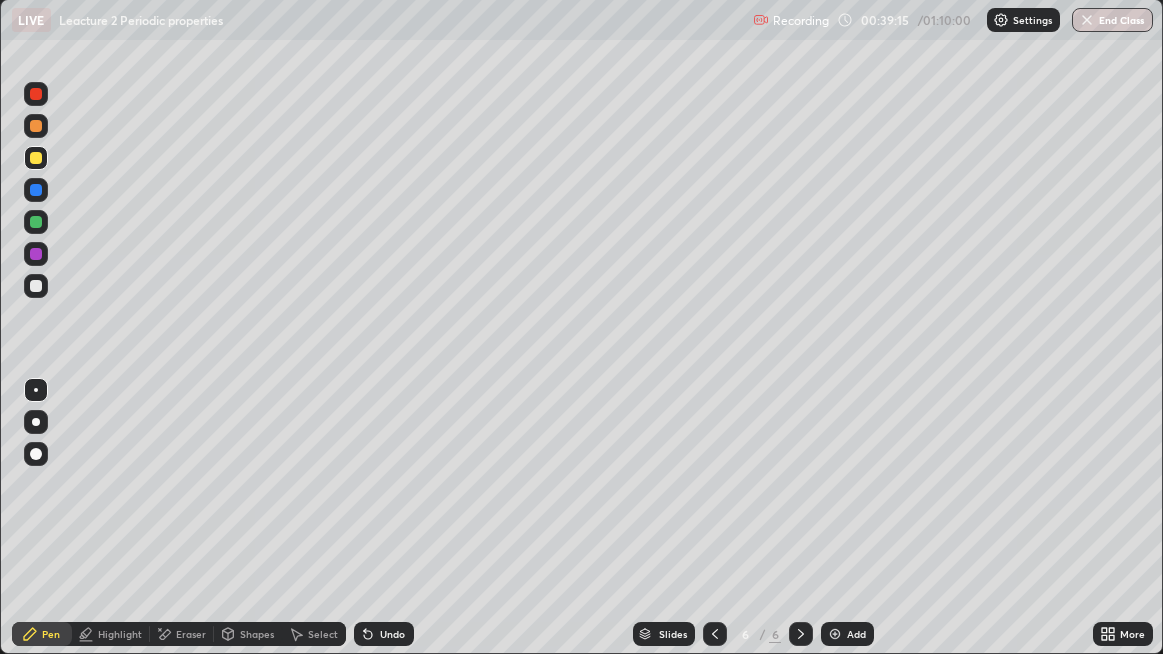 click at bounding box center (36, 254) 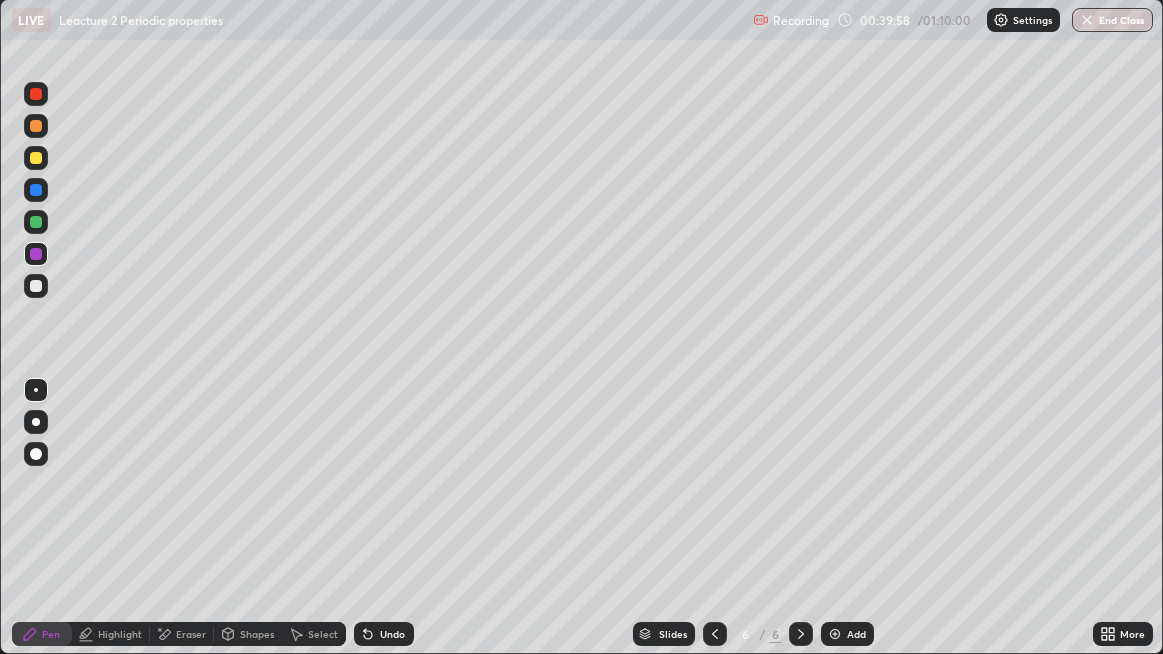 click at bounding box center (715, 634) 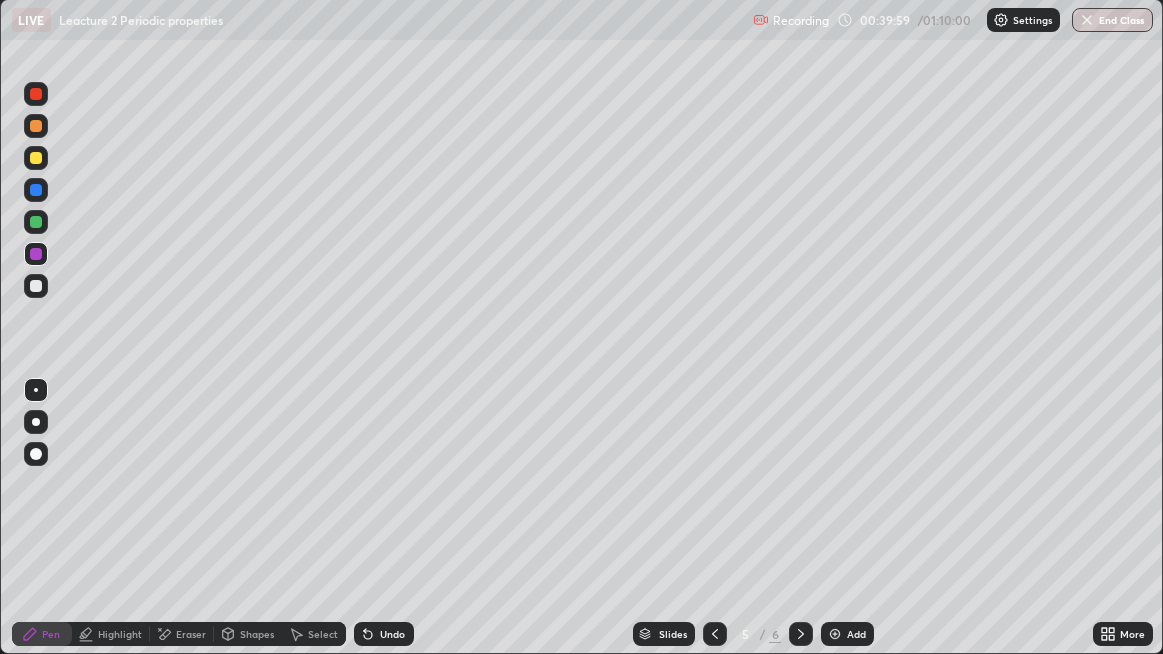 click on "Eraser" at bounding box center [182, 634] 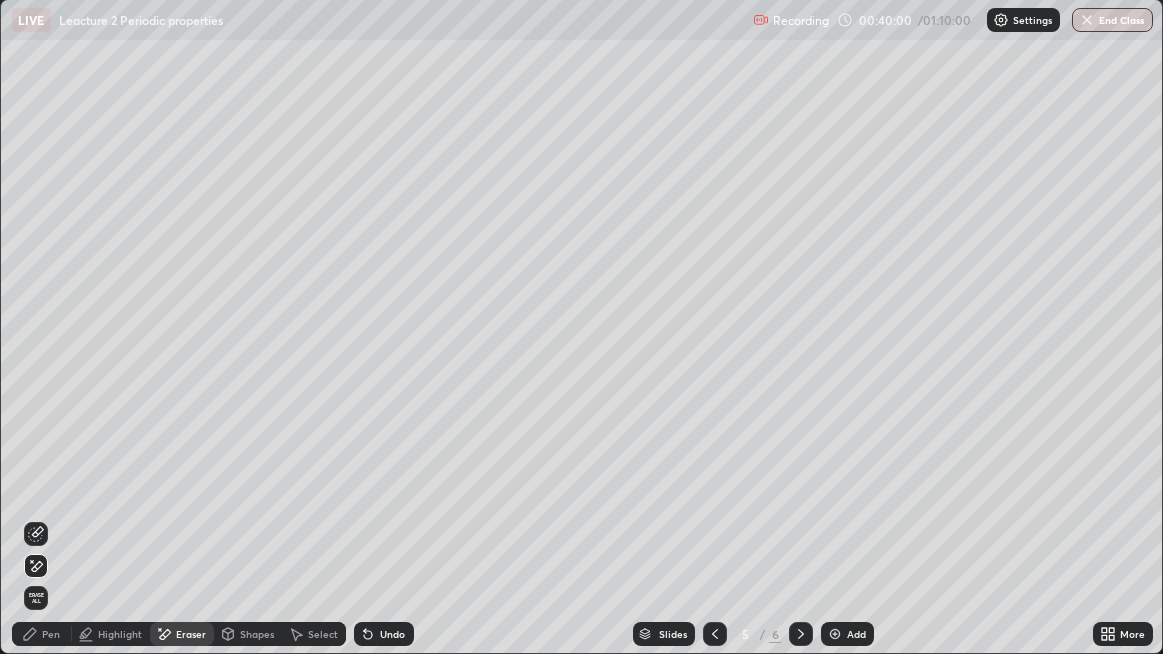 click on "Highlight" at bounding box center [120, 634] 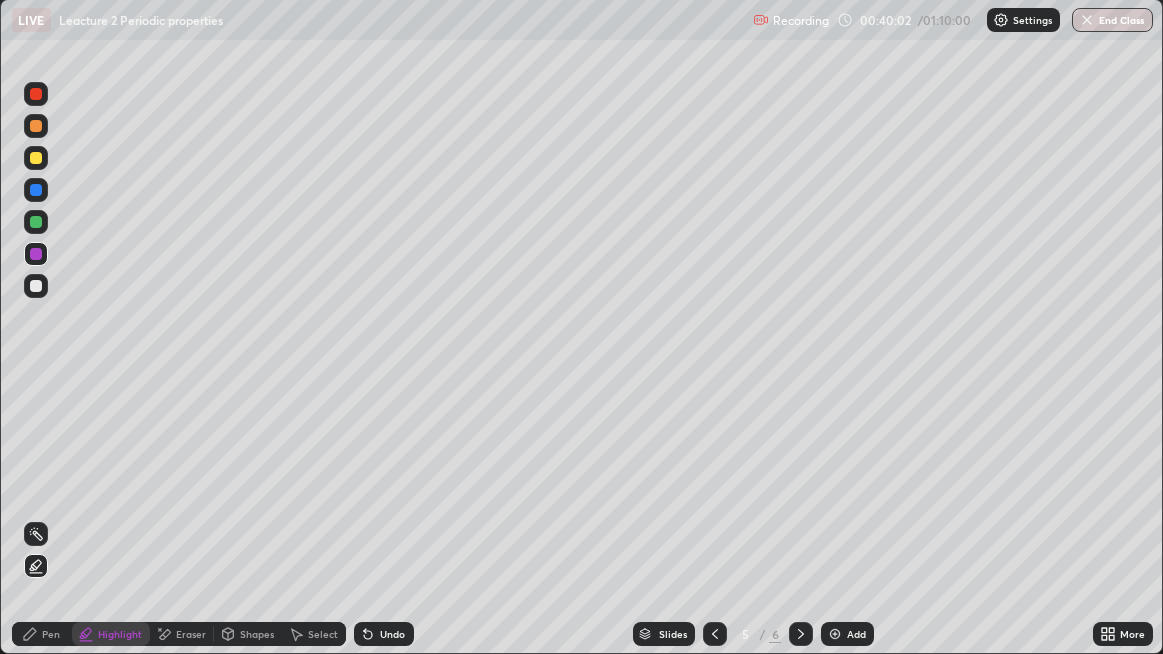 click at bounding box center [36, 158] 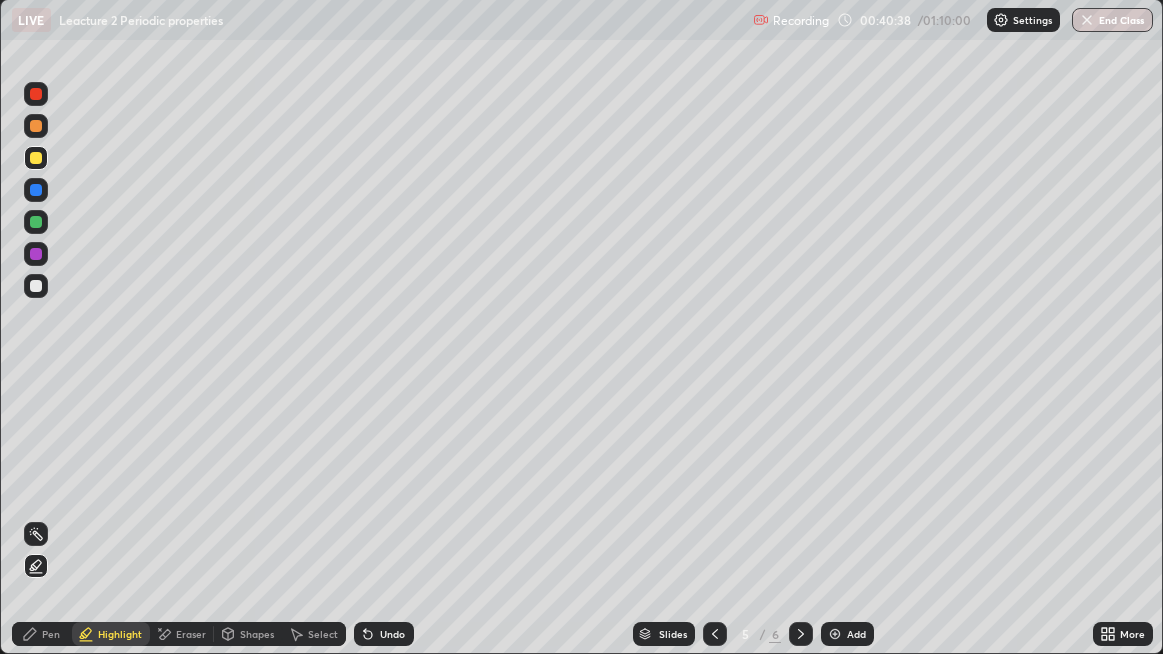 click 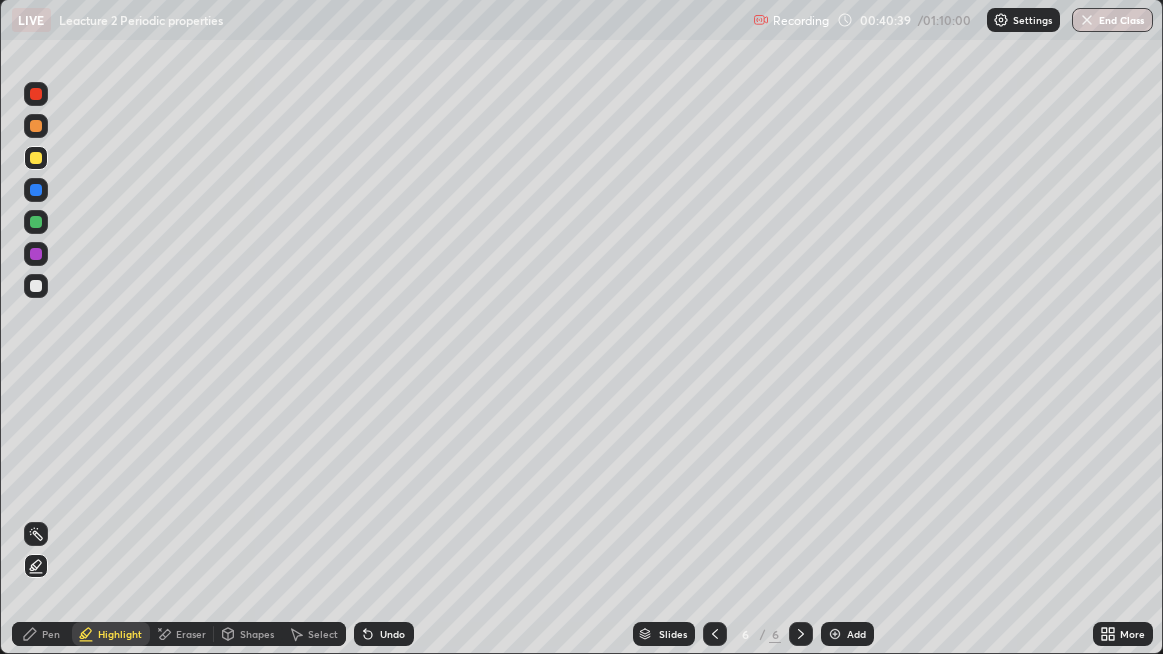click at bounding box center [36, 222] 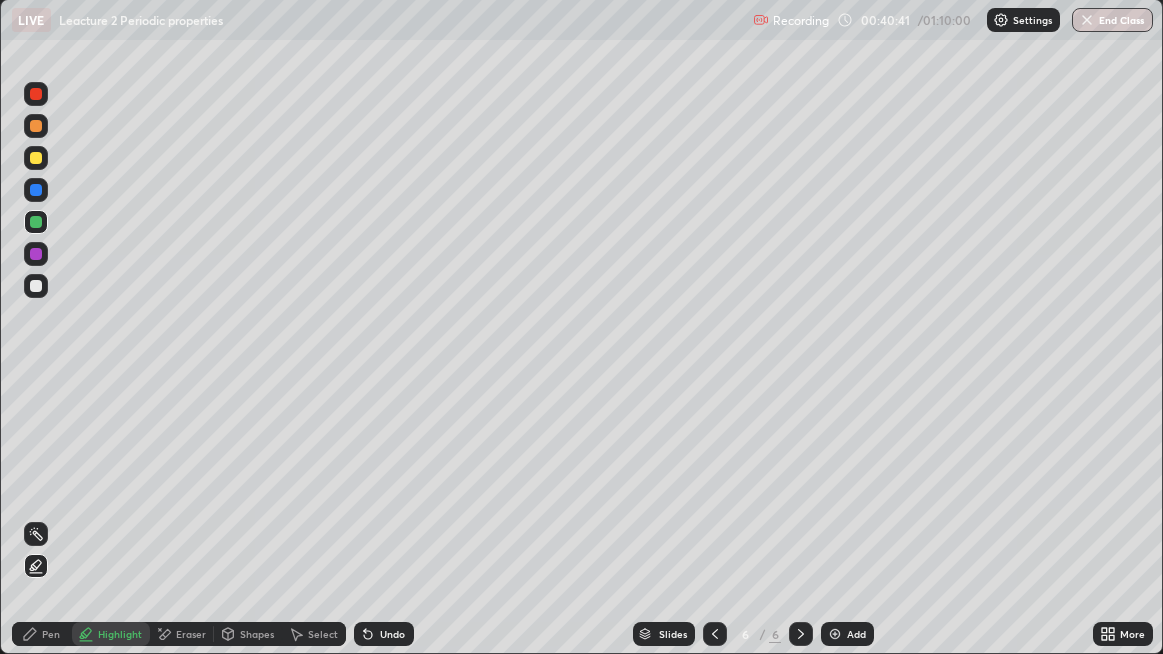 click on "Highlight" at bounding box center (111, 634) 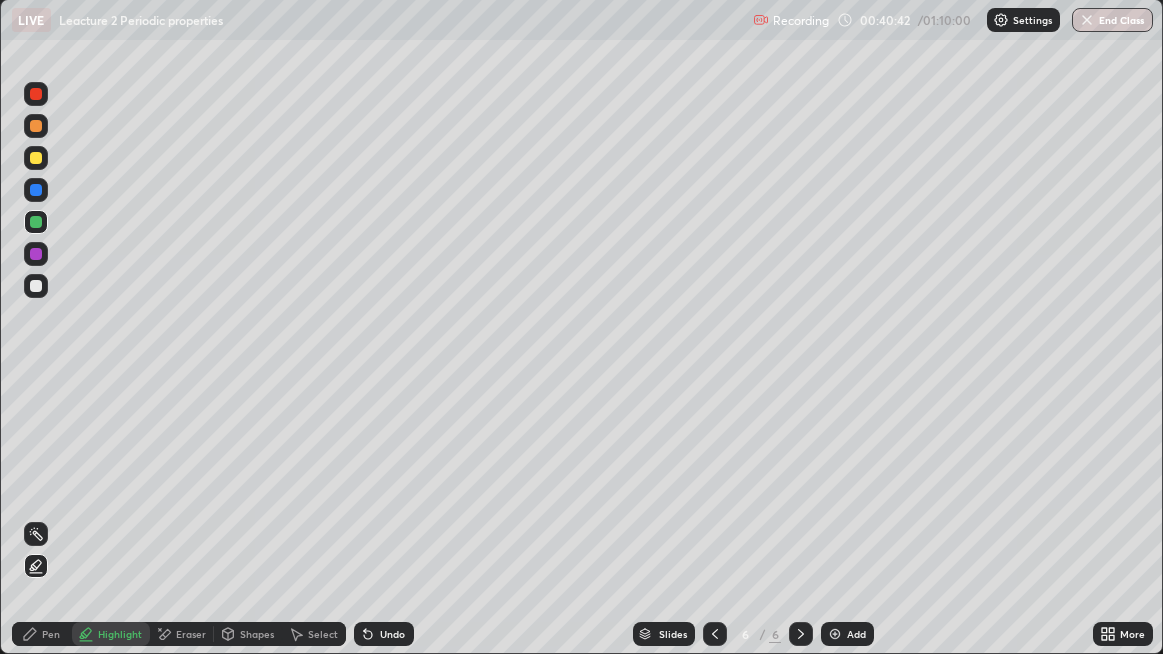 click on "Pen" at bounding box center [51, 634] 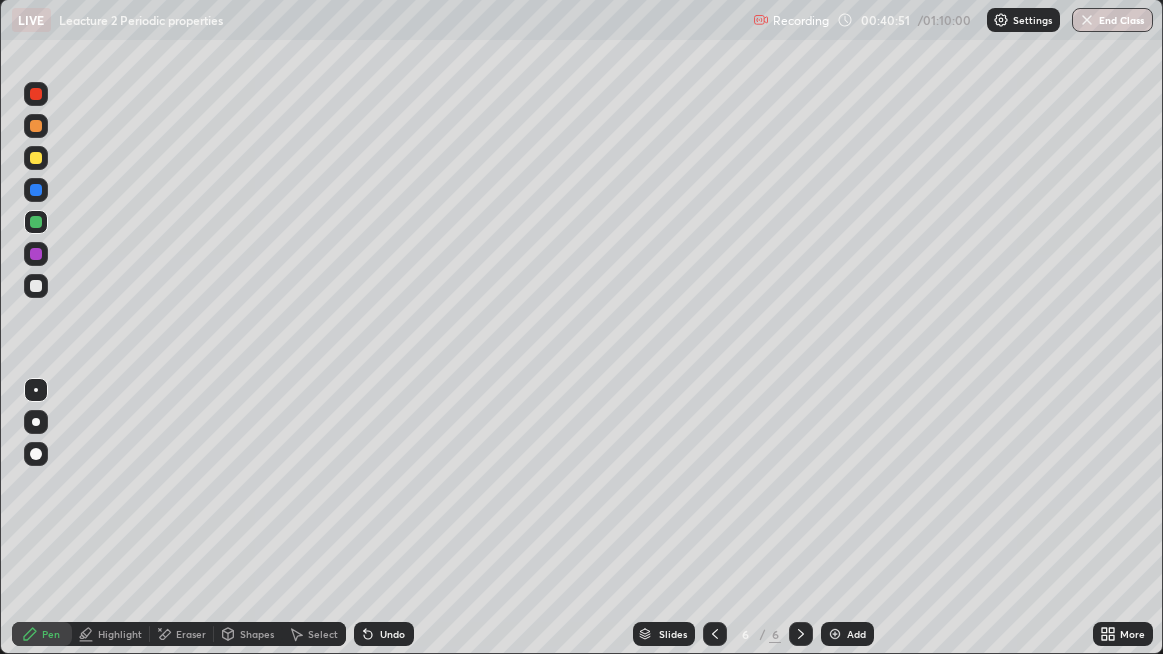 click on "Undo" at bounding box center (384, 634) 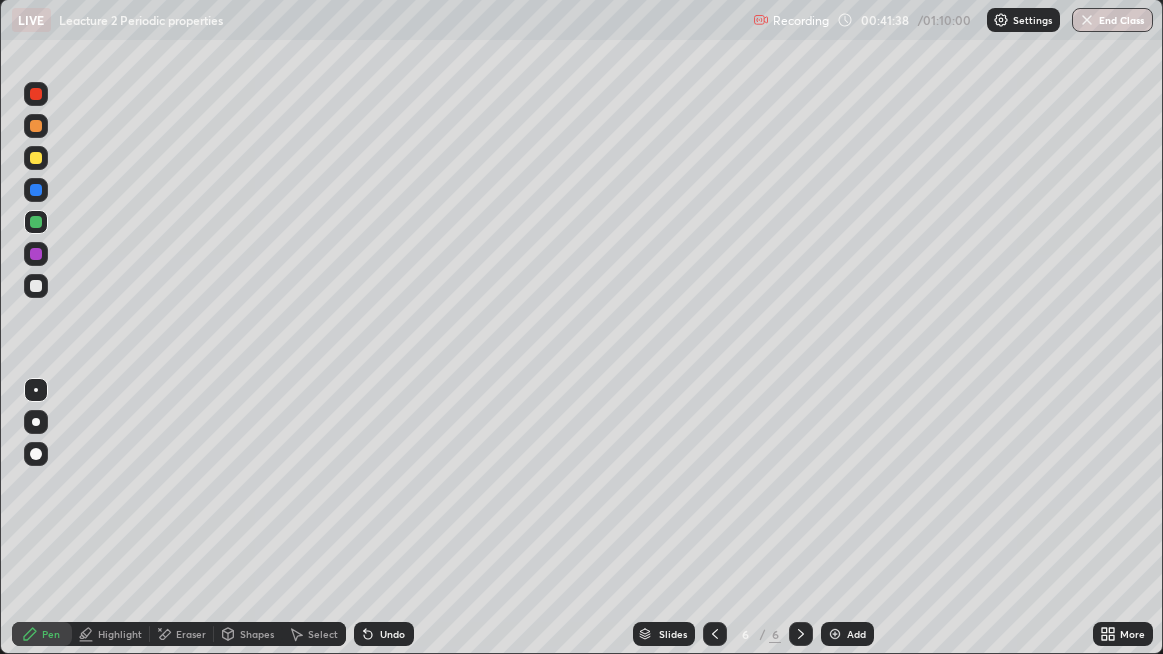 click on "Add" at bounding box center (847, 634) 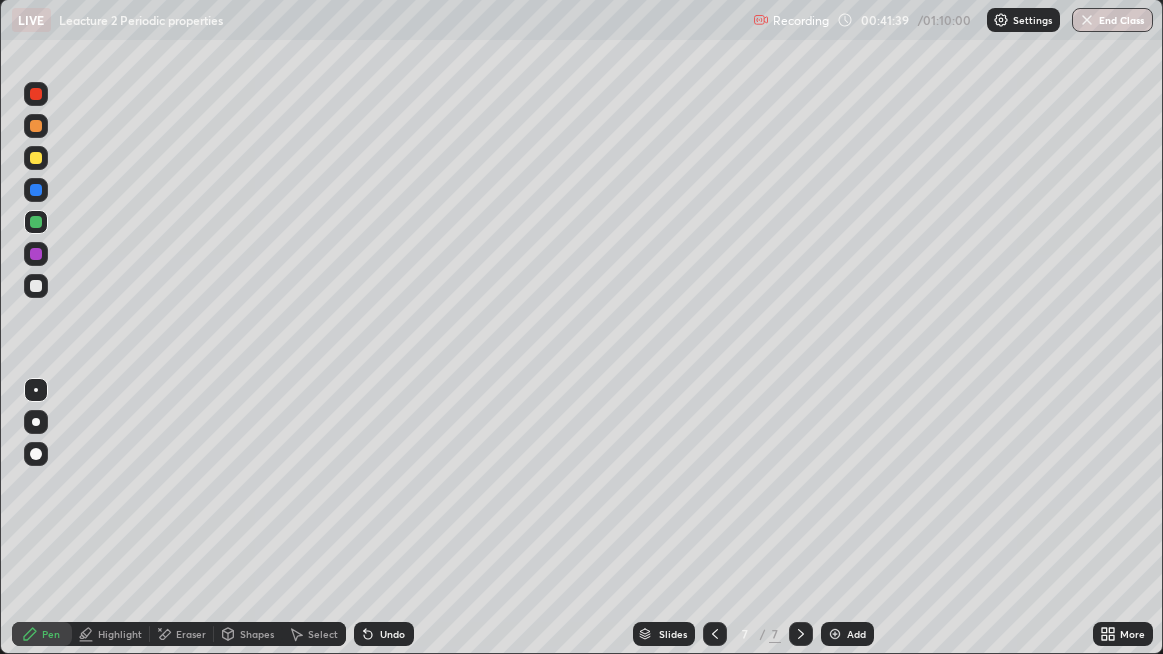 click at bounding box center (36, 286) 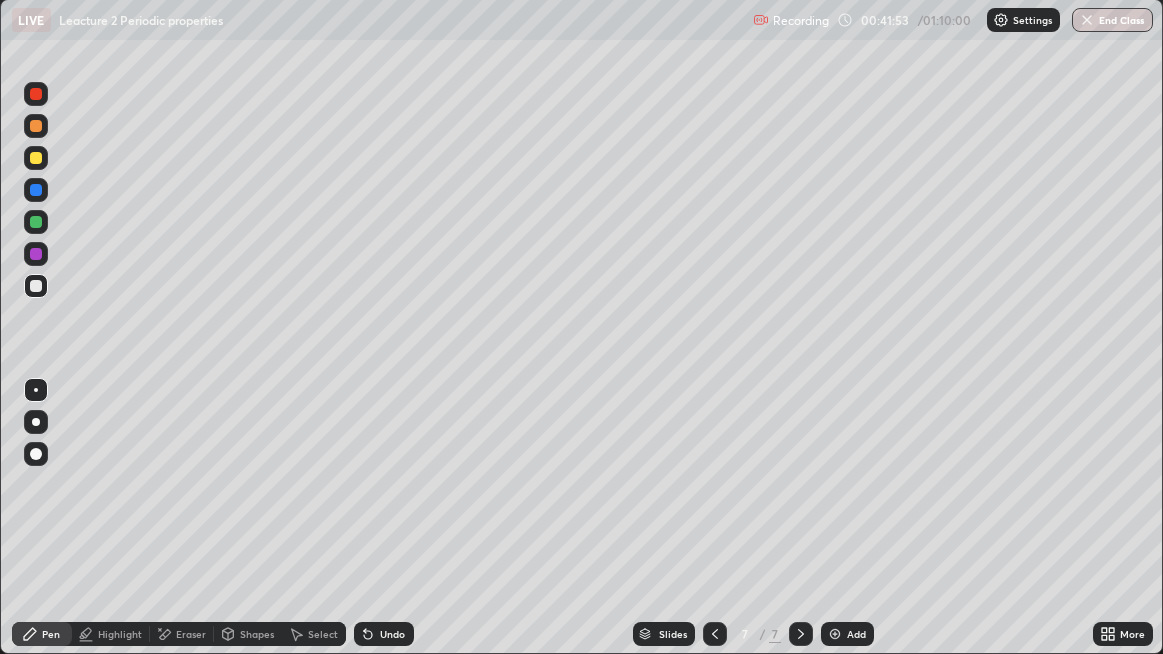 click at bounding box center (36, 158) 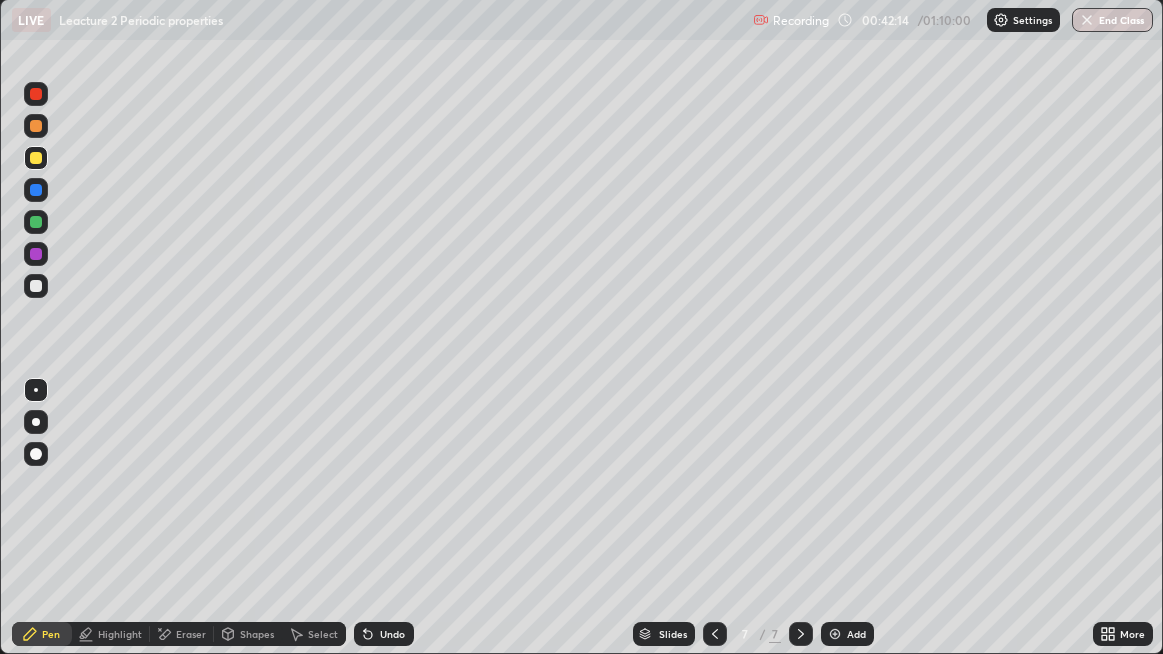 click at bounding box center (36, 222) 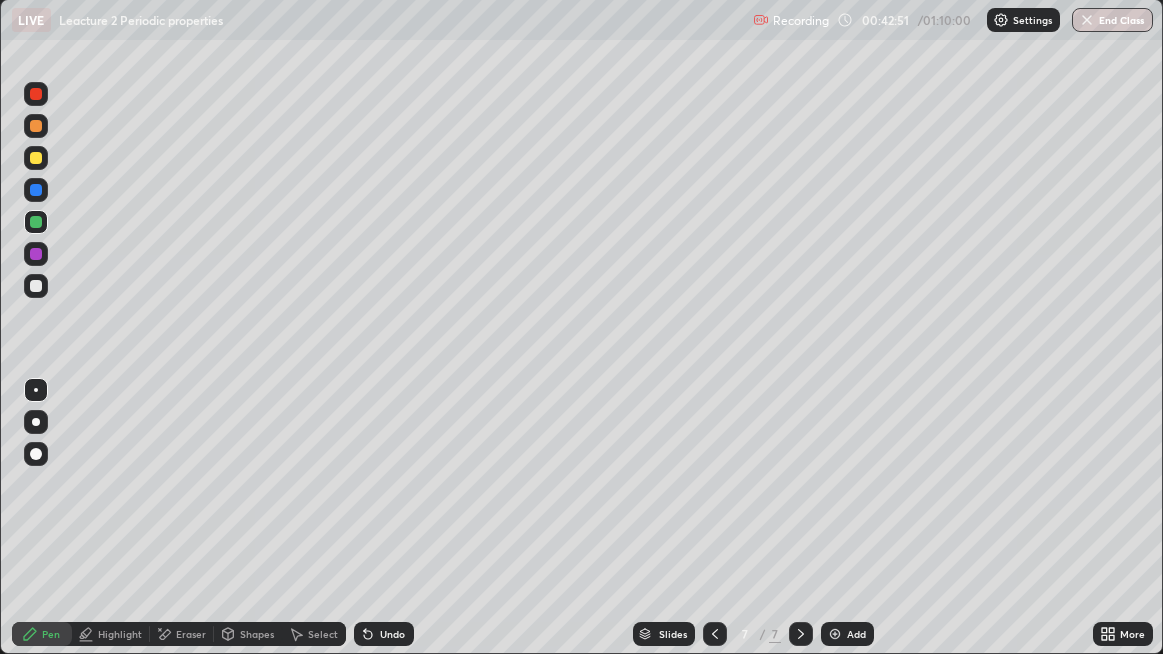 click 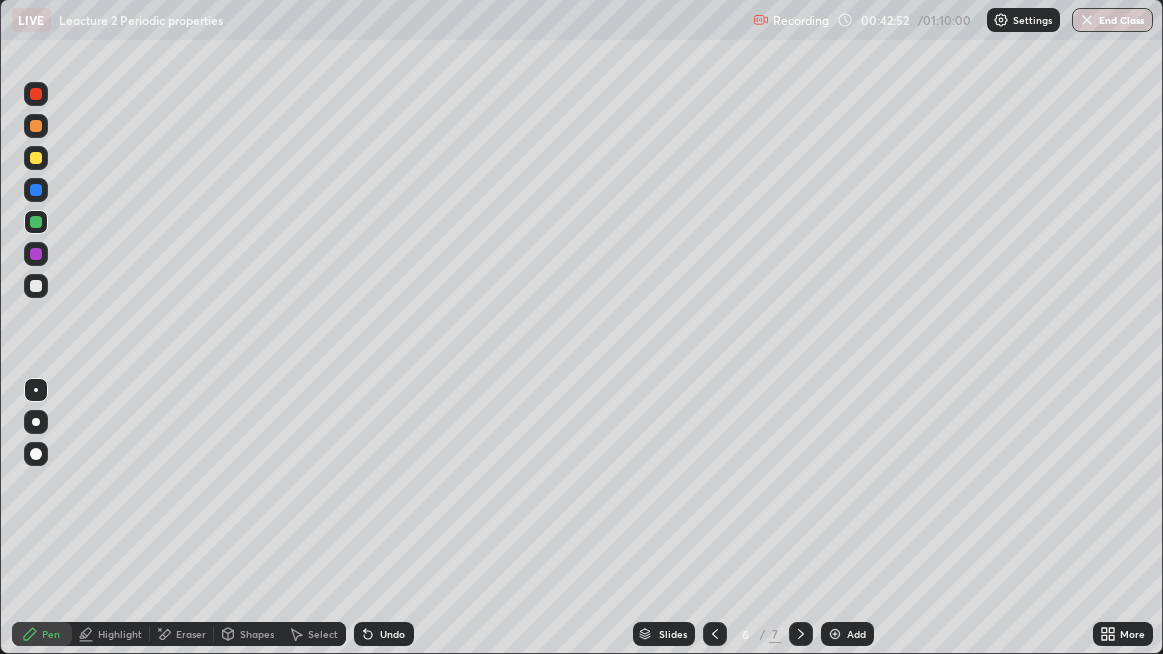 click 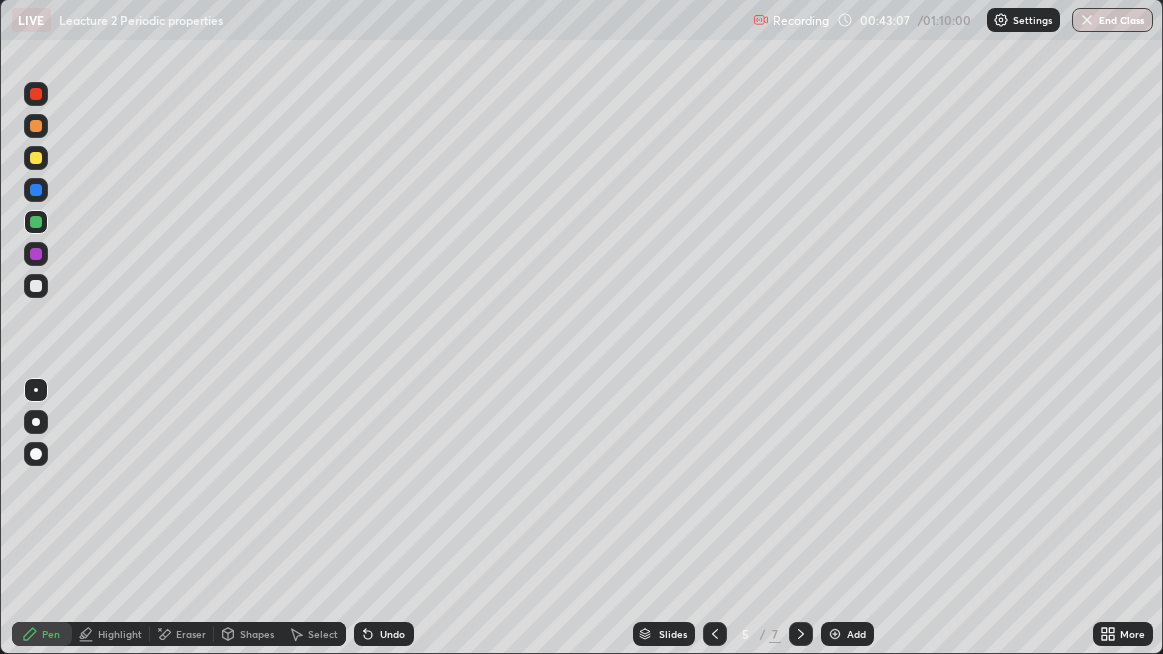 click at bounding box center [36, 254] 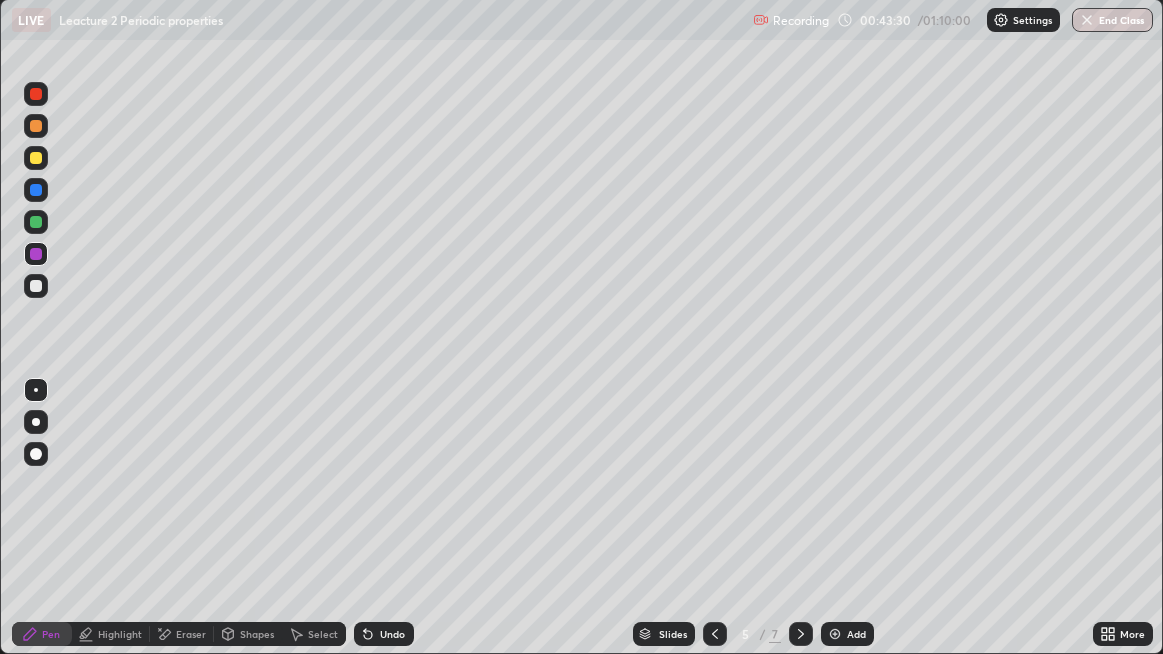 click 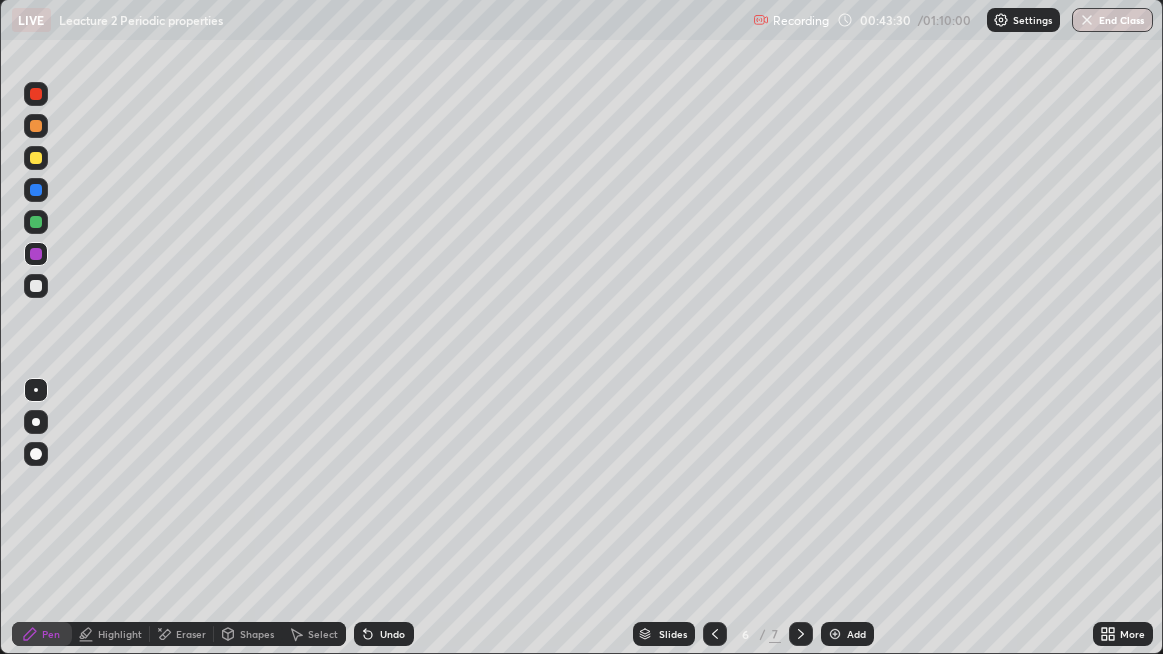 click 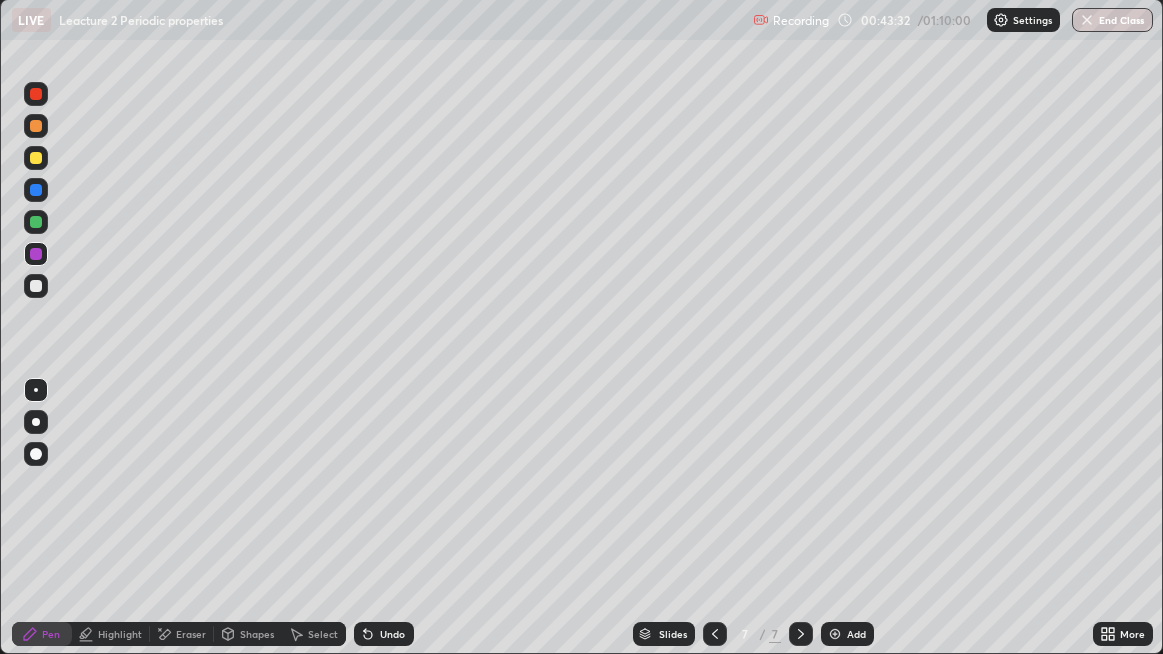 click at bounding box center [36, 222] 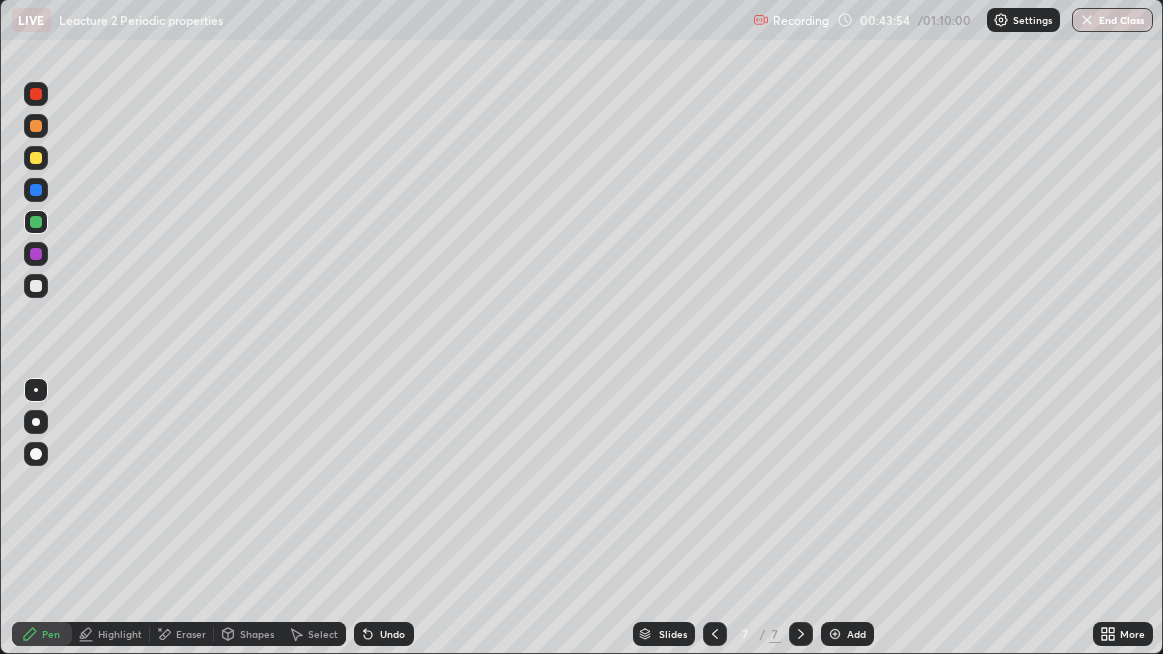click at bounding box center (36, 286) 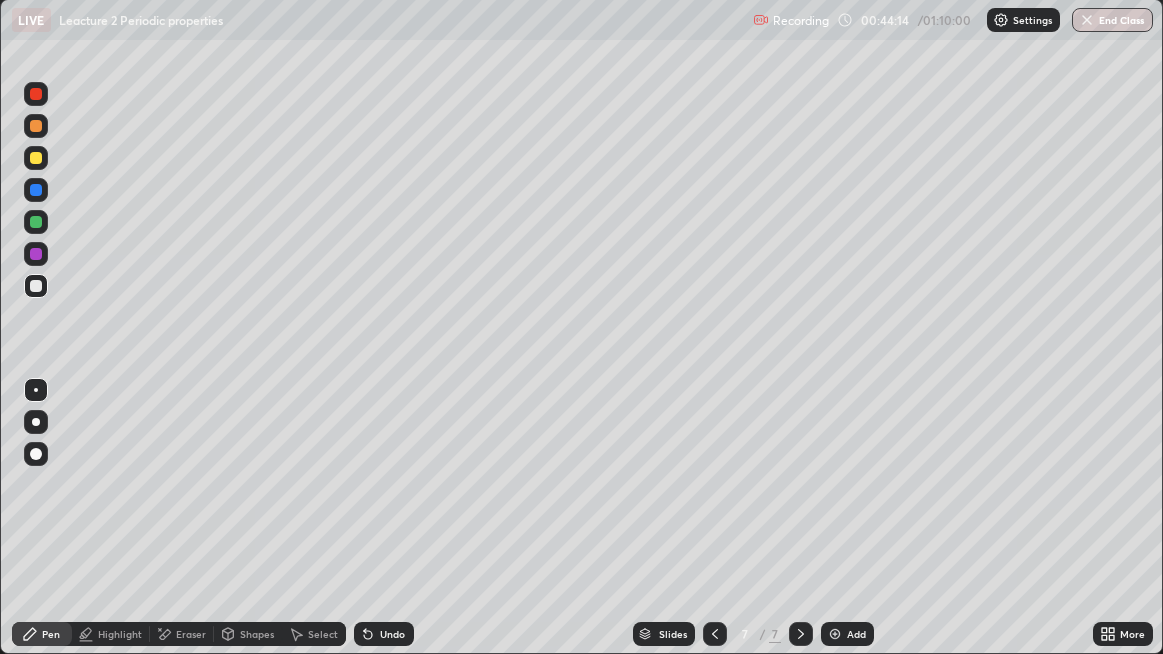 click on "Undo" at bounding box center (384, 634) 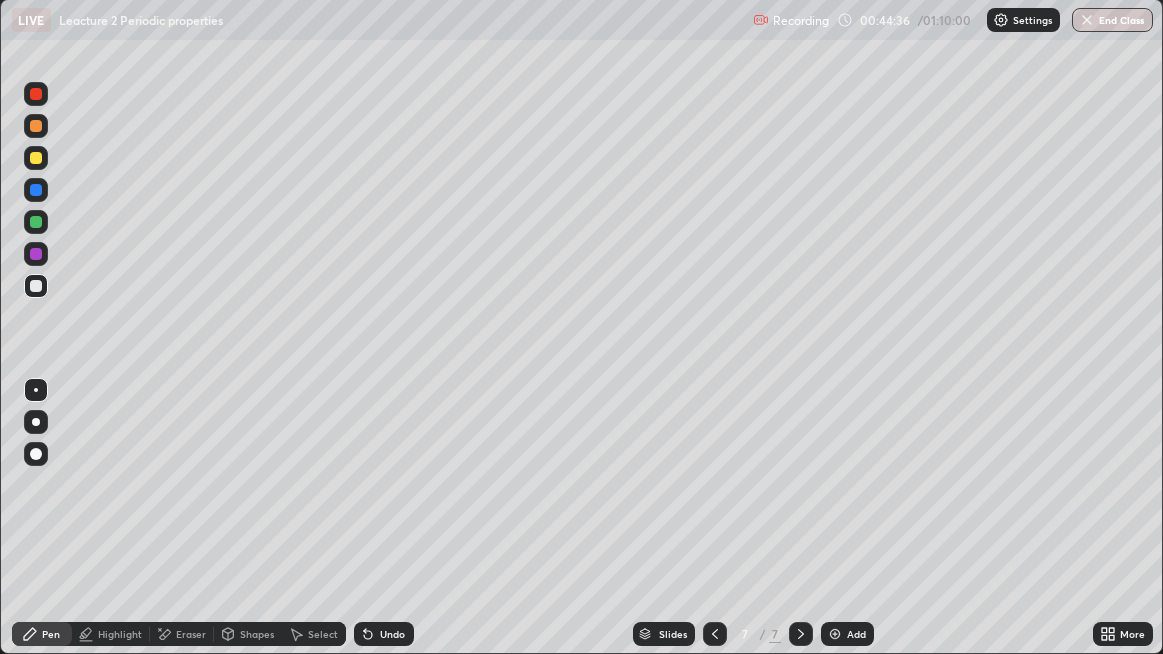 click on "Eraser" at bounding box center [191, 634] 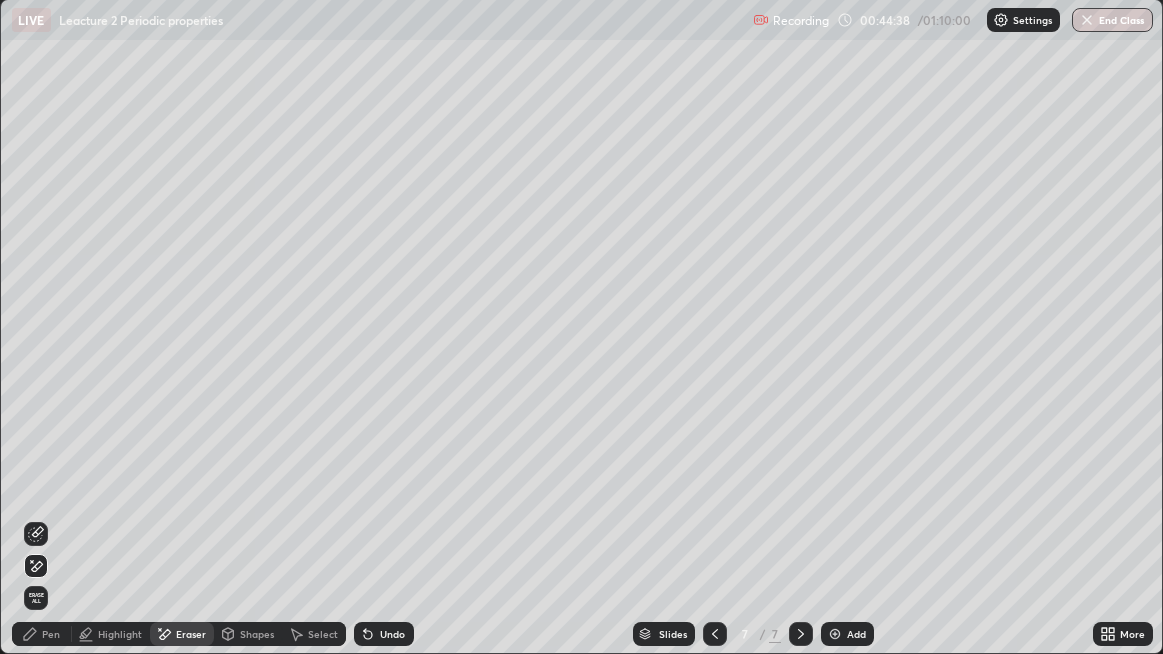 click on "Pen" at bounding box center [51, 634] 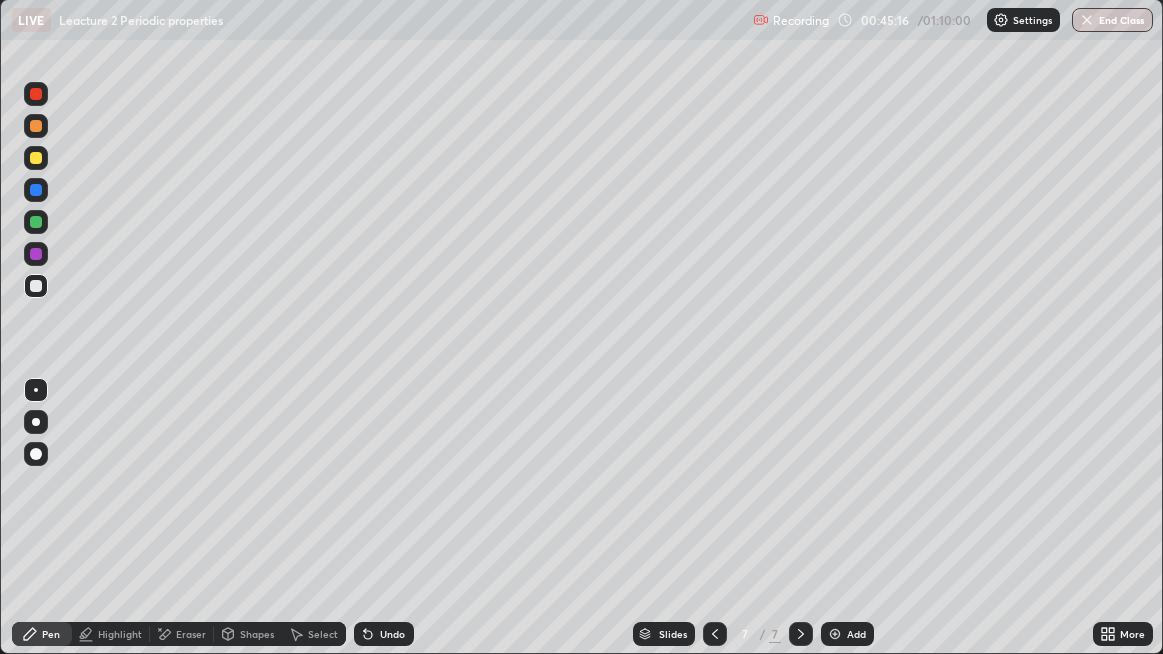 click on "Eraser" at bounding box center [182, 634] 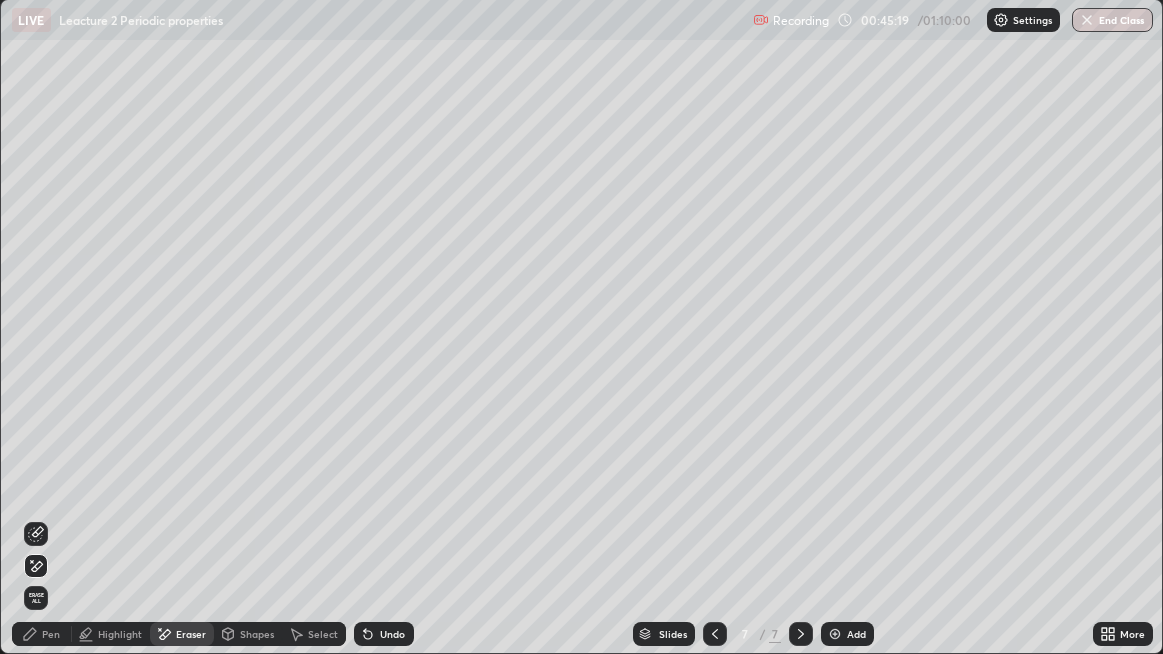 click on "Select" at bounding box center [323, 634] 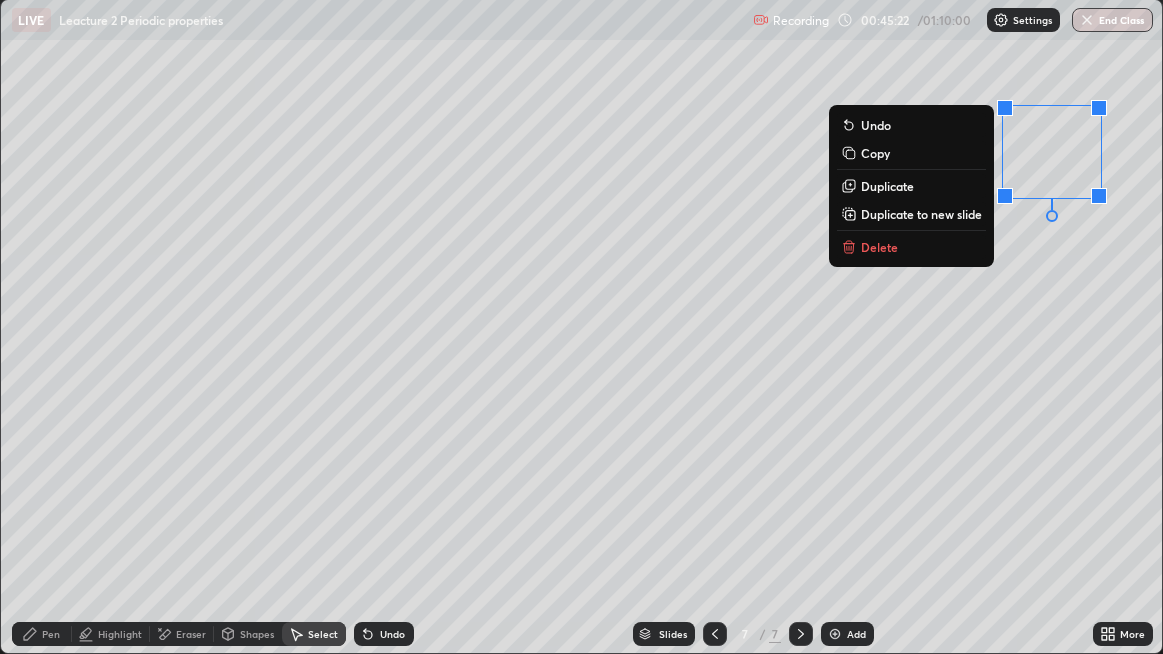 click on "0 ° Undo Copy Duplicate Duplicate to new slide Delete" at bounding box center (582, 326) 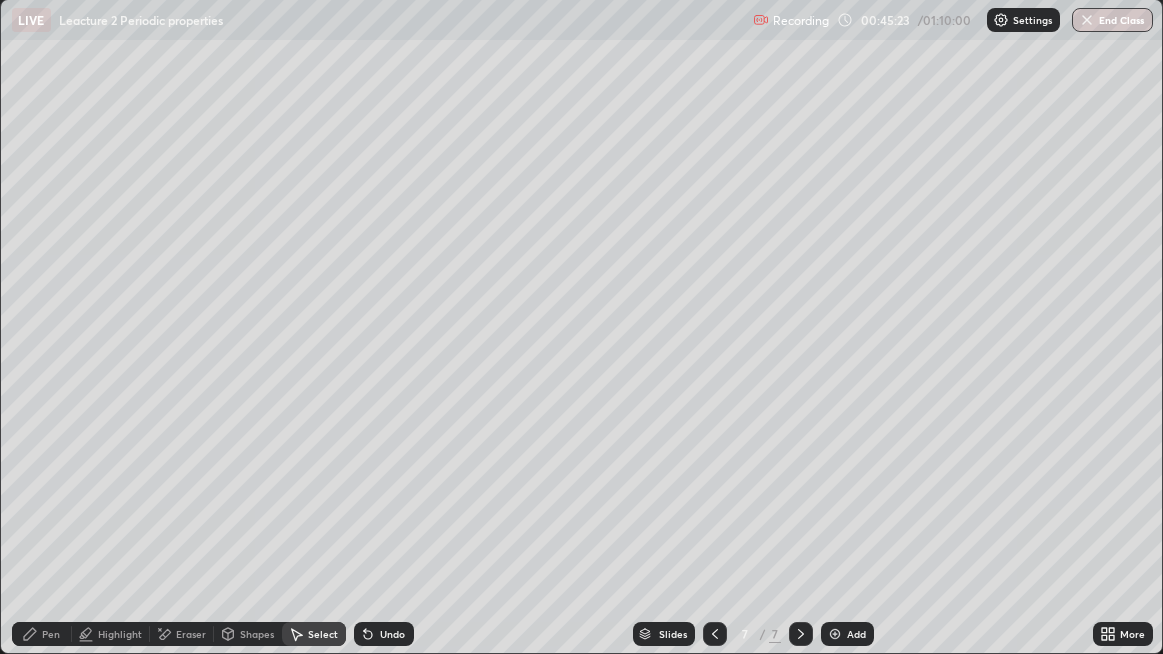 click on "Pen" at bounding box center [42, 634] 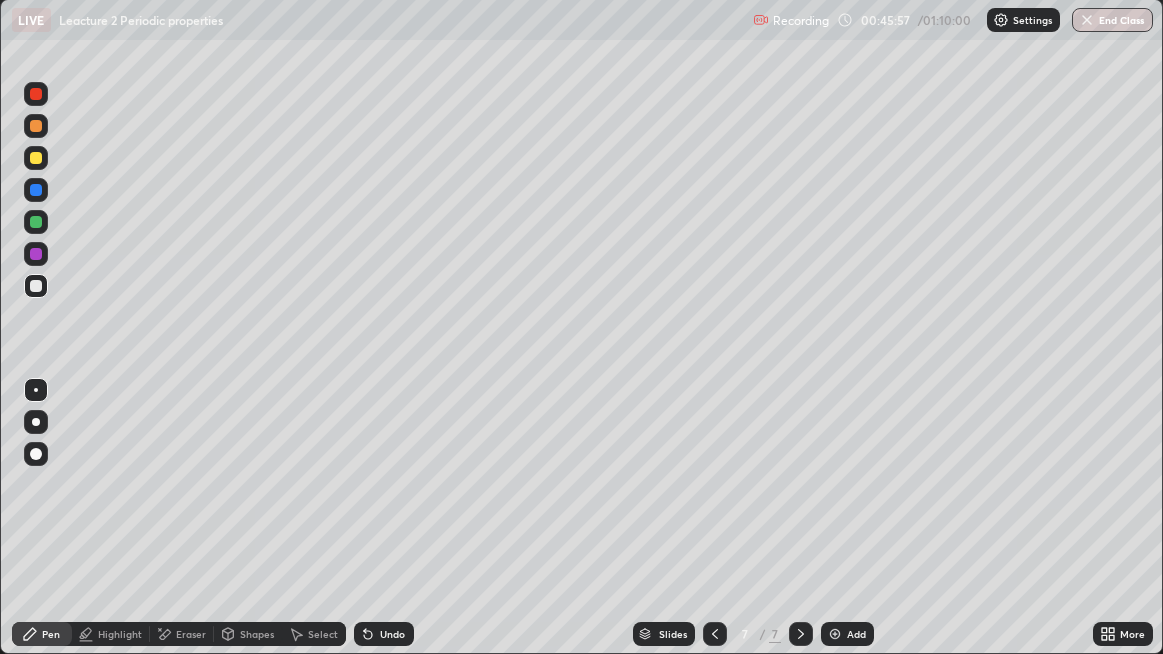 click at bounding box center [835, 634] 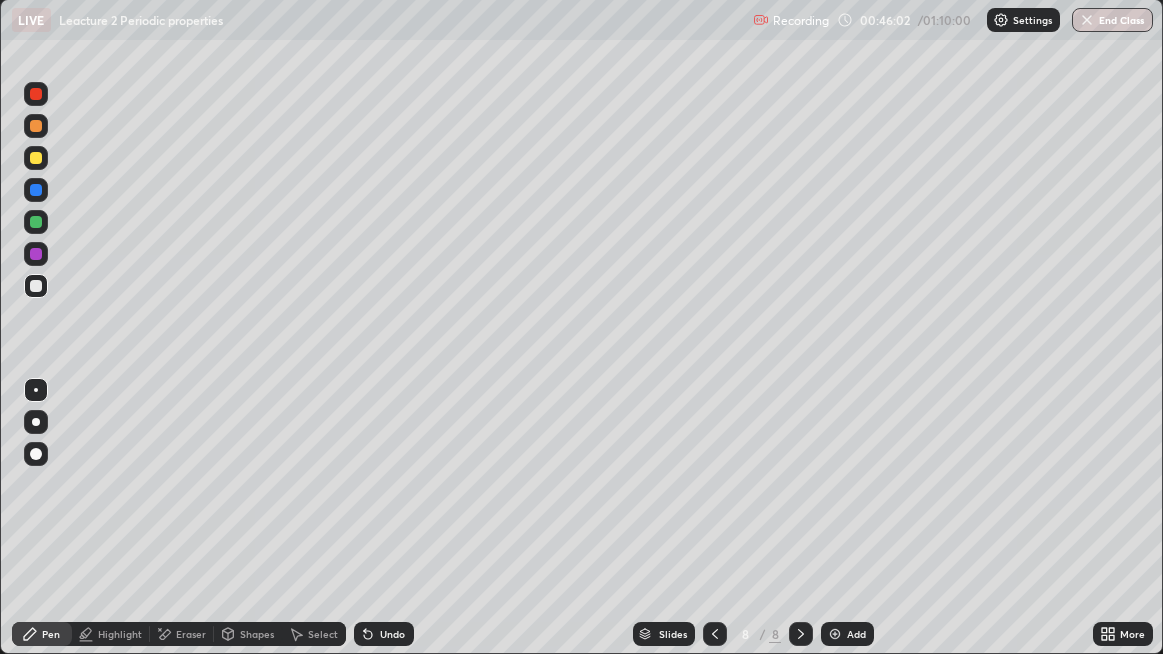 click on "Undo" at bounding box center (384, 634) 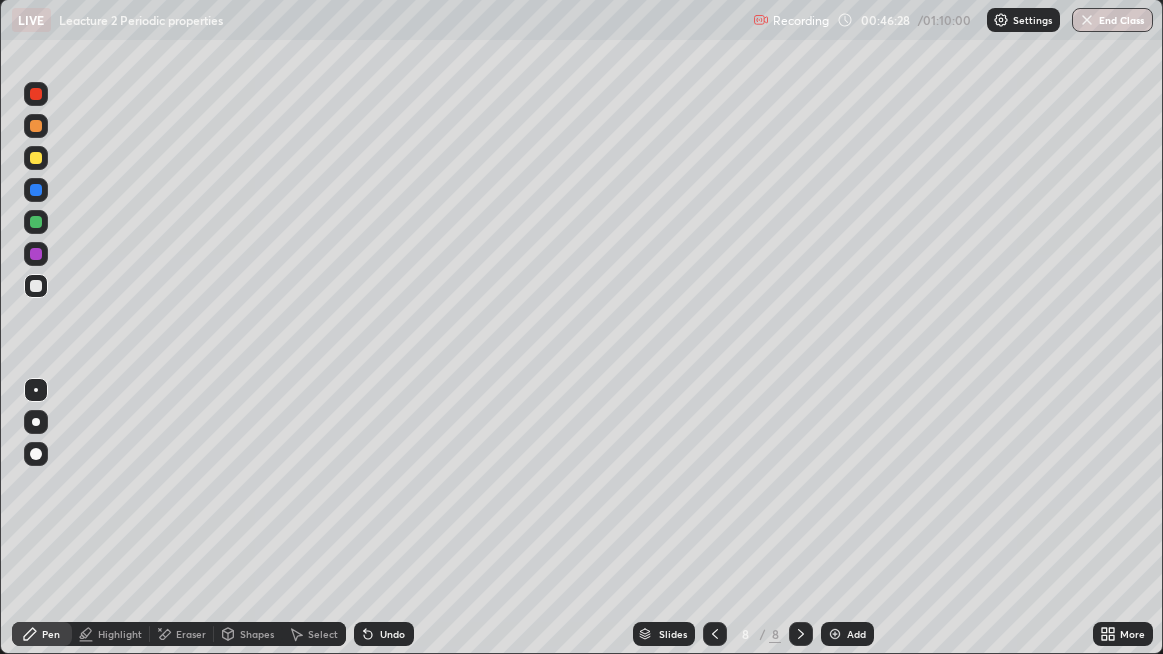 click at bounding box center (36, 222) 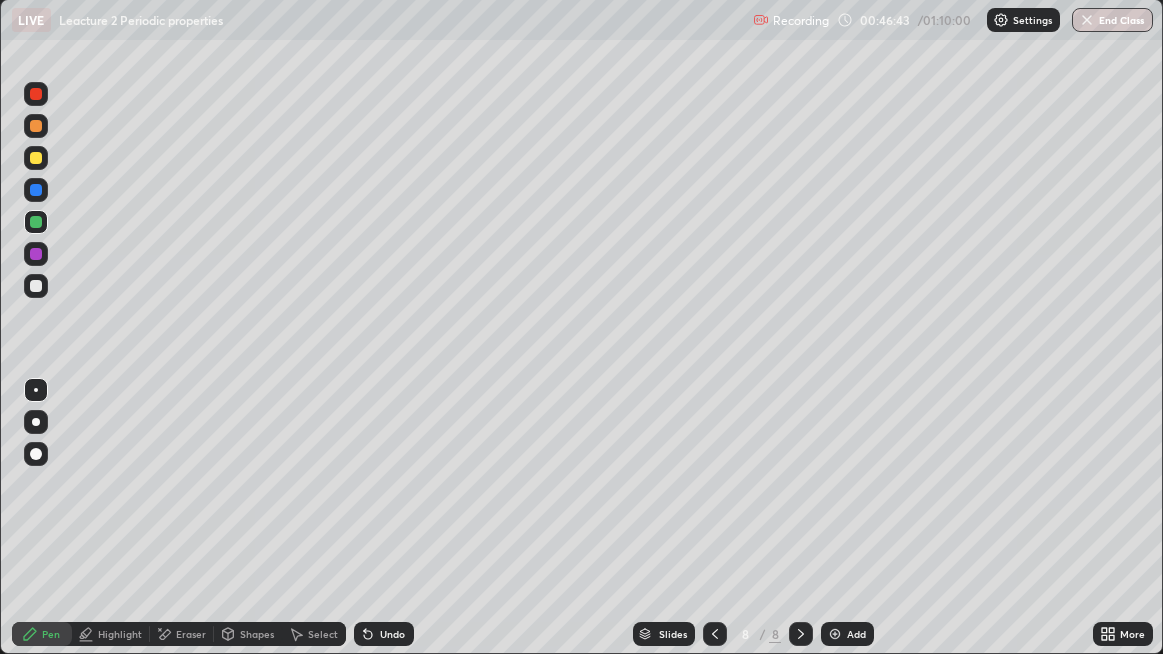 click at bounding box center [36, 94] 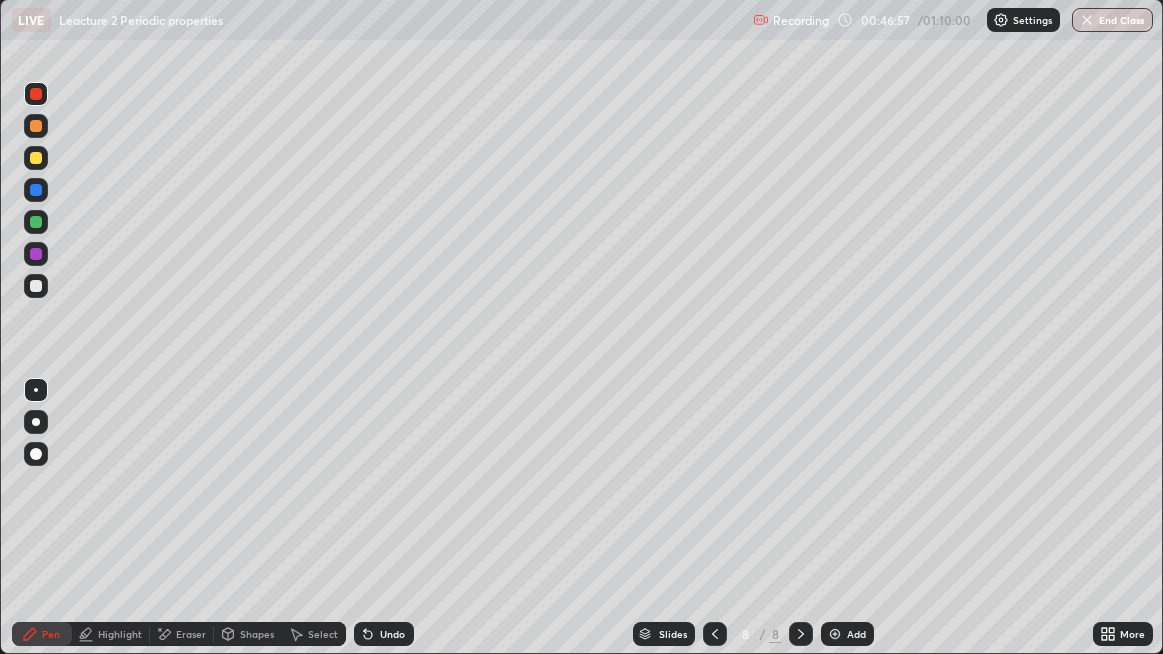 click 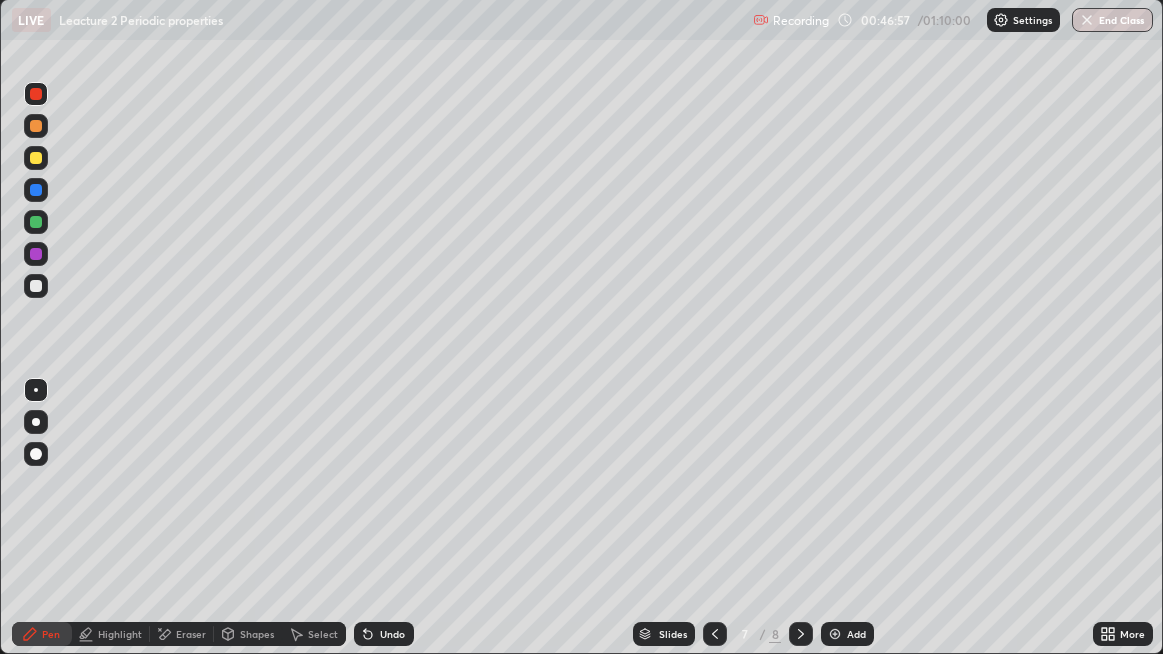 click 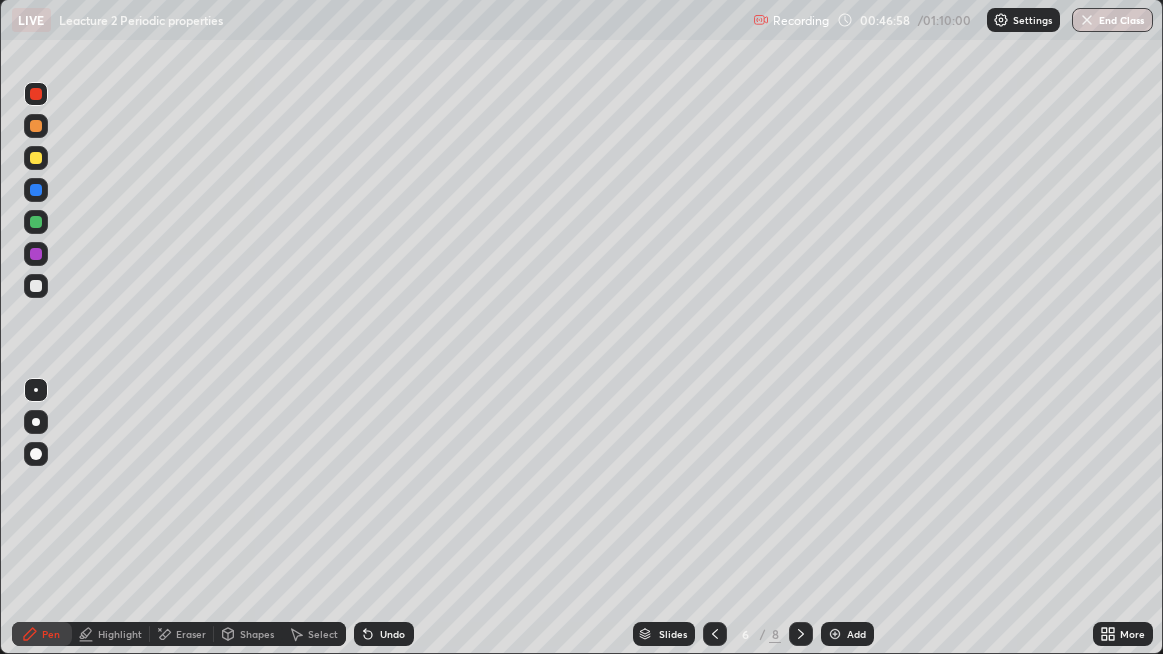 click 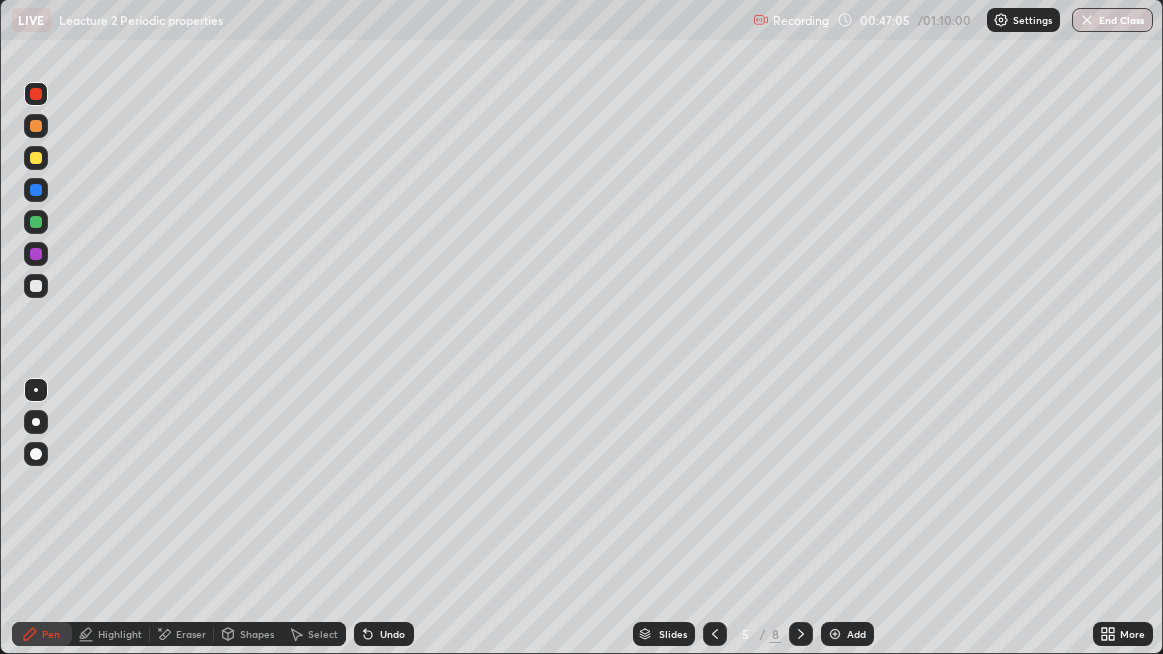 click 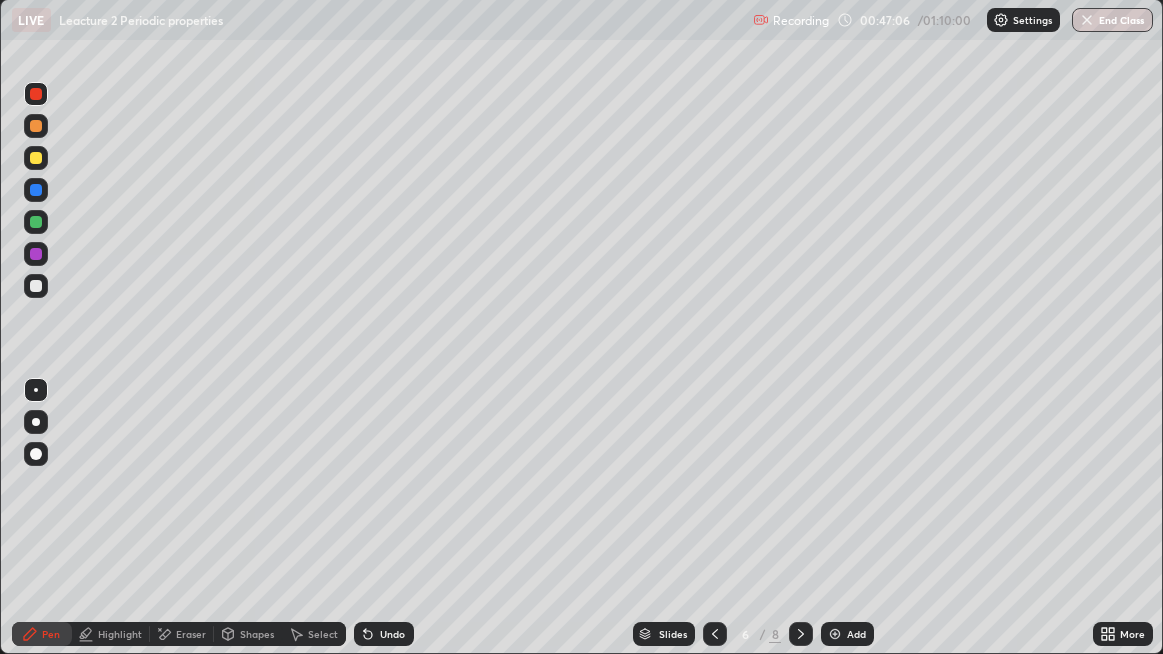 click 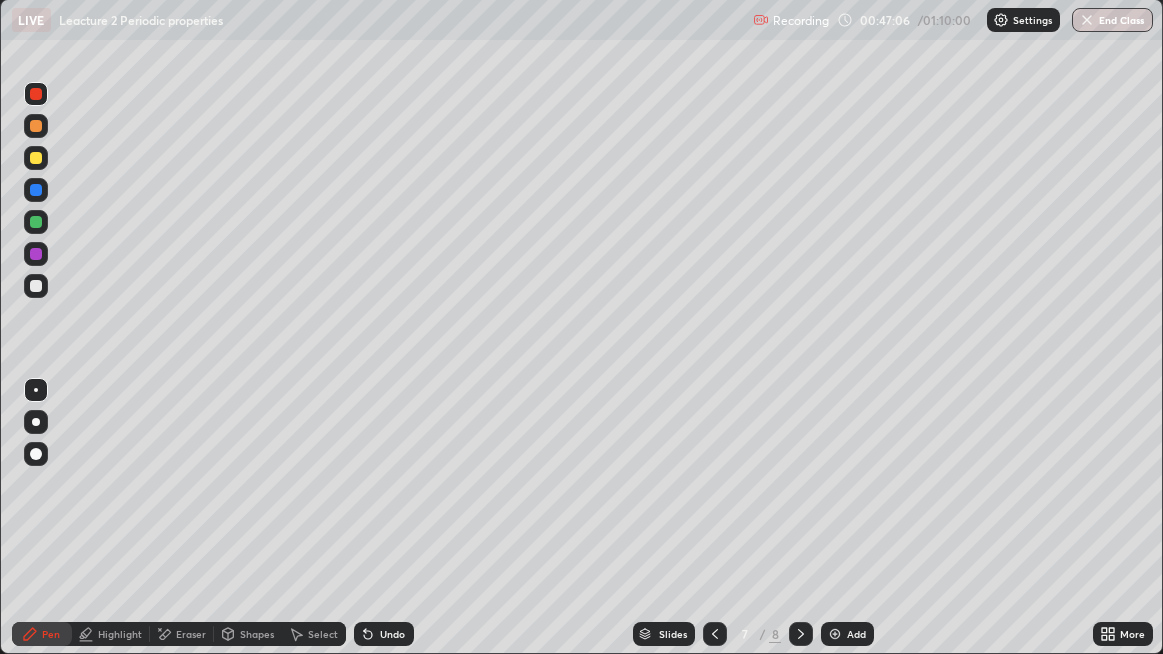 click 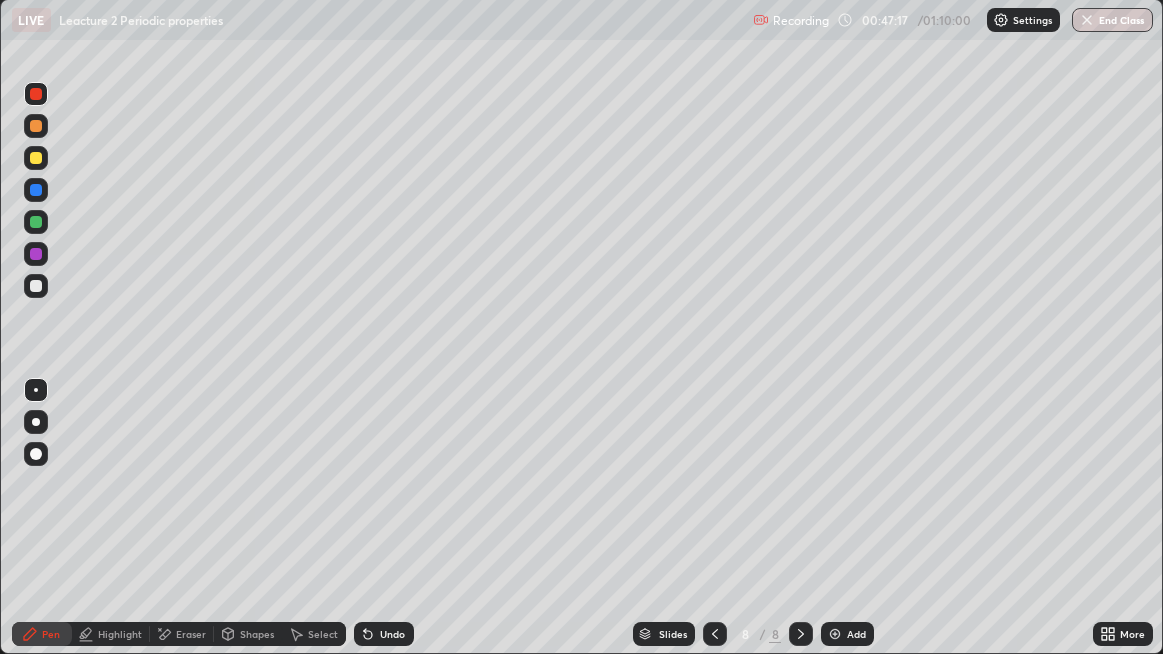 click on "Eraser" at bounding box center (191, 634) 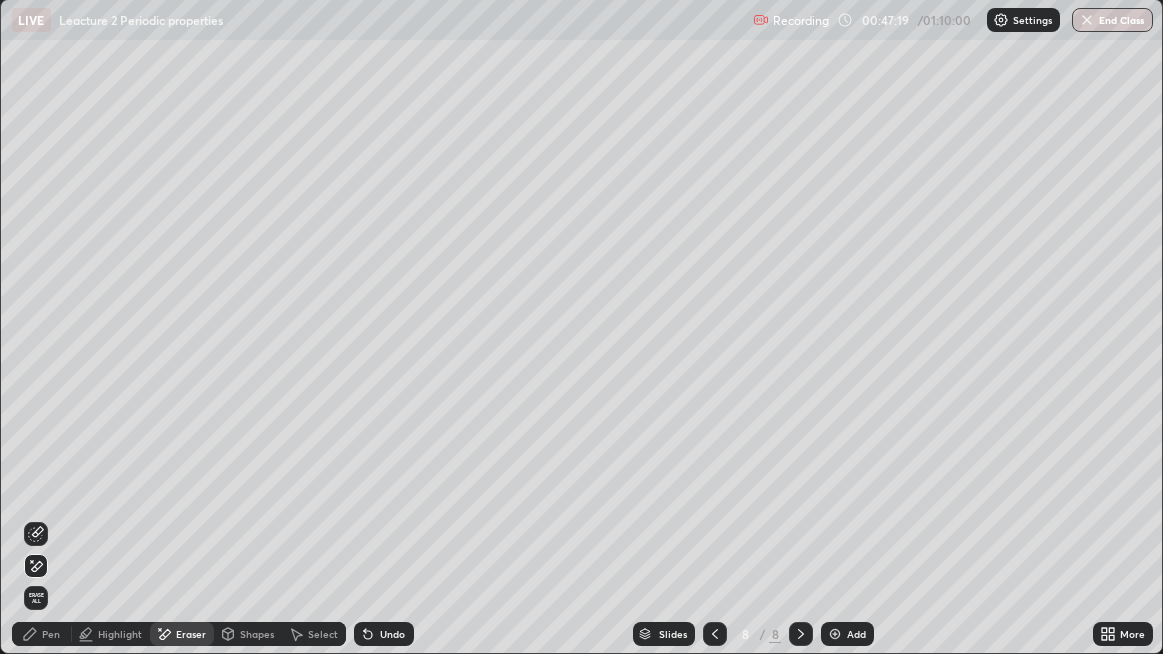 click on "Pen" at bounding box center (42, 634) 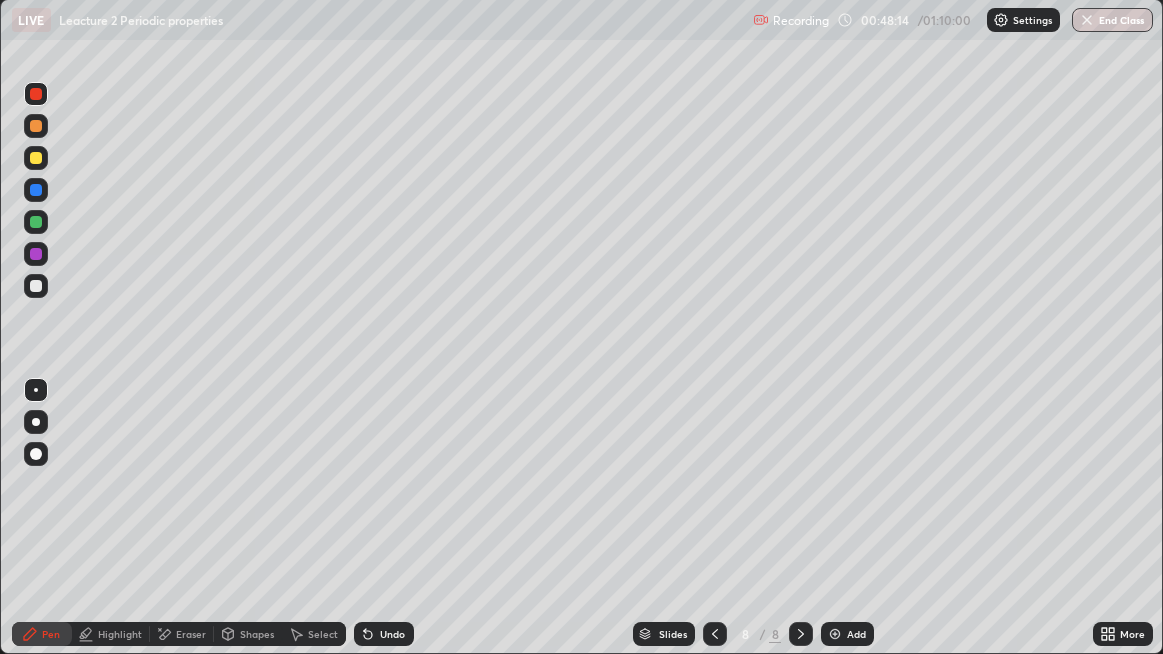 click 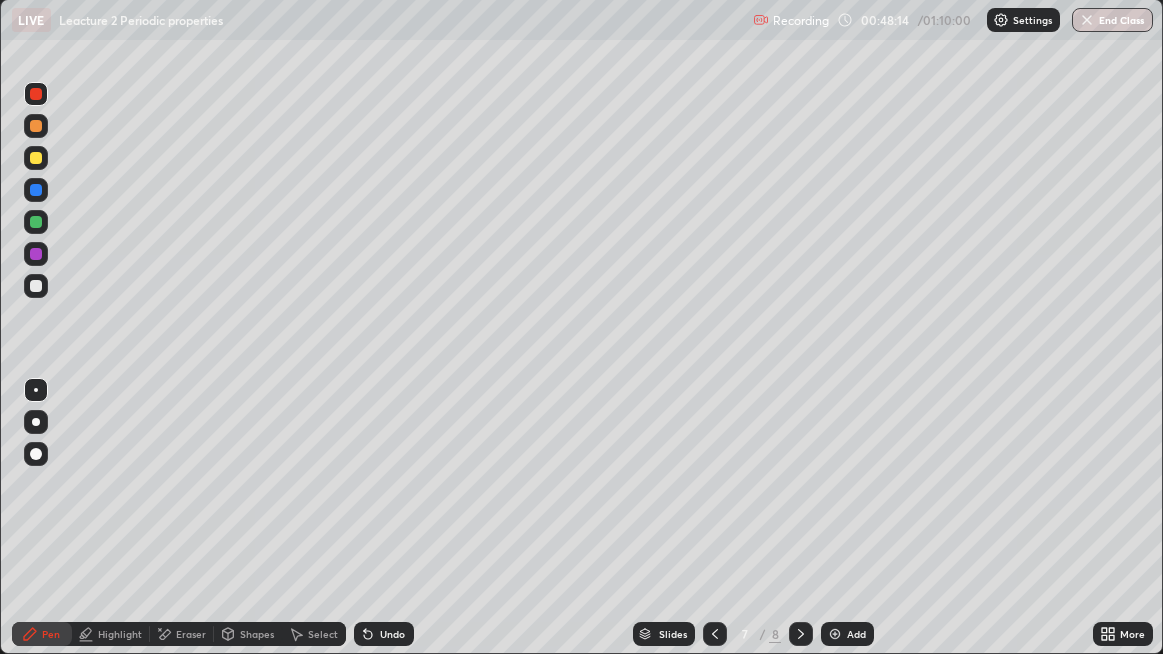 click 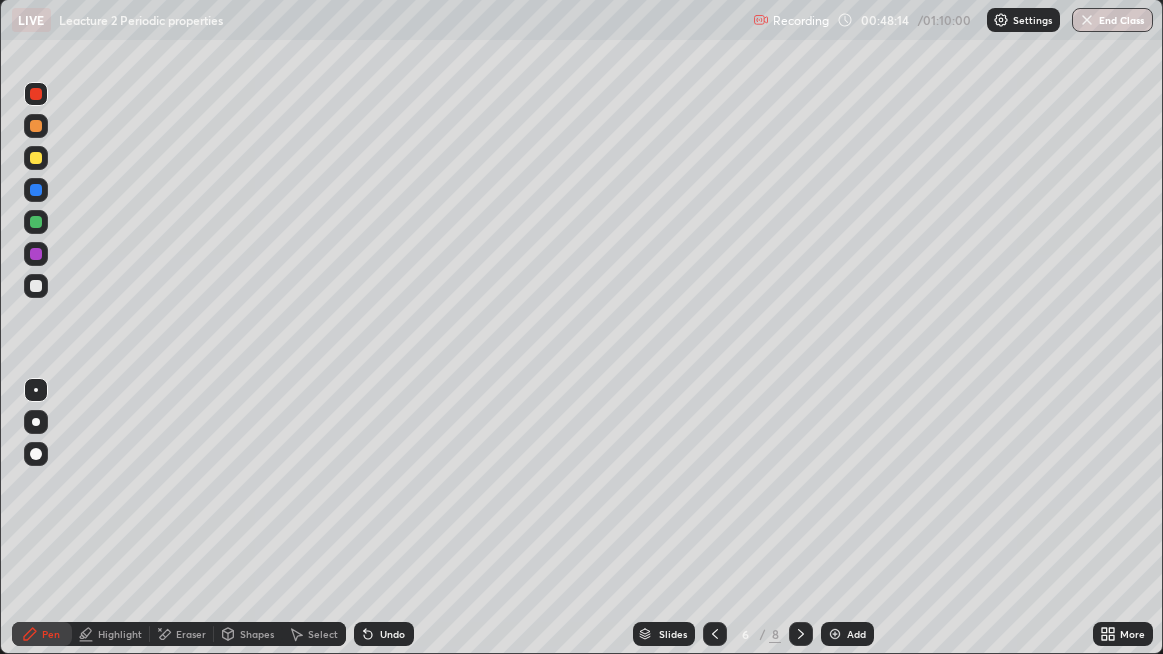 click 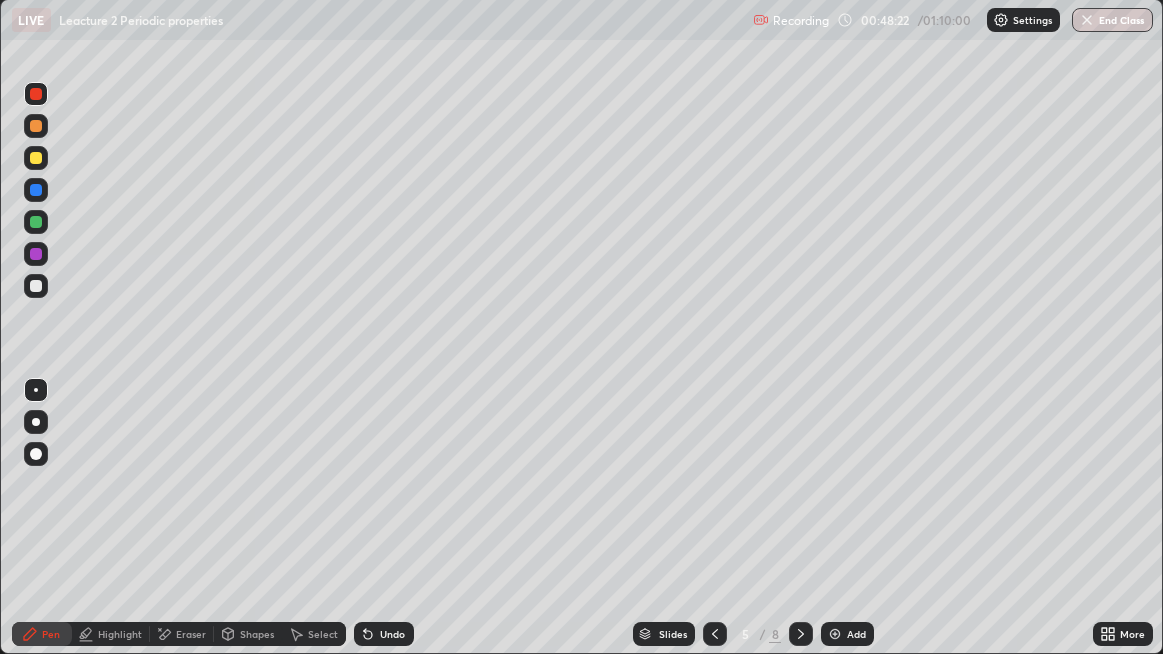 click at bounding box center [801, 634] 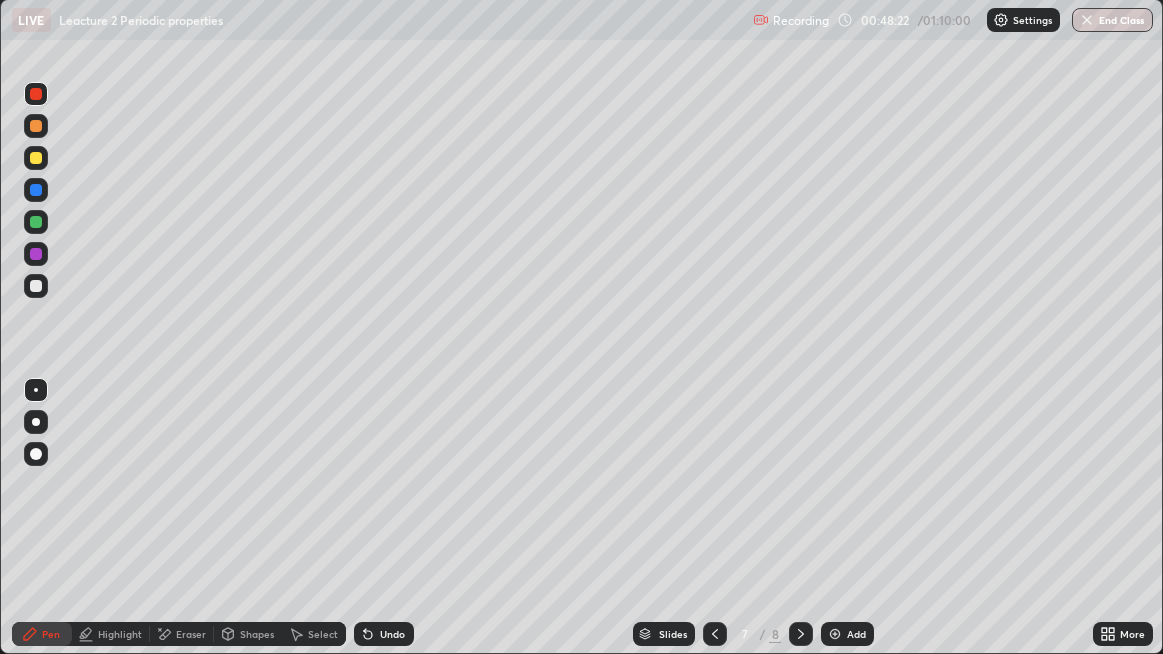 click 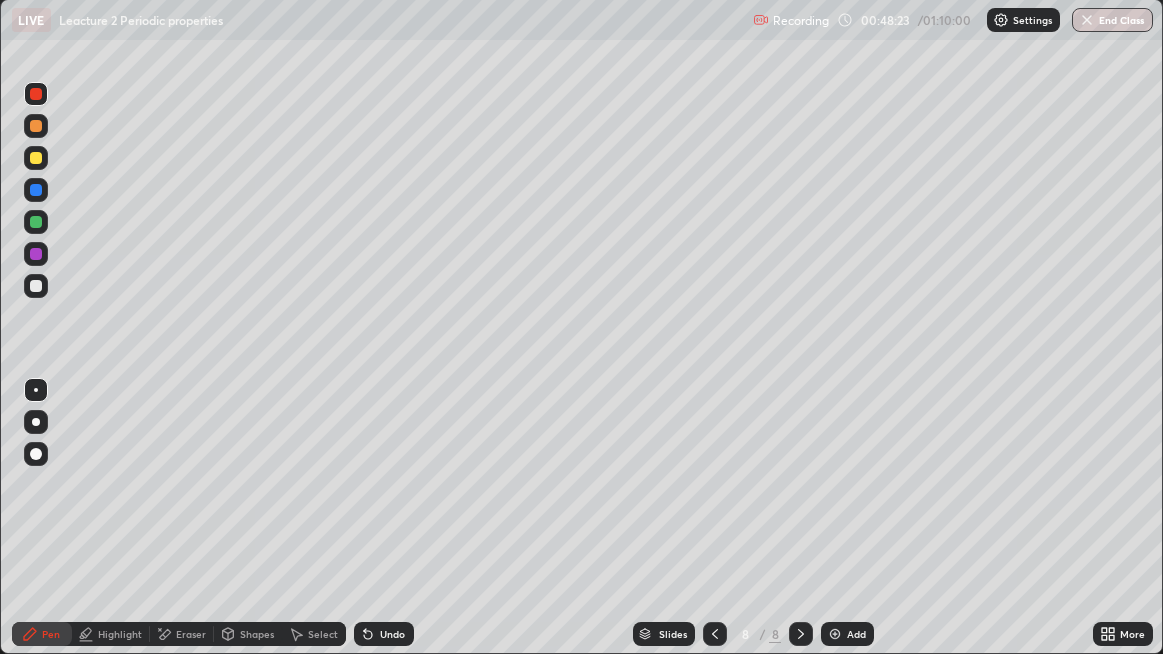 click 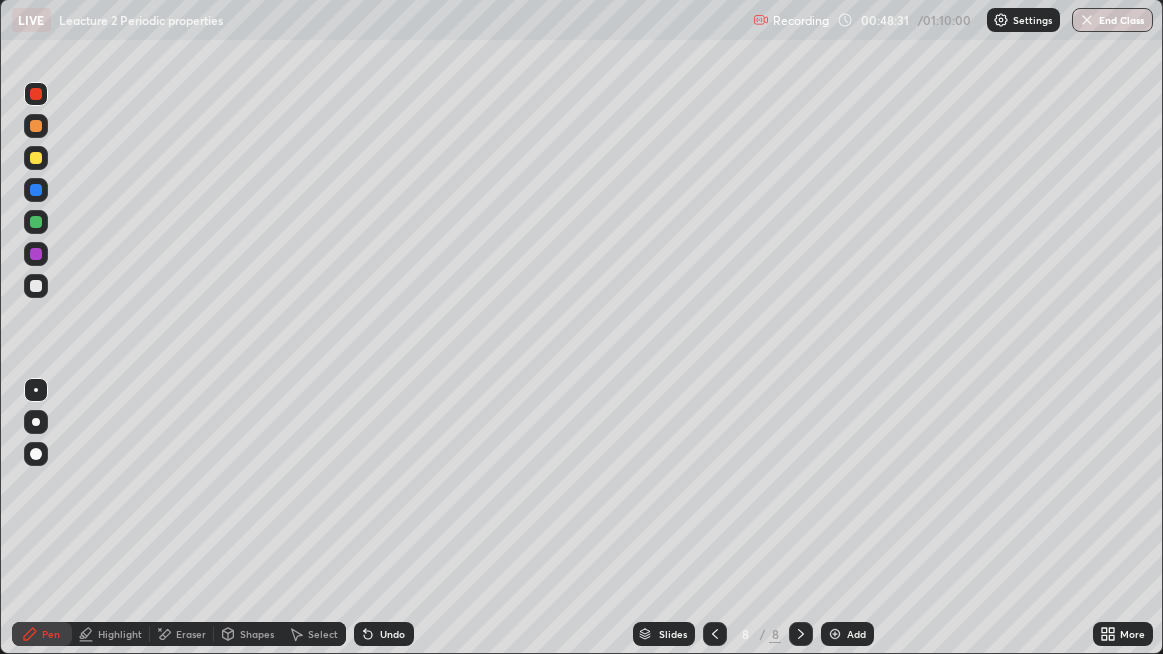 click at bounding box center (36, 222) 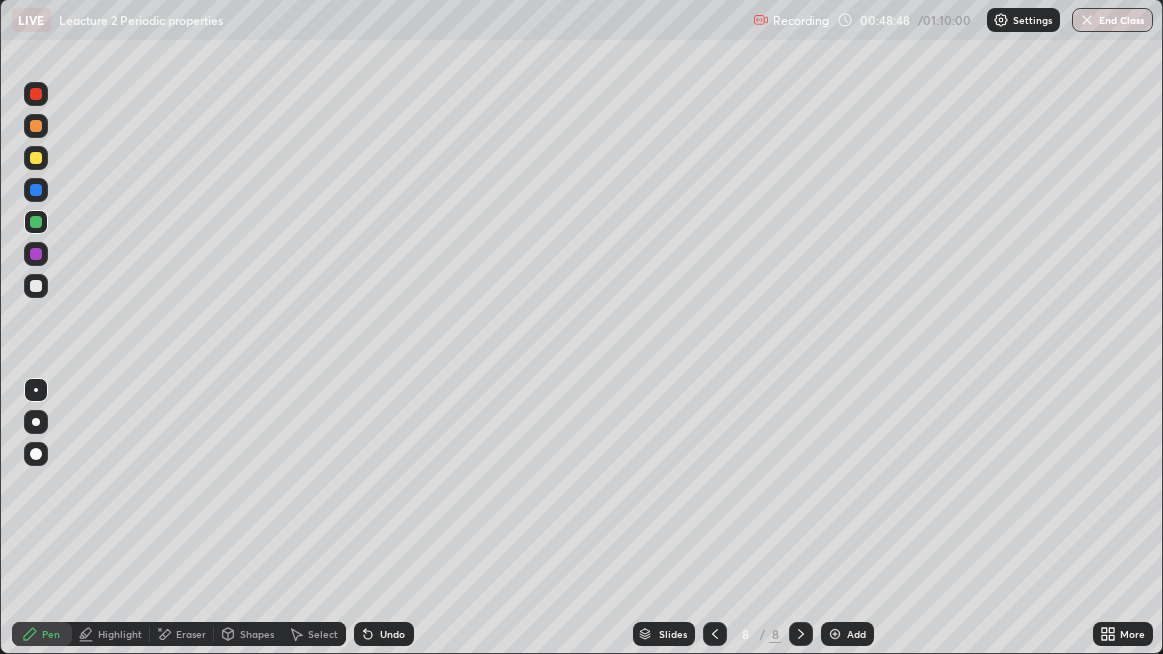 click at bounding box center [36, 286] 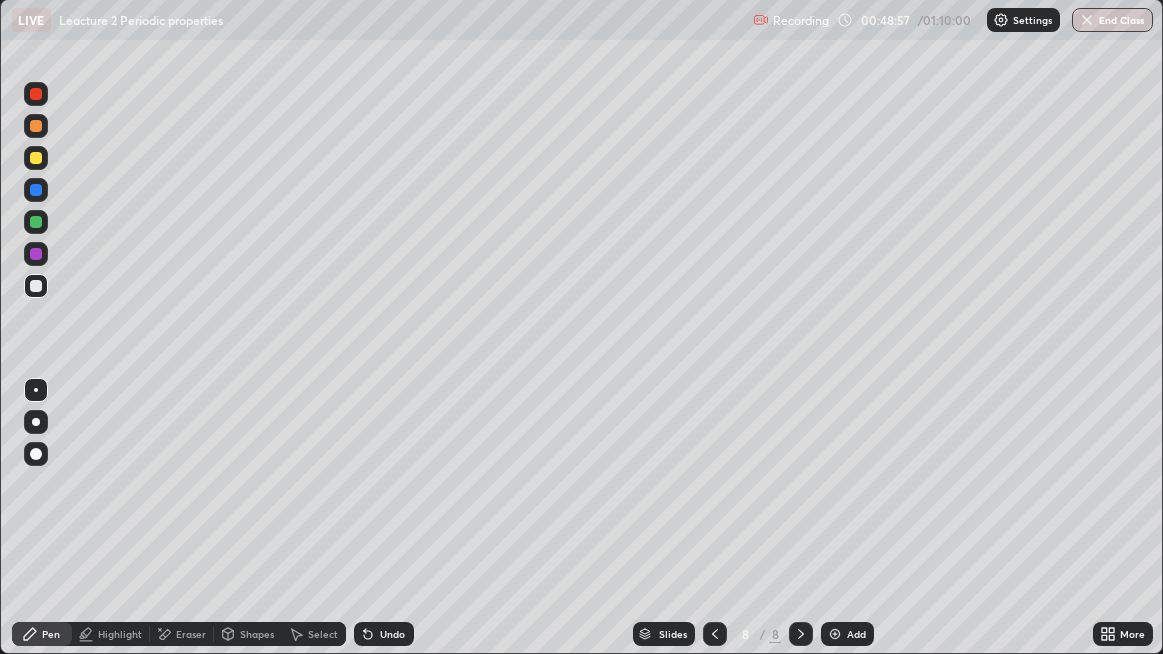 click on "Undo" at bounding box center [384, 634] 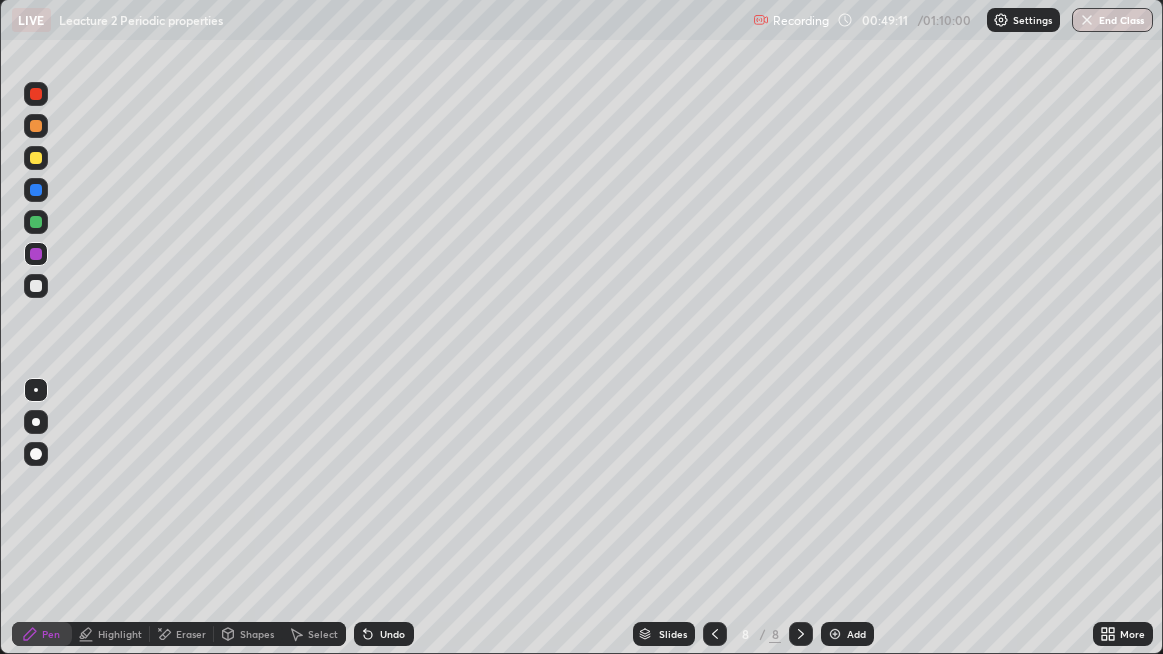 click 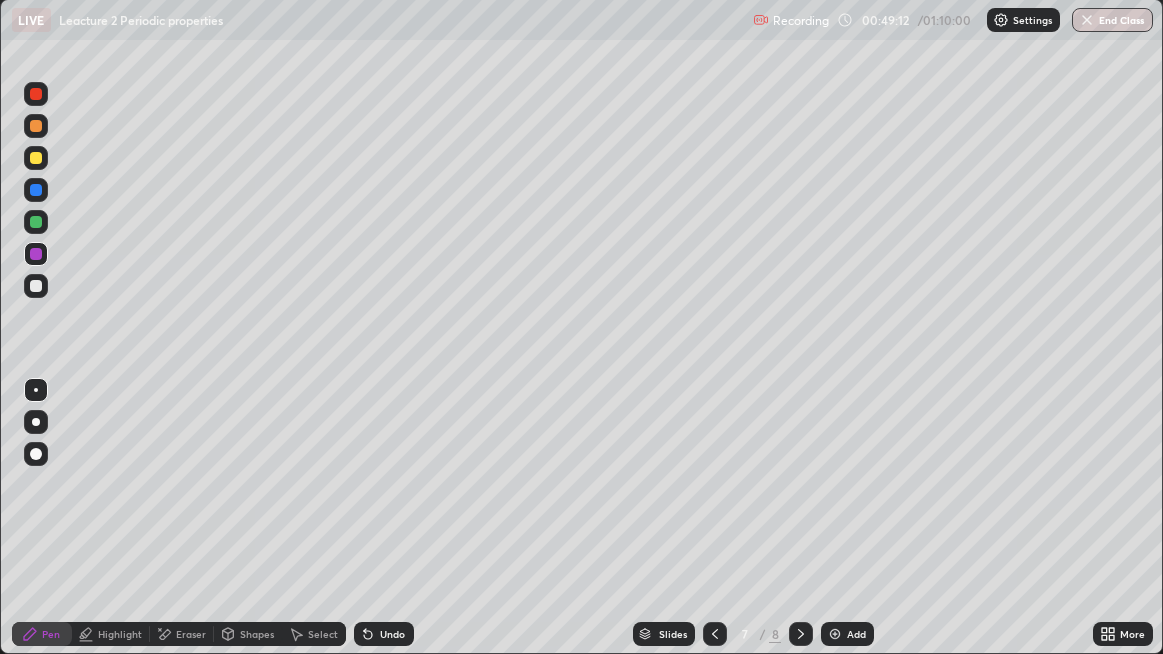 click 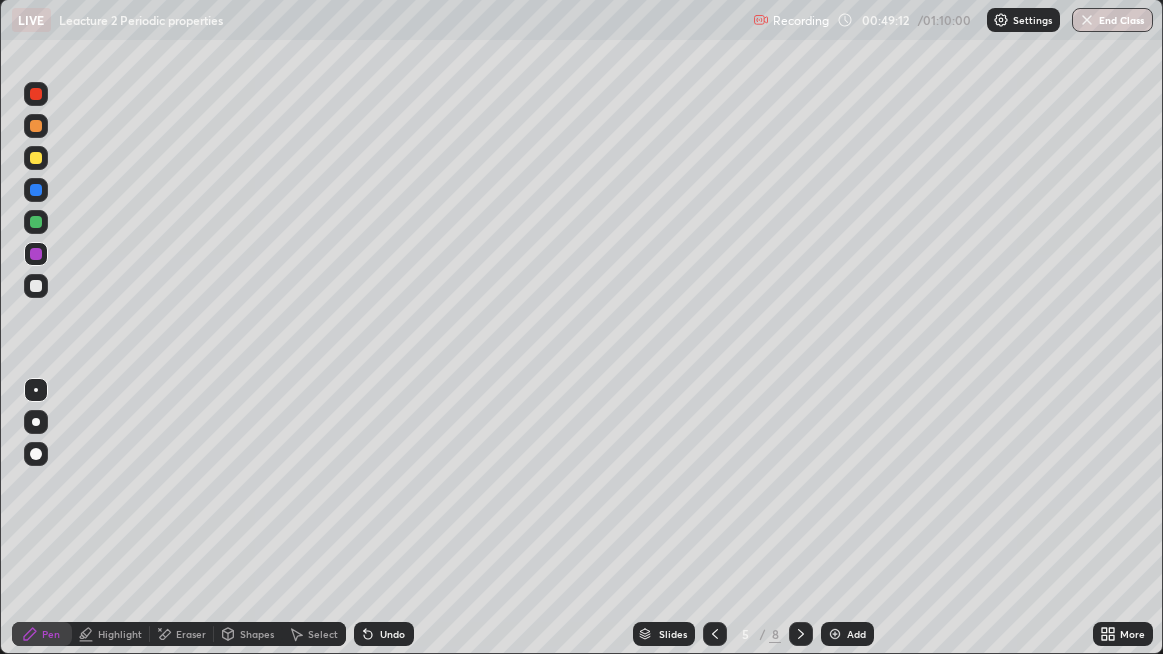 click 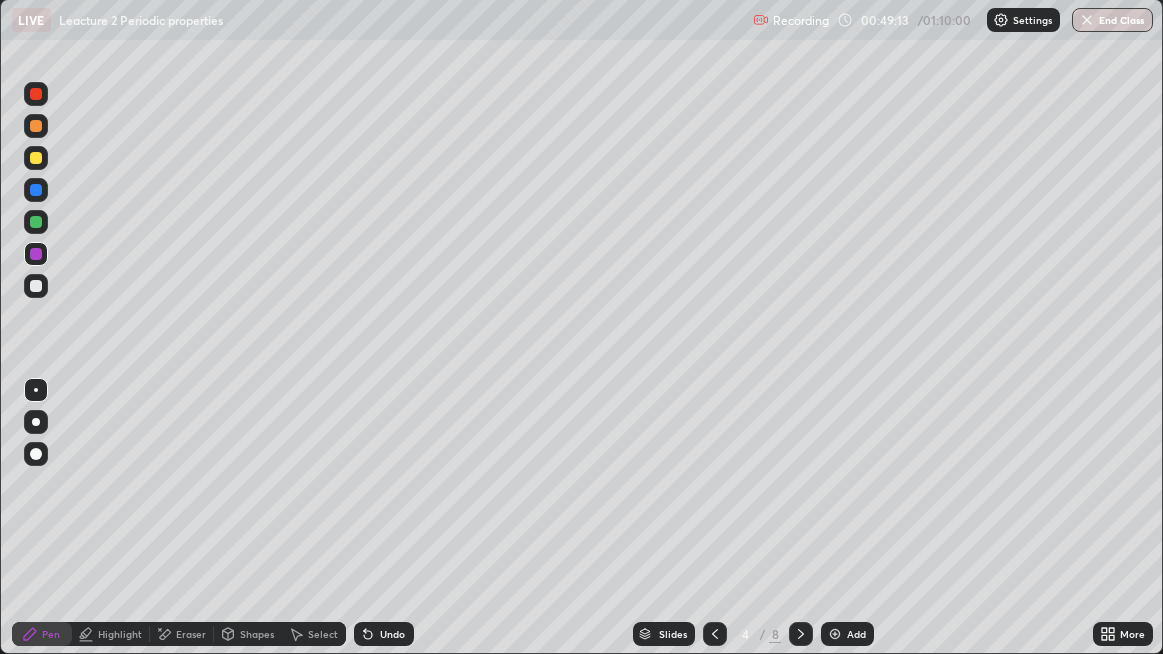 click 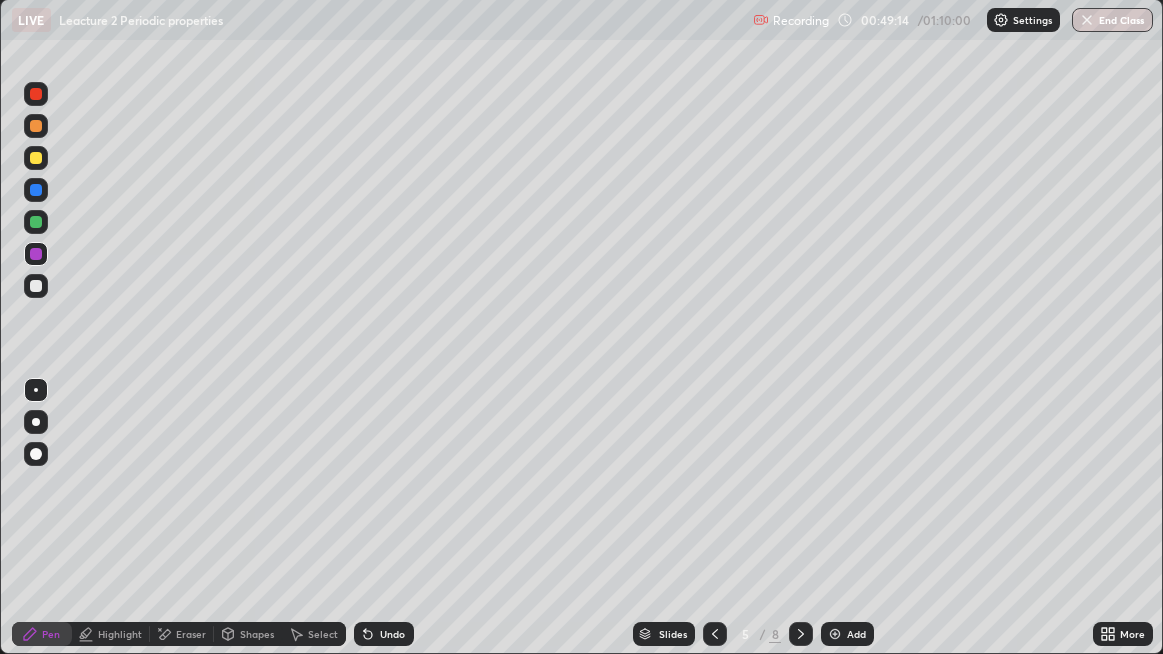 click at bounding box center [36, 222] 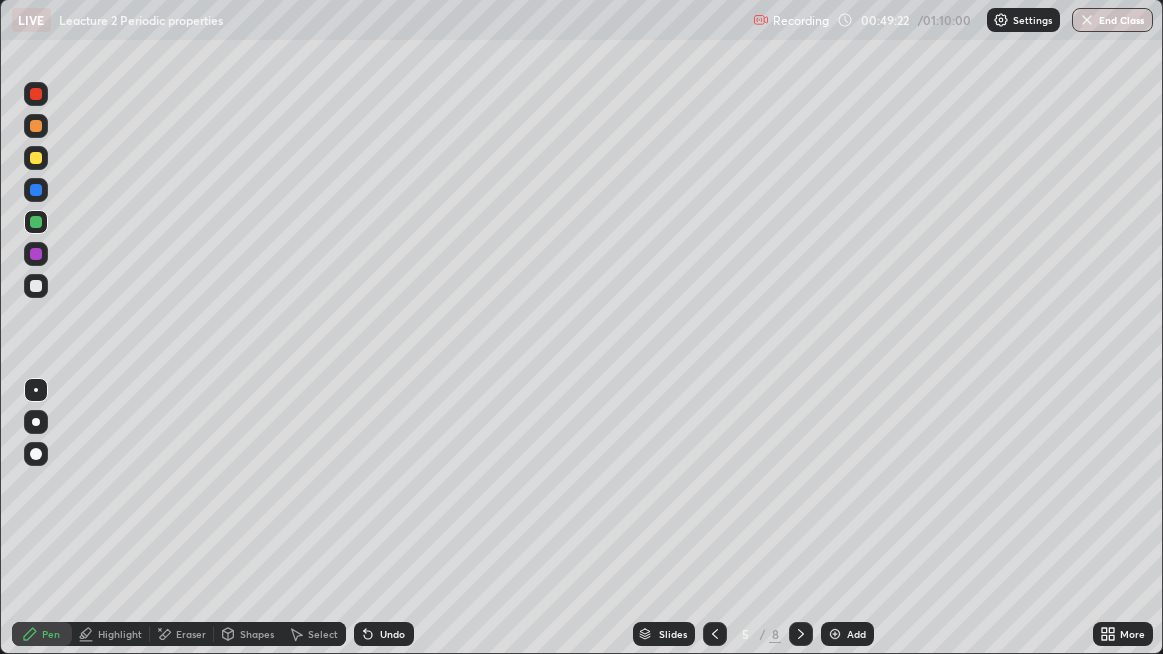 click at bounding box center (36, 190) 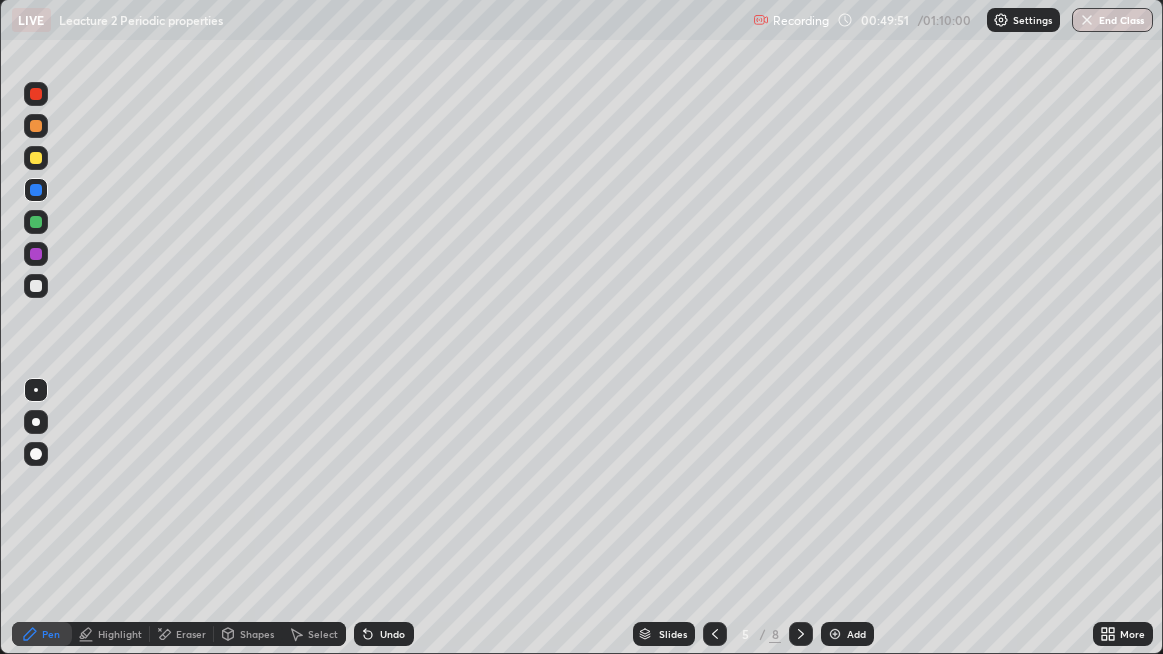 click on "Eraser" at bounding box center (191, 634) 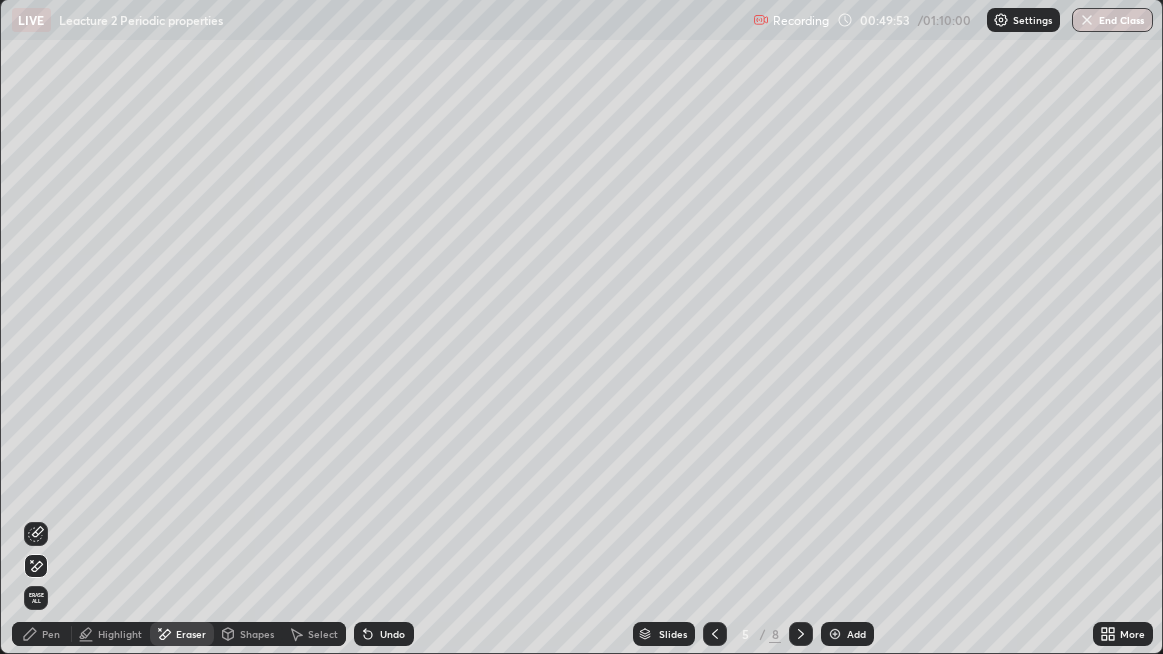 click on "Pen" at bounding box center (51, 634) 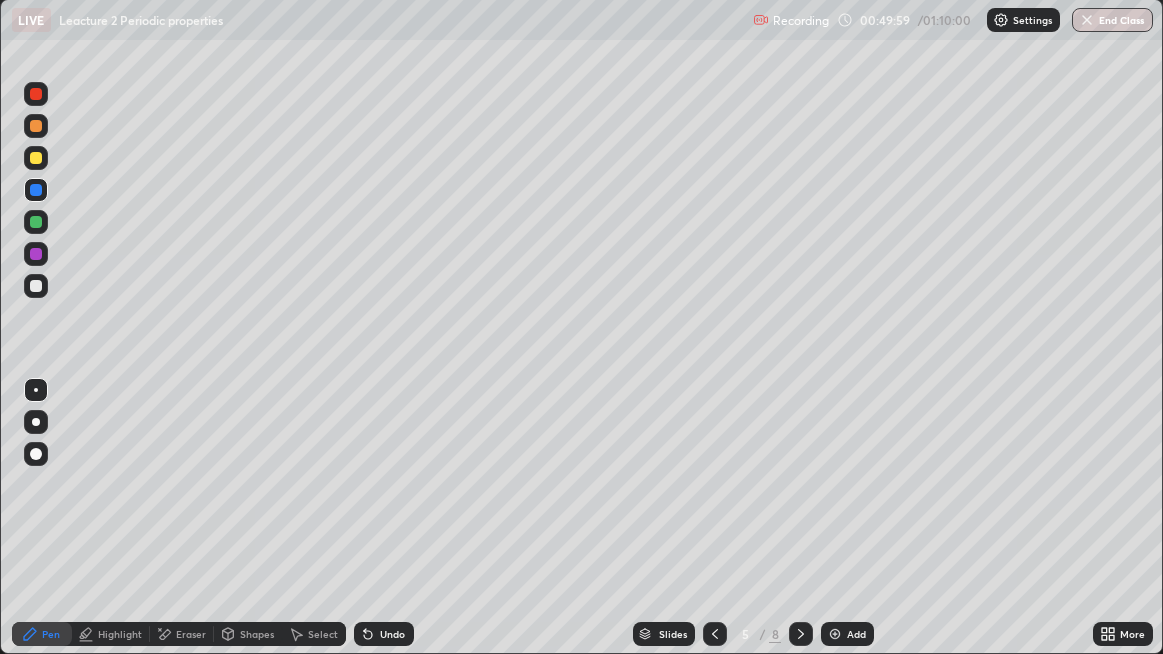 click on "Eraser" at bounding box center (182, 634) 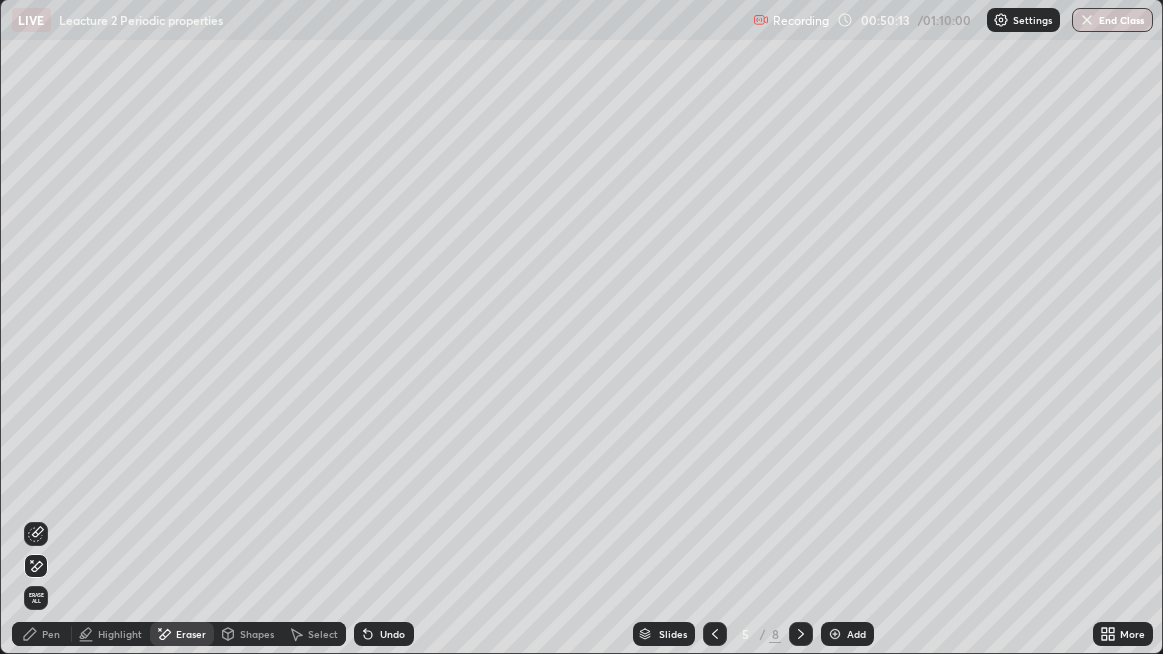 click 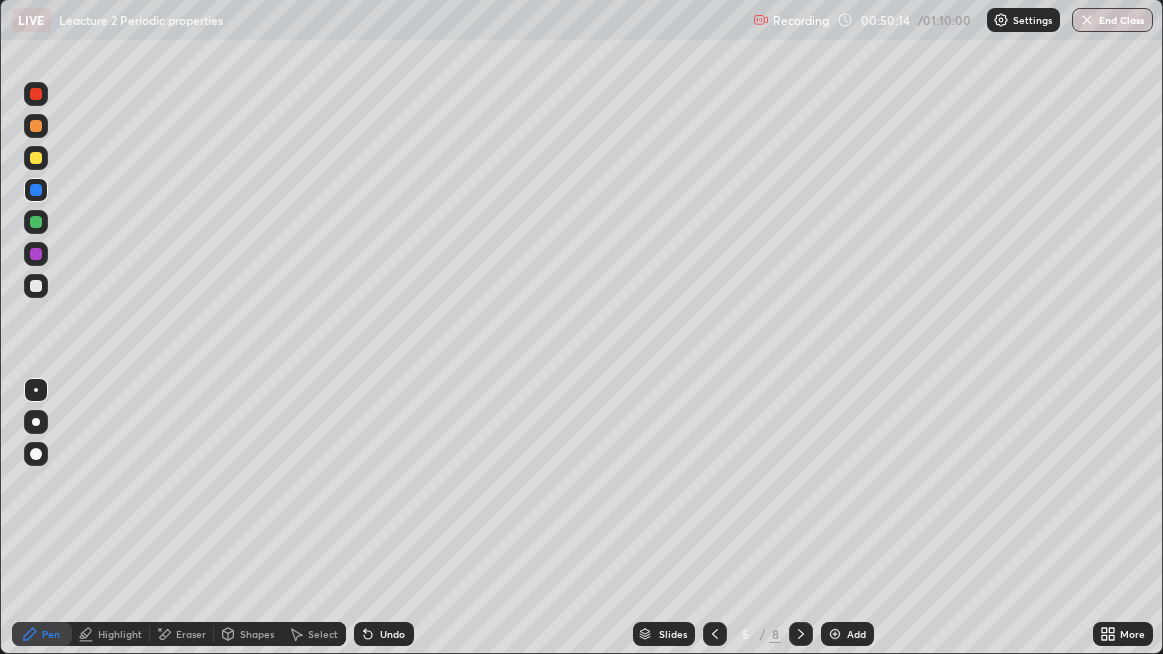 click at bounding box center [36, 94] 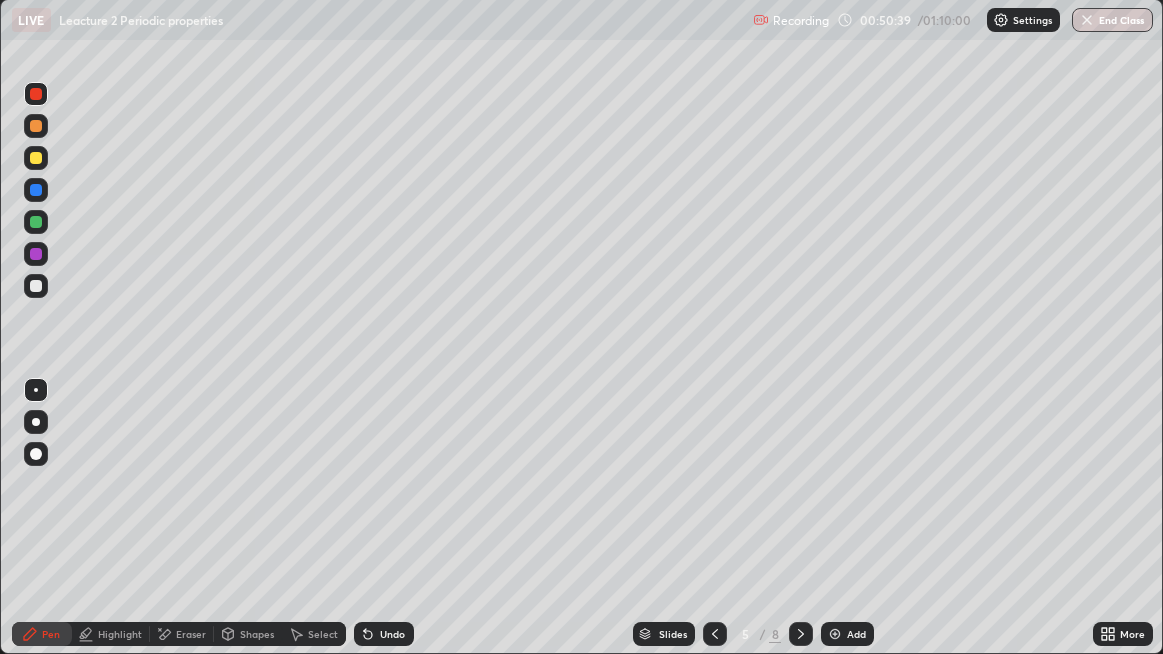 click at bounding box center (36, 286) 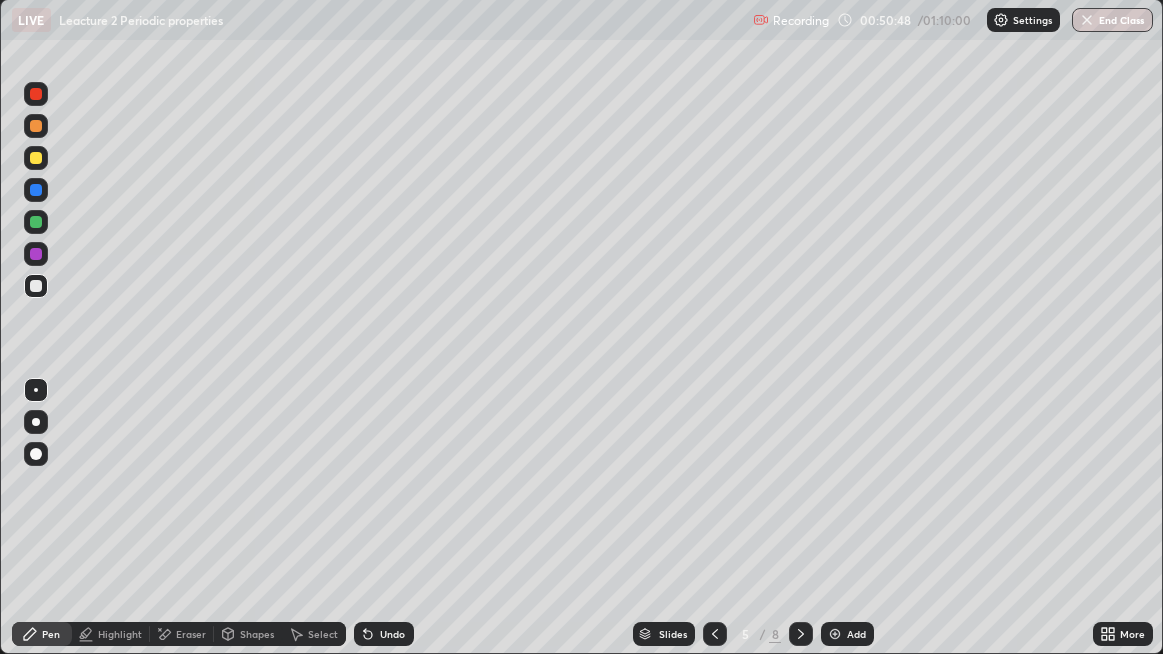 click at bounding box center (36, 94) 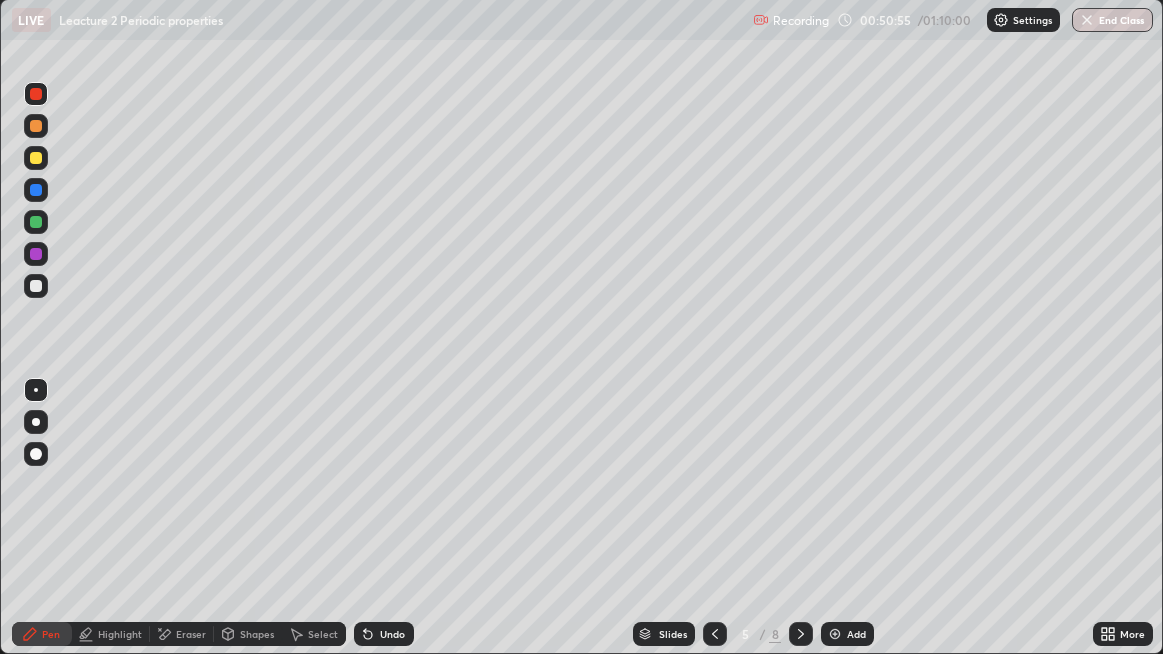 click on "Setting up your live class" at bounding box center (581, 326) 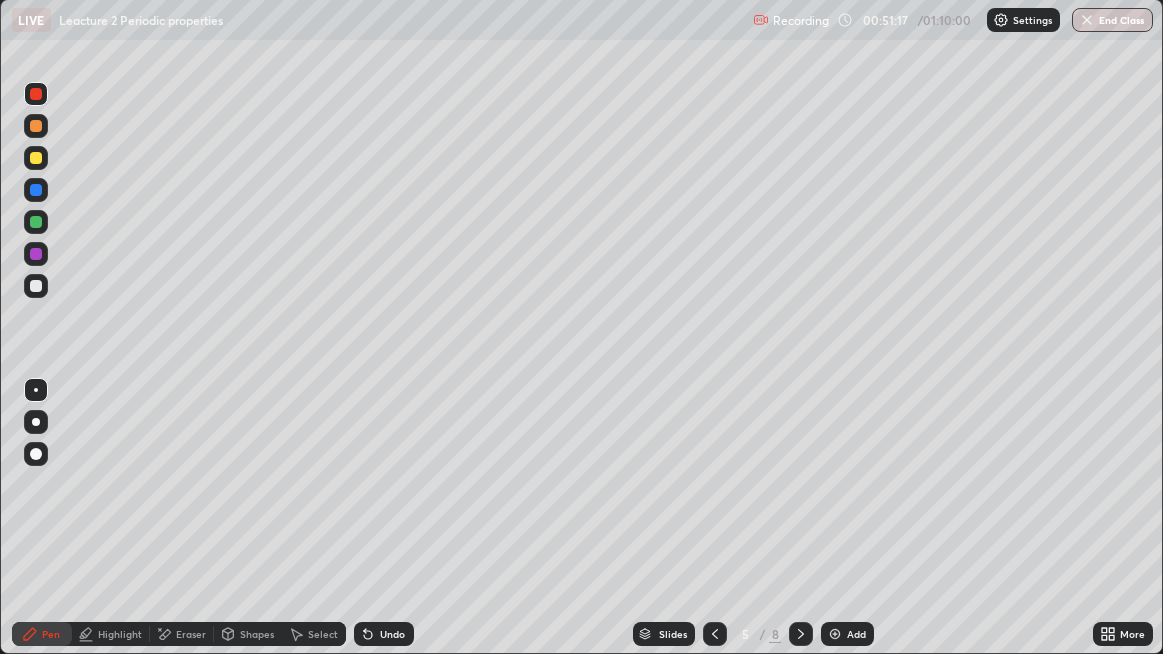 click on "Highlight" at bounding box center [120, 634] 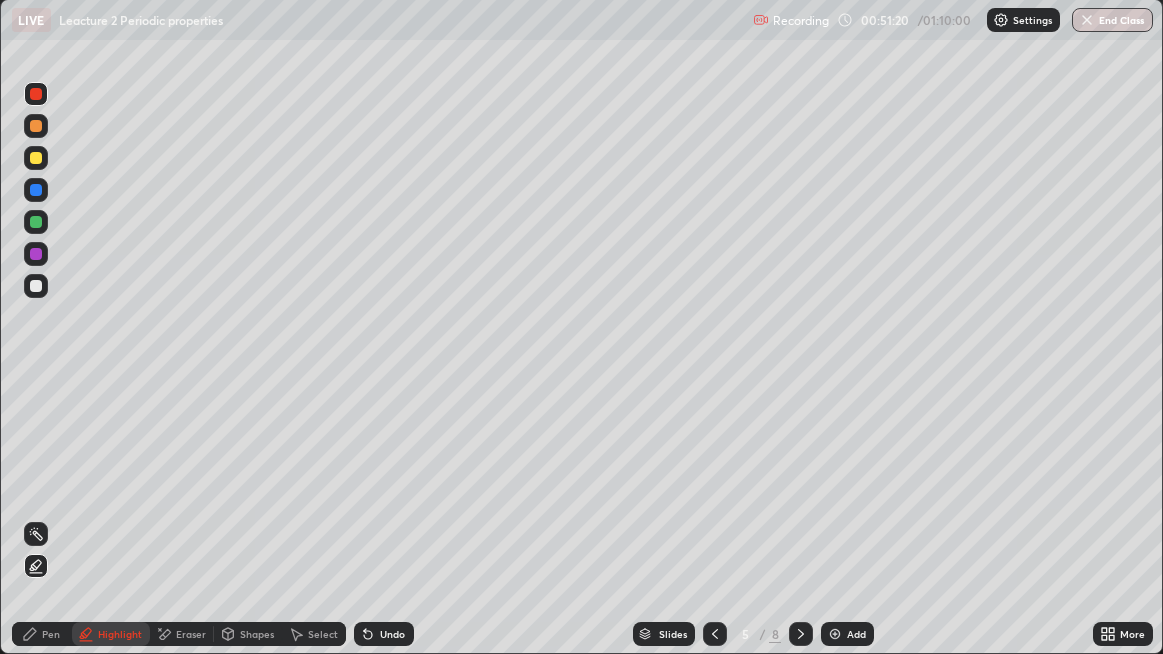 click on "Undo" at bounding box center (392, 634) 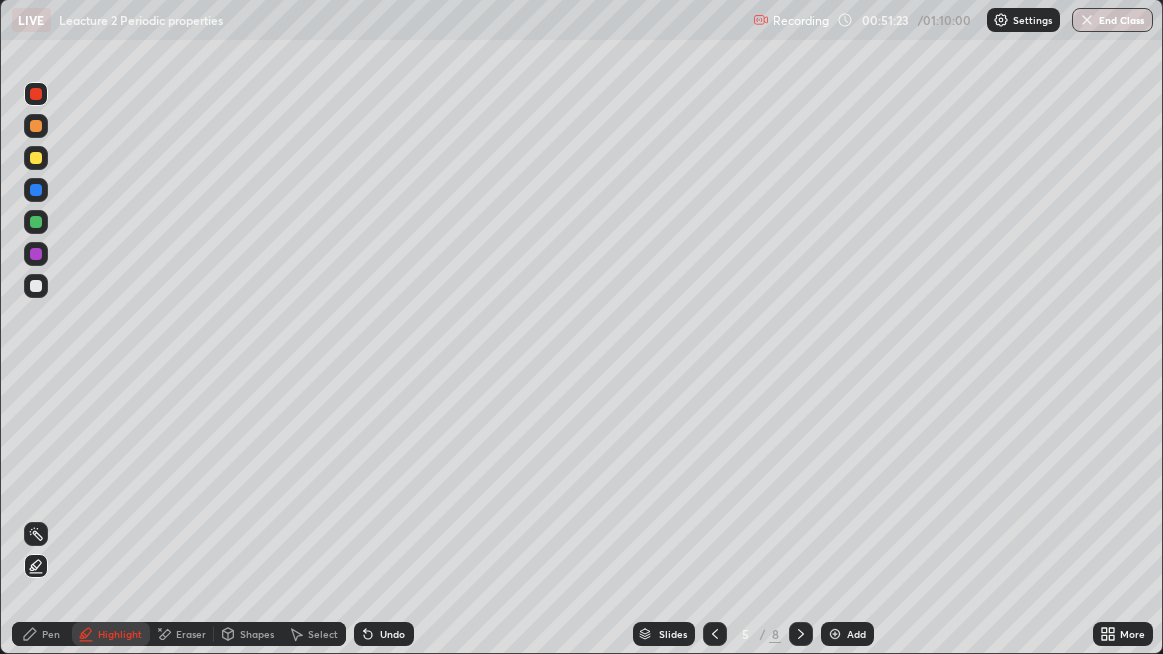 click on "Undo" at bounding box center [392, 634] 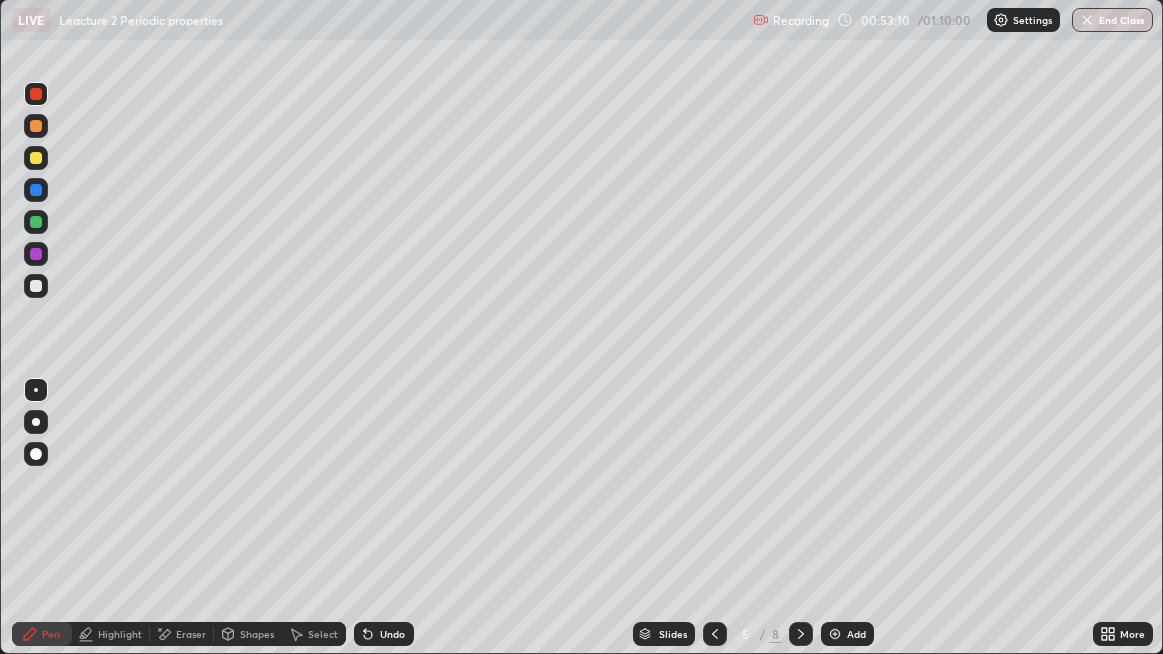 click at bounding box center (801, 634) 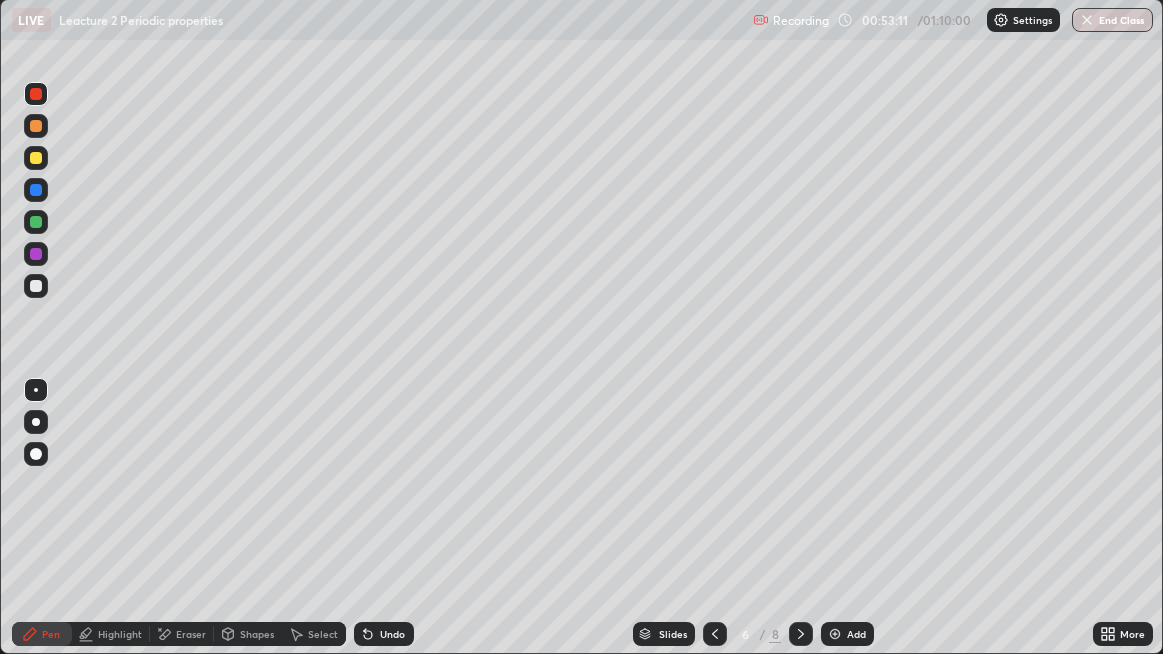 click at bounding box center [801, 634] 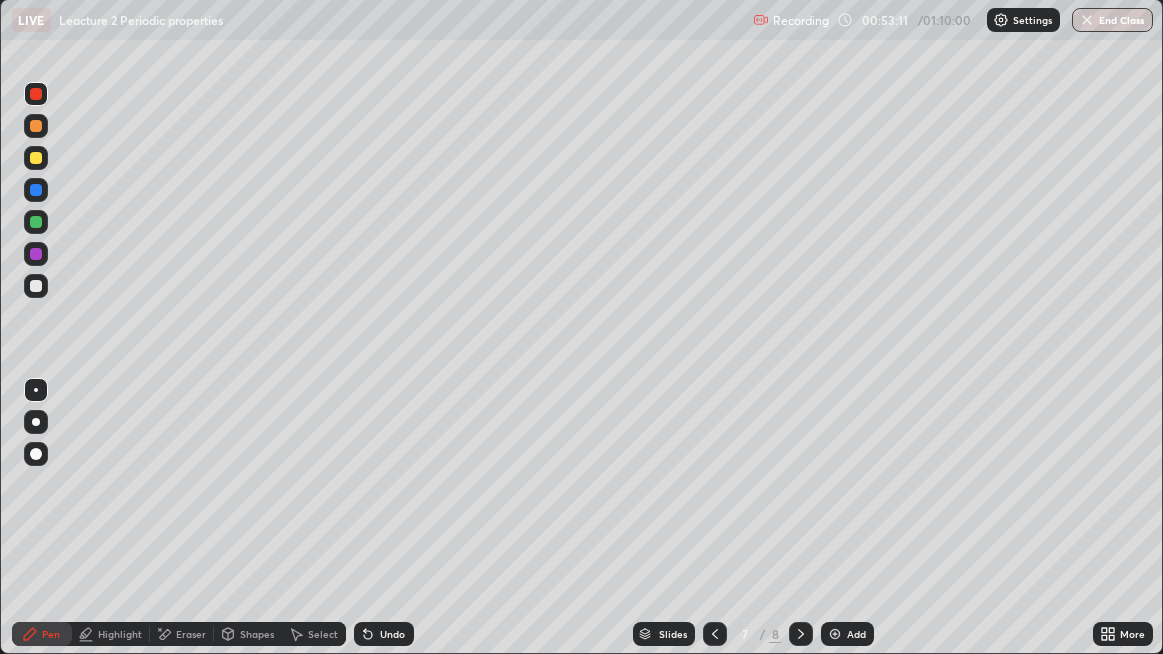 click 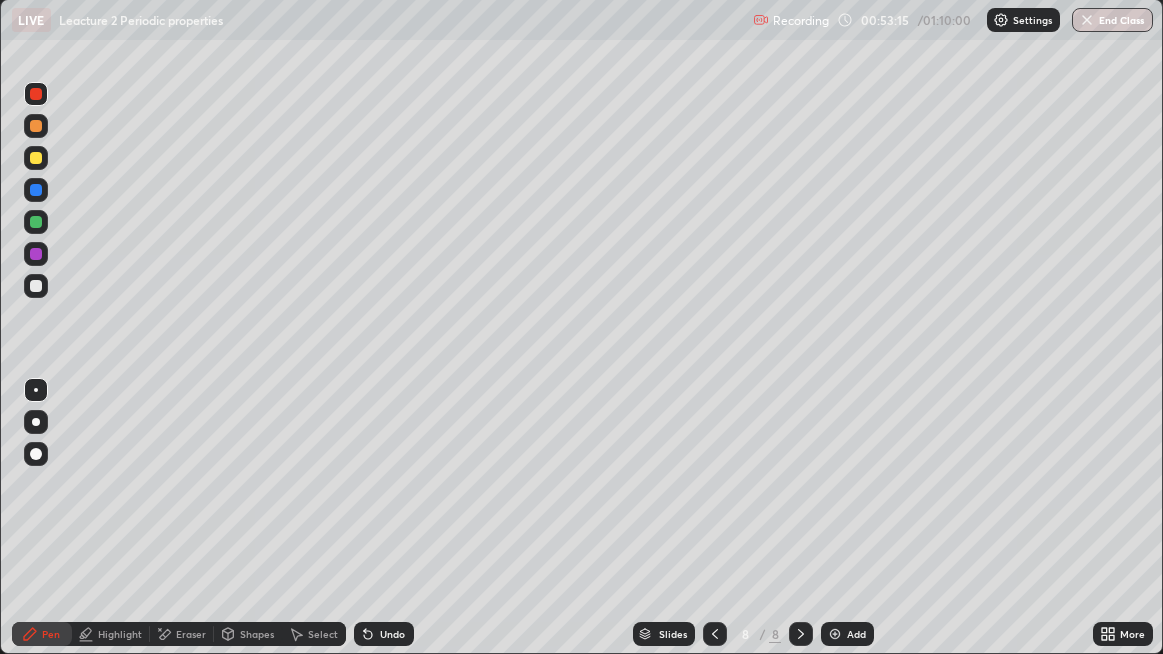 click 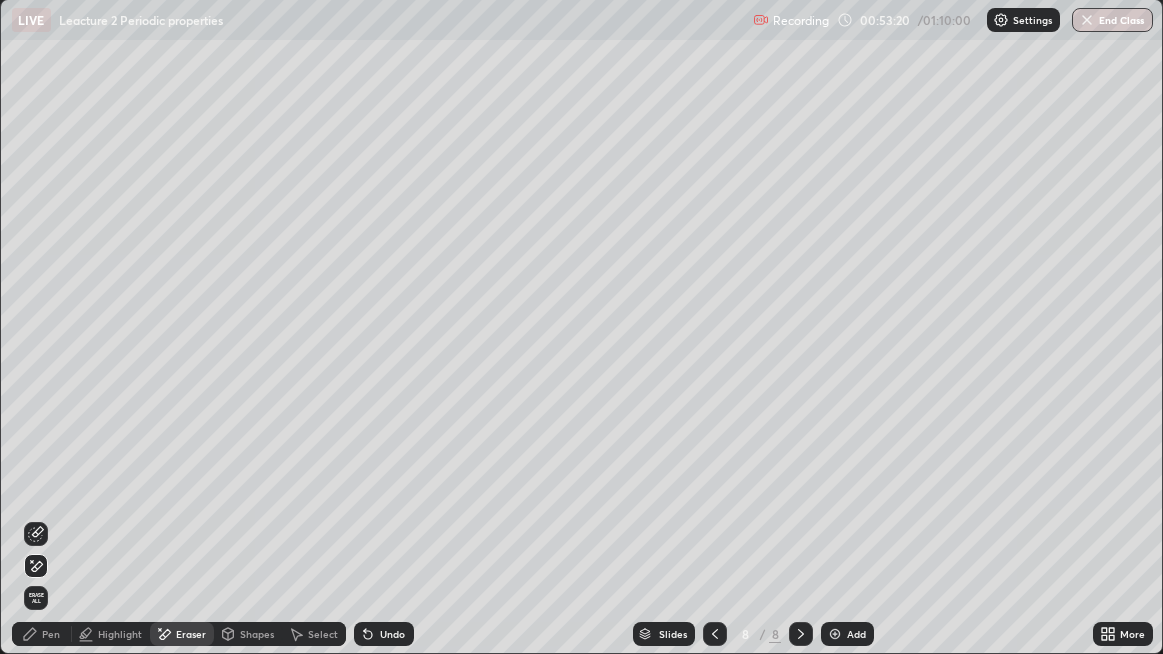 click on "Pen" at bounding box center [51, 634] 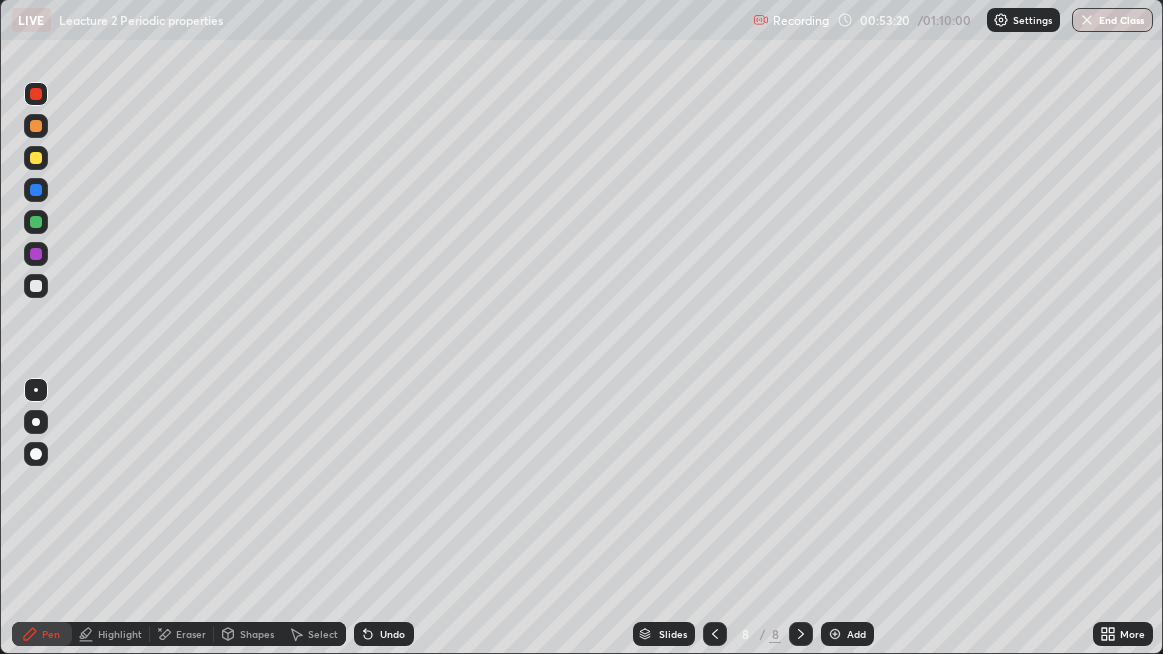 click at bounding box center (36, 286) 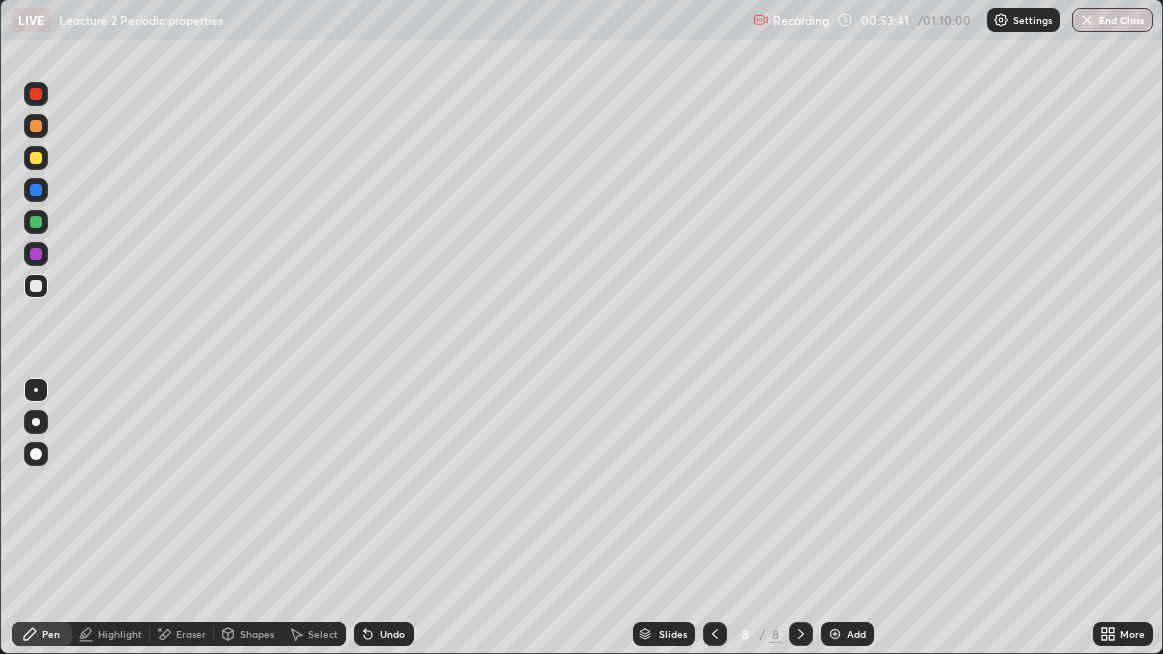 click on "Undo" at bounding box center [384, 634] 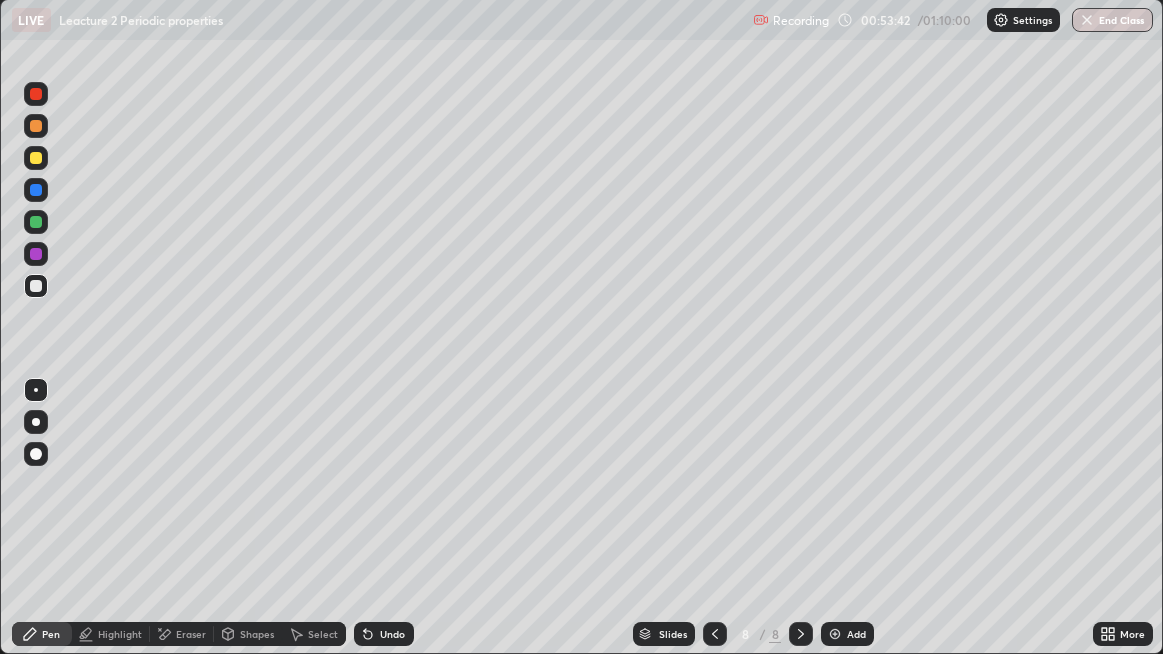 click on "Undo" at bounding box center (384, 634) 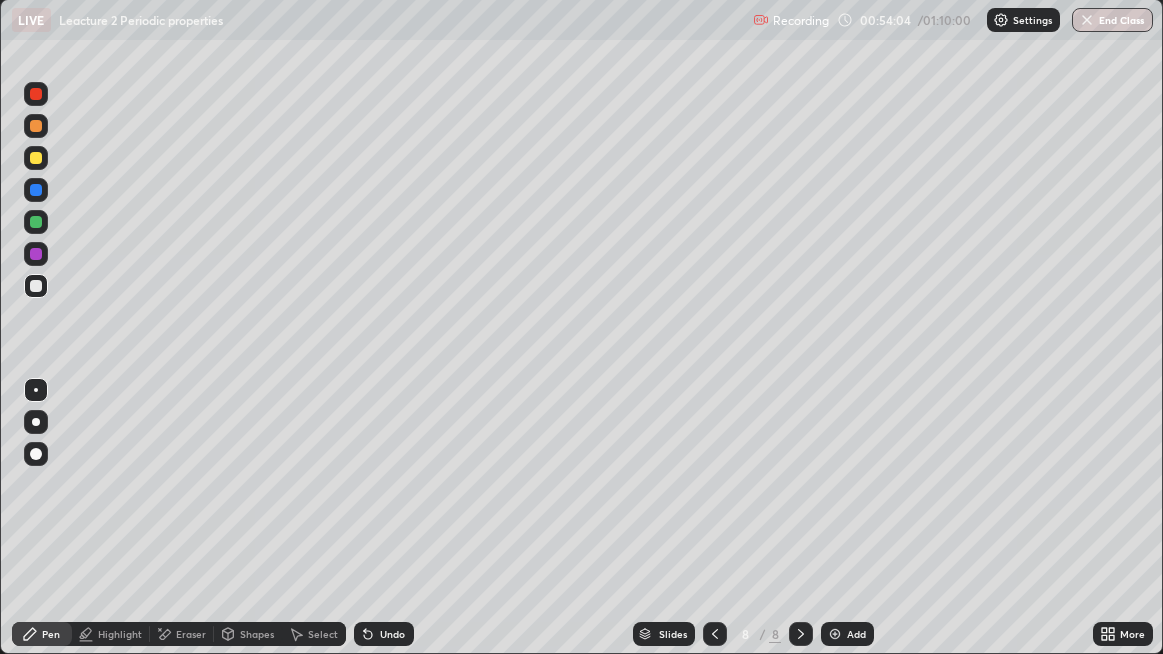 click on "Undo" at bounding box center [384, 634] 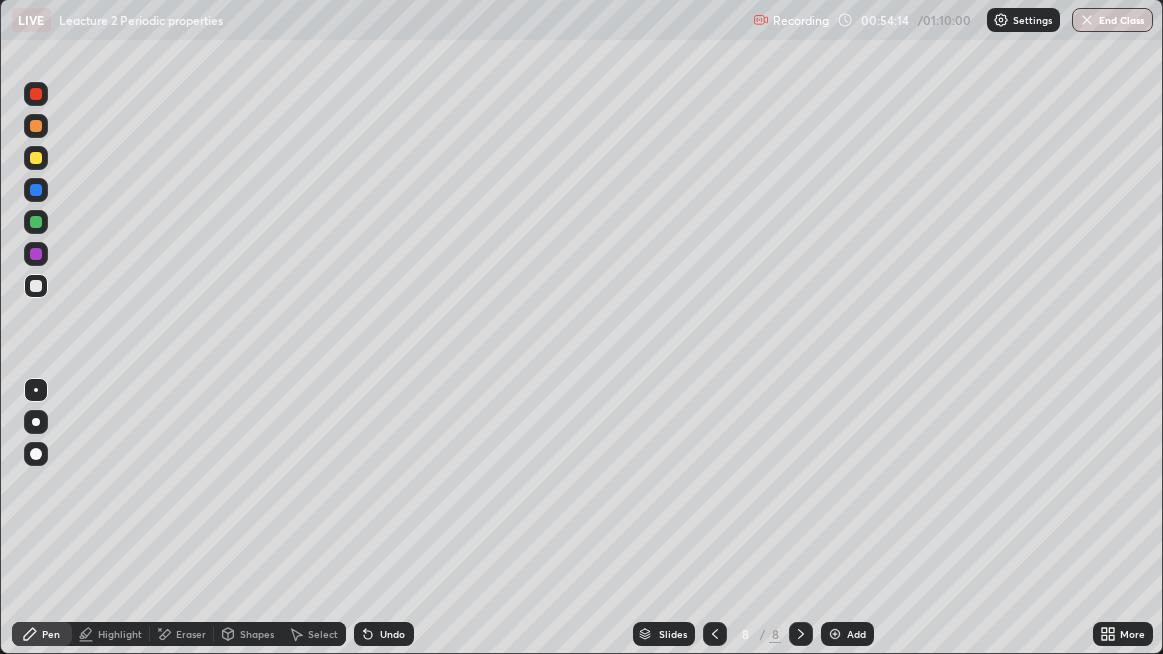 click on "Undo" at bounding box center [384, 634] 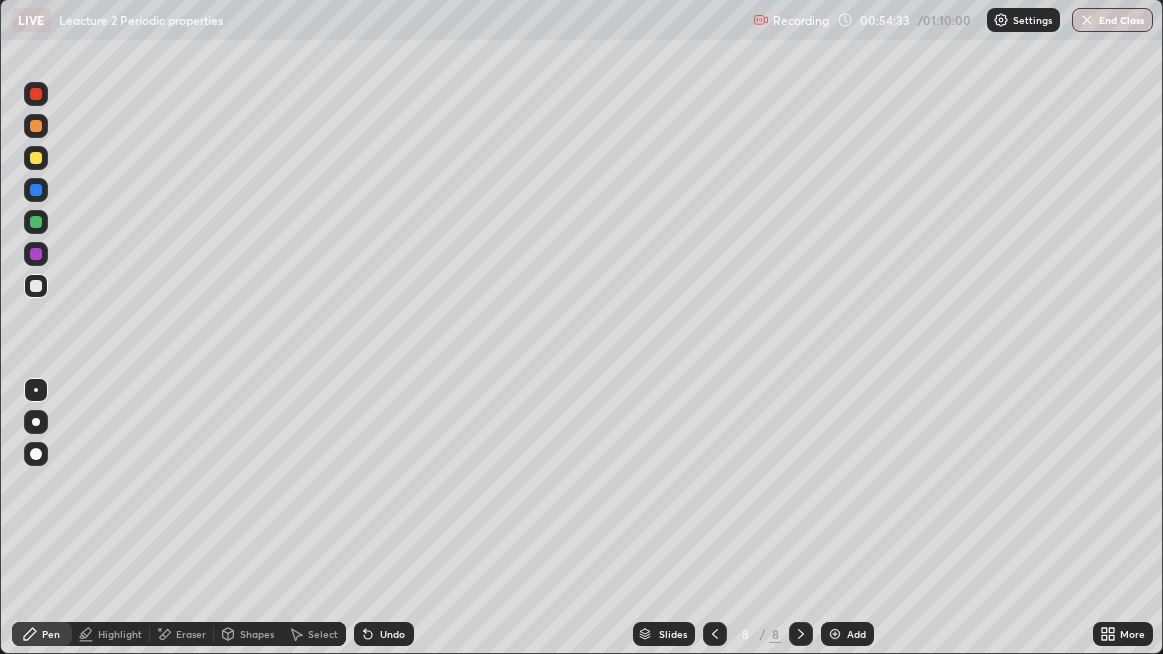 click at bounding box center [36, 158] 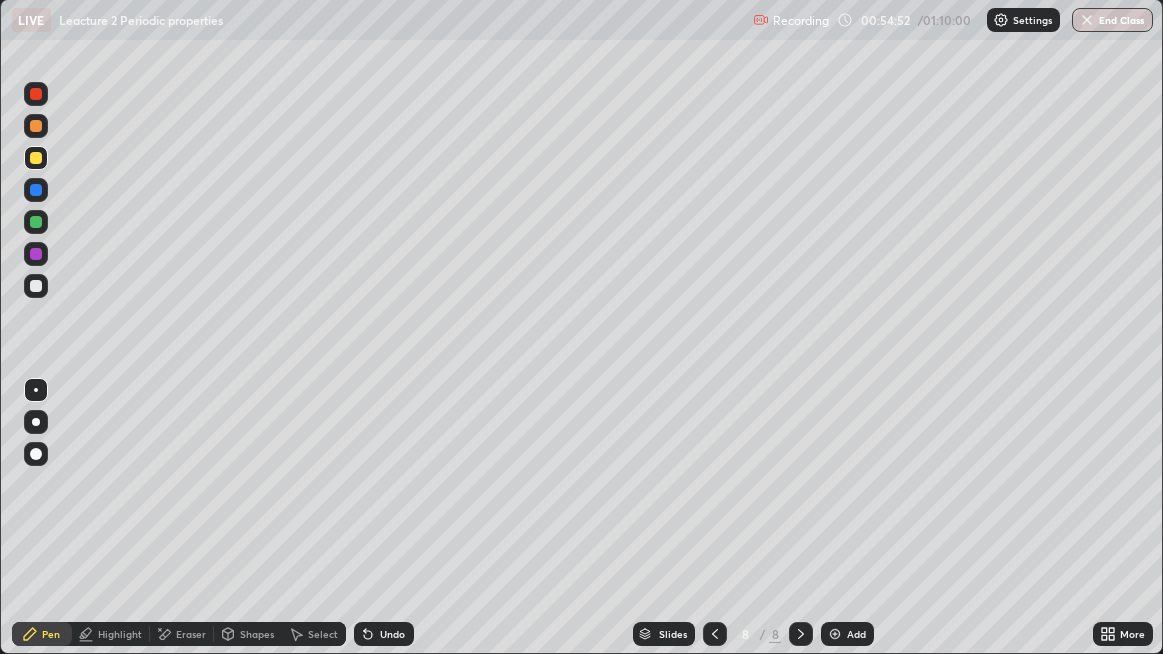 click at bounding box center [36, 254] 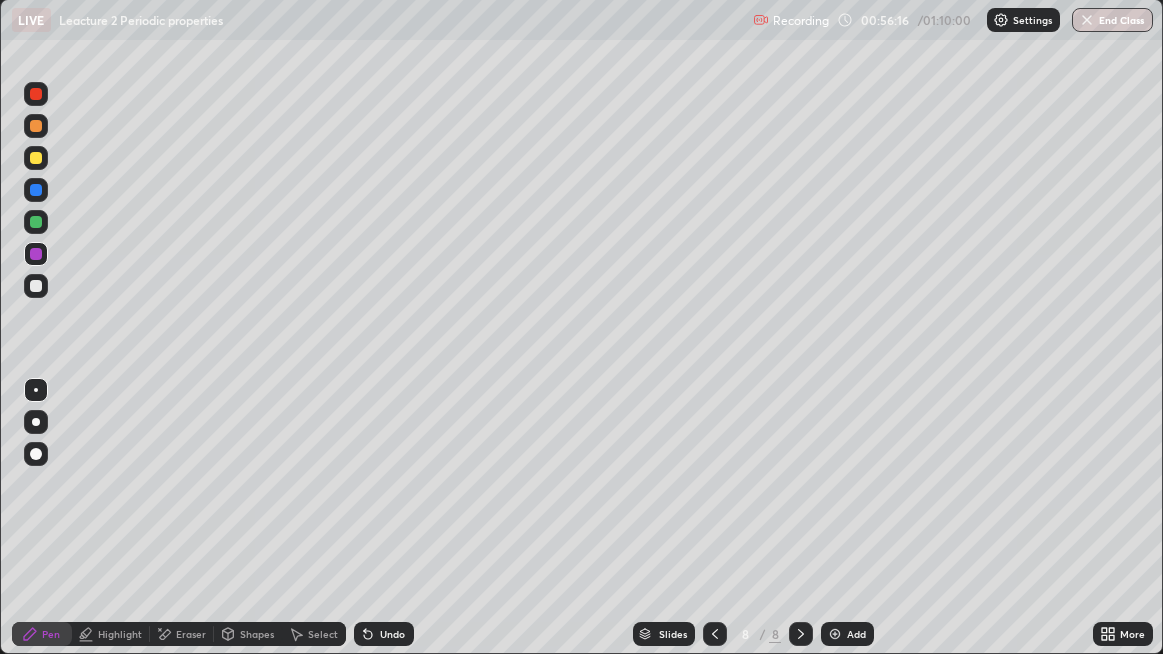 click 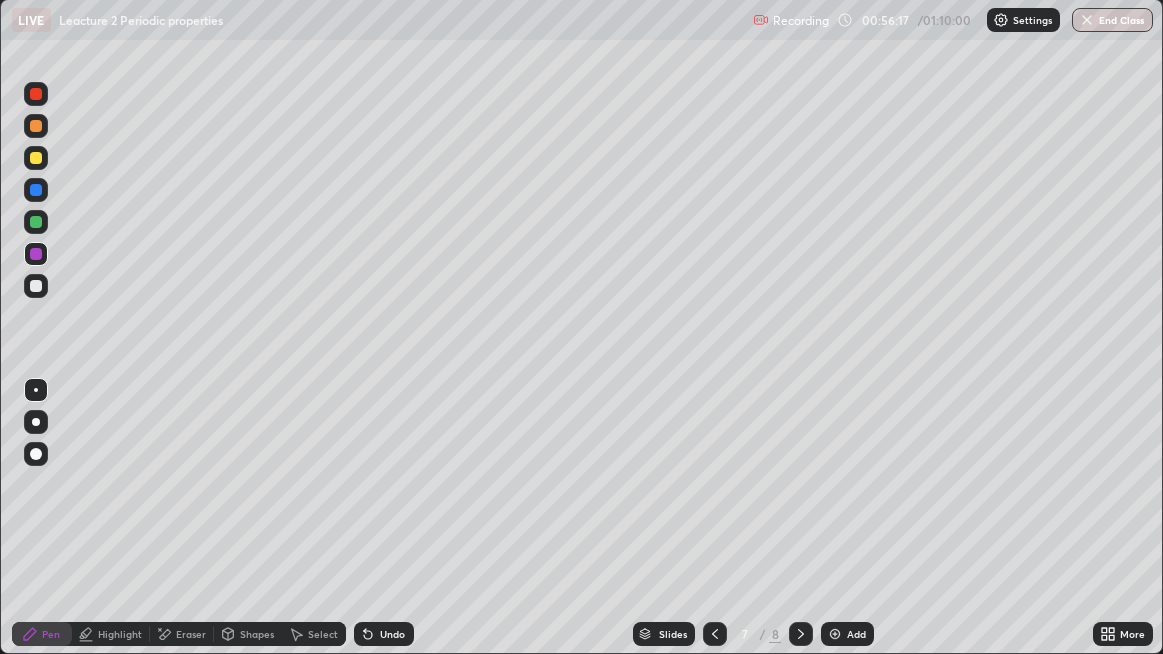 click 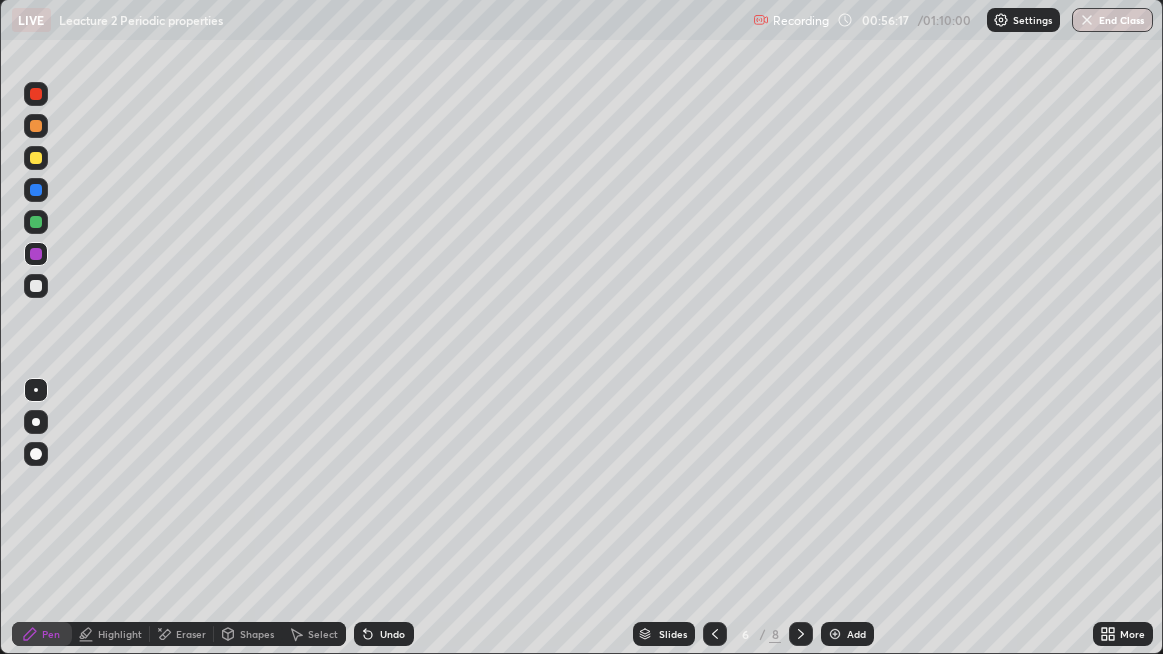 click 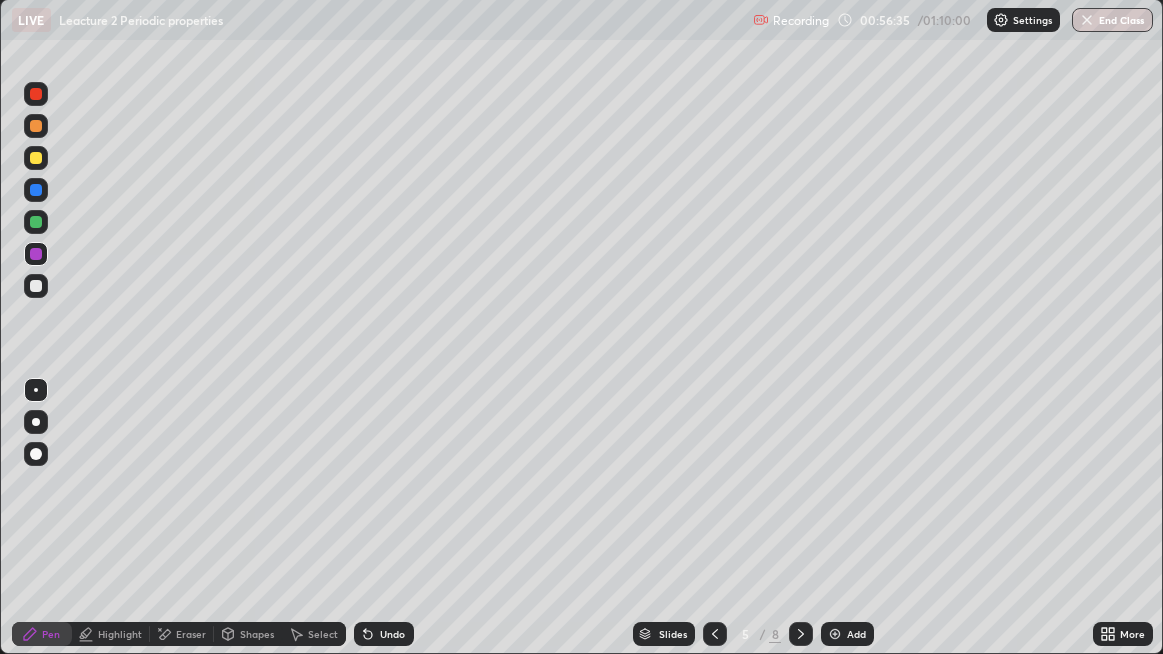 click 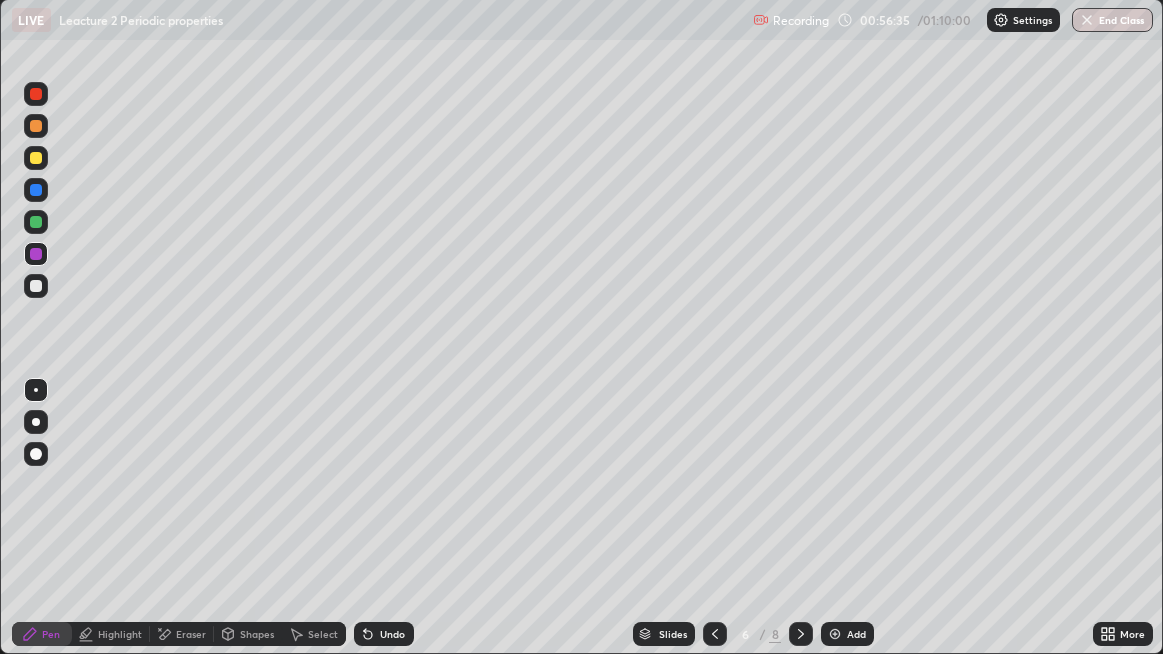 click 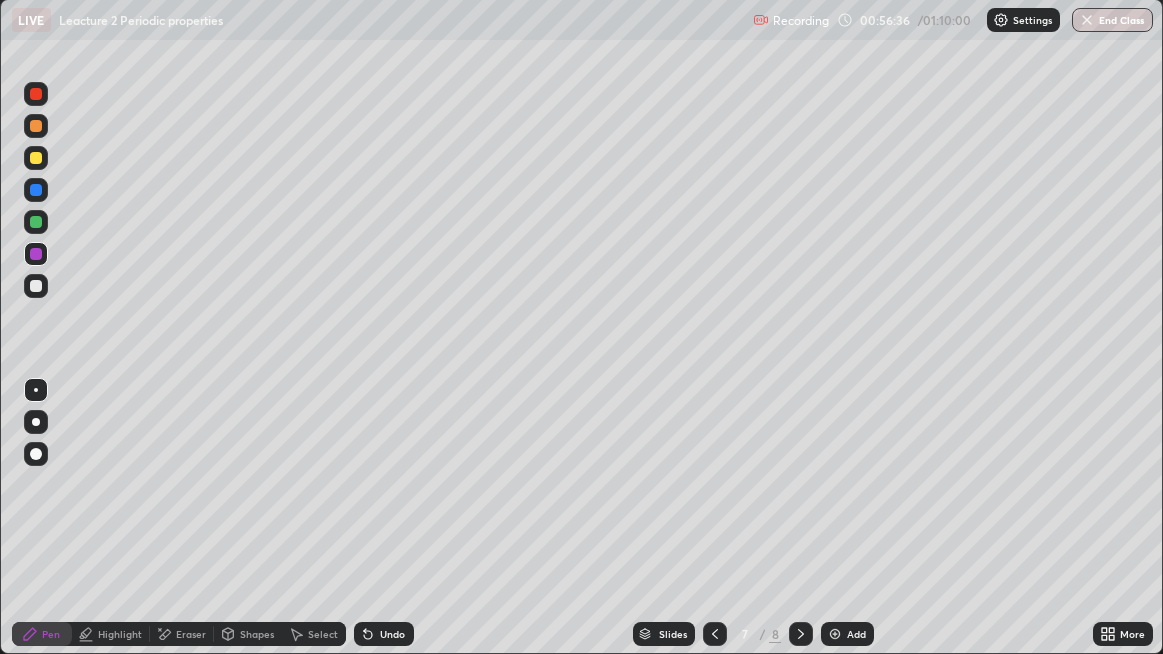 click 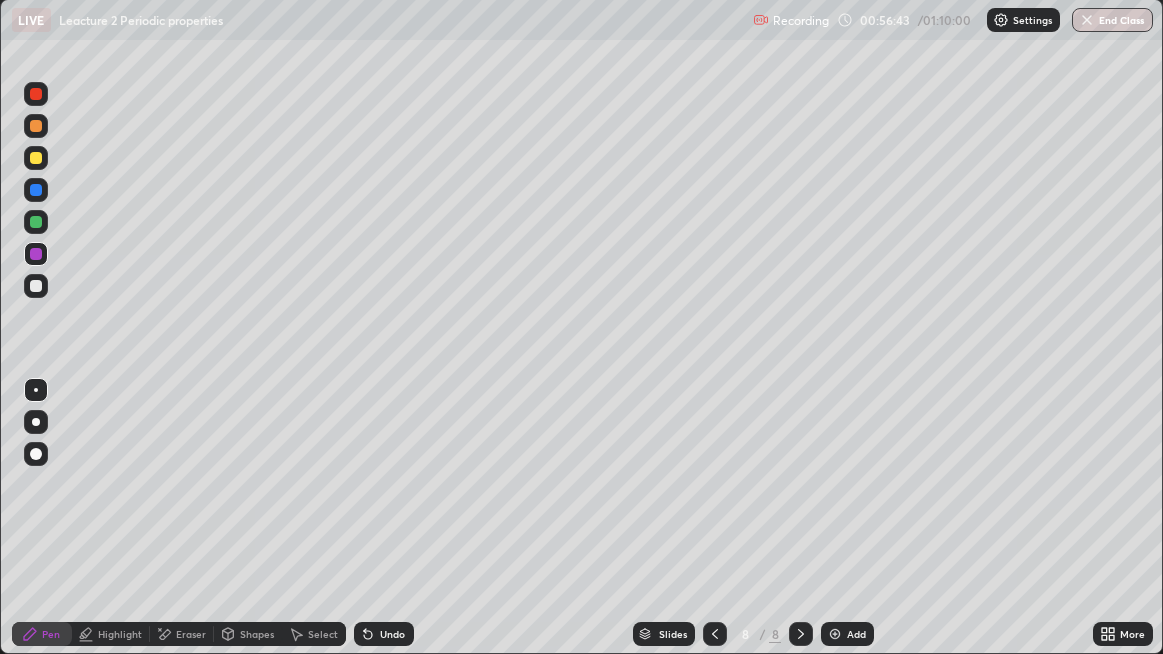click 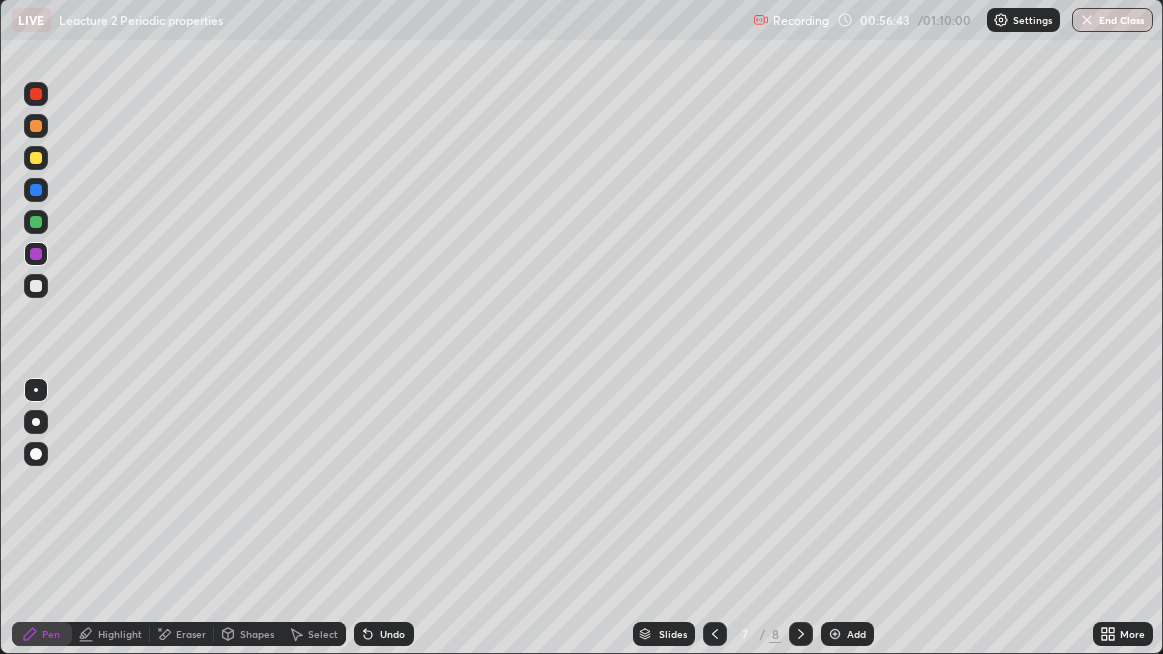 click 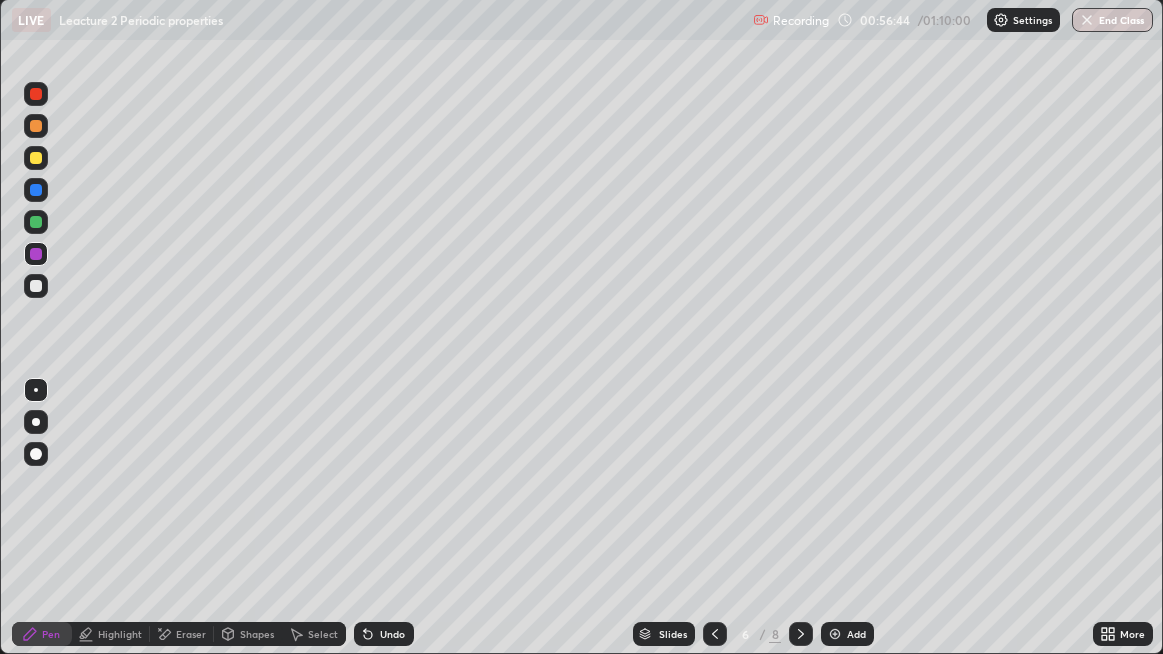 click 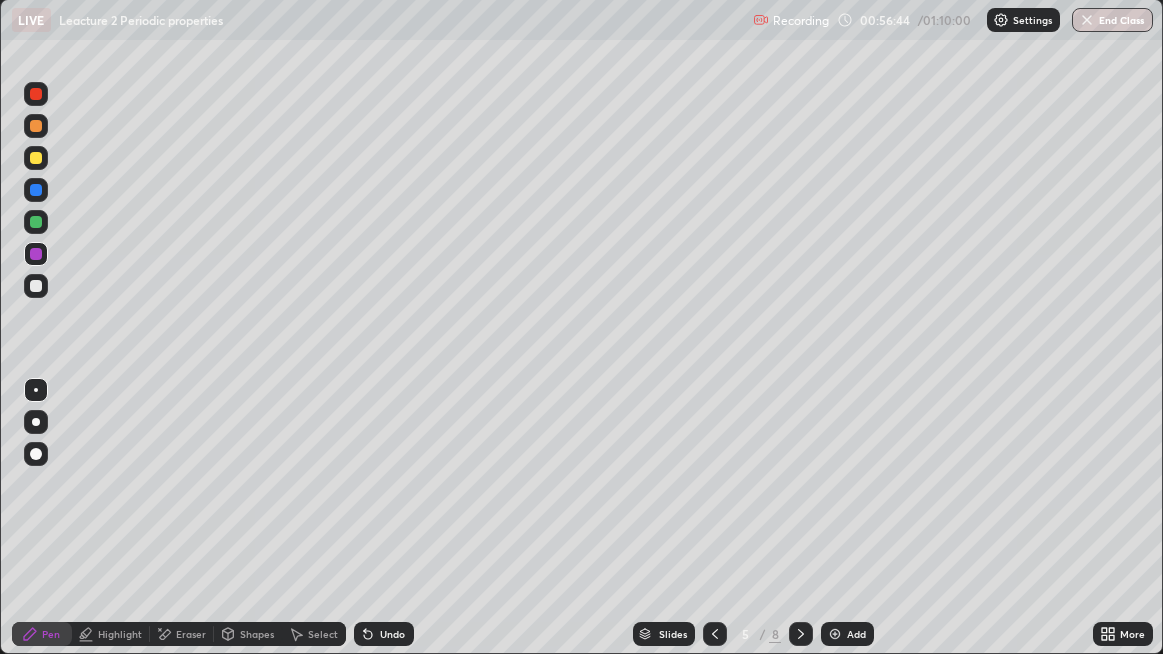 click at bounding box center (715, 634) 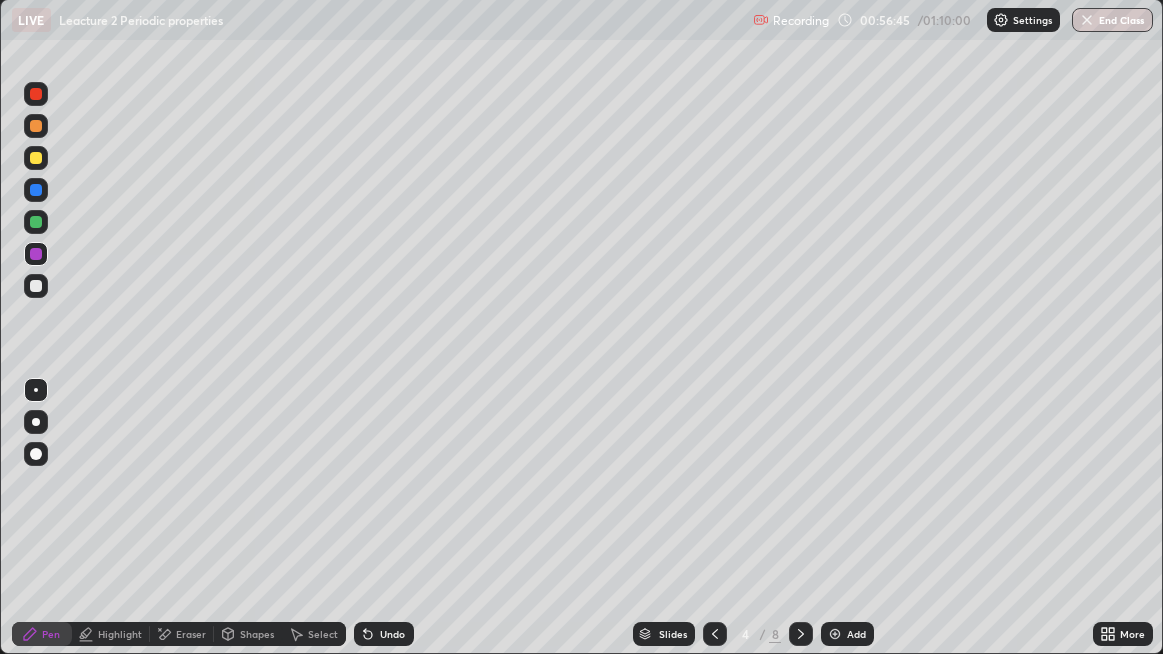 click 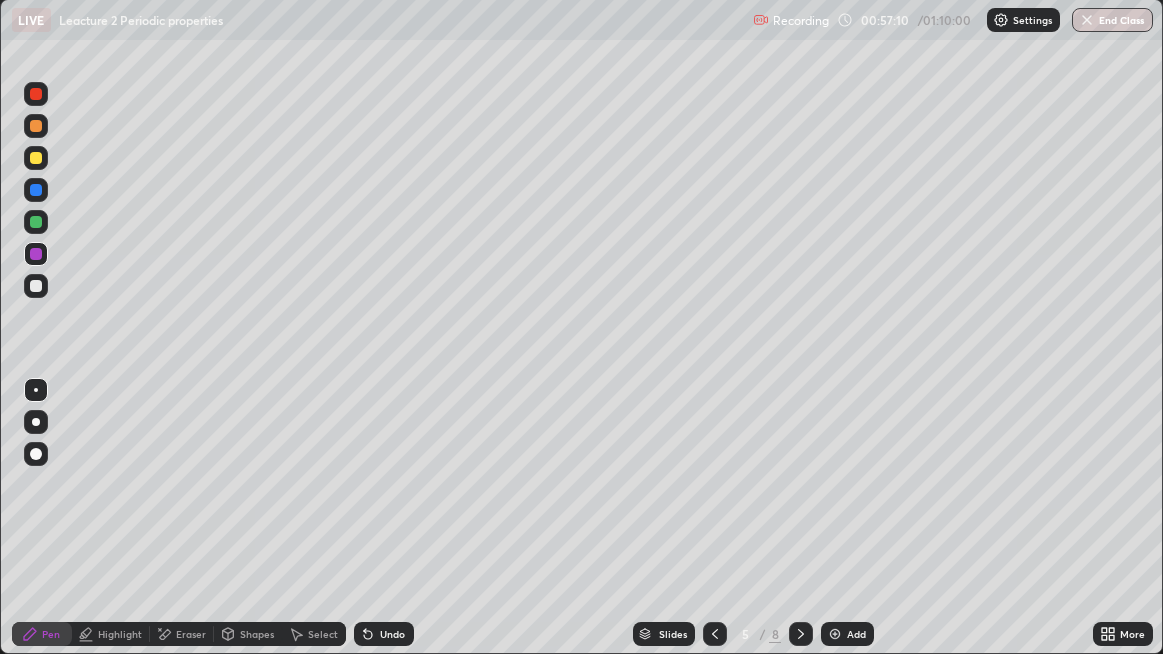 click on "Undo" at bounding box center [392, 634] 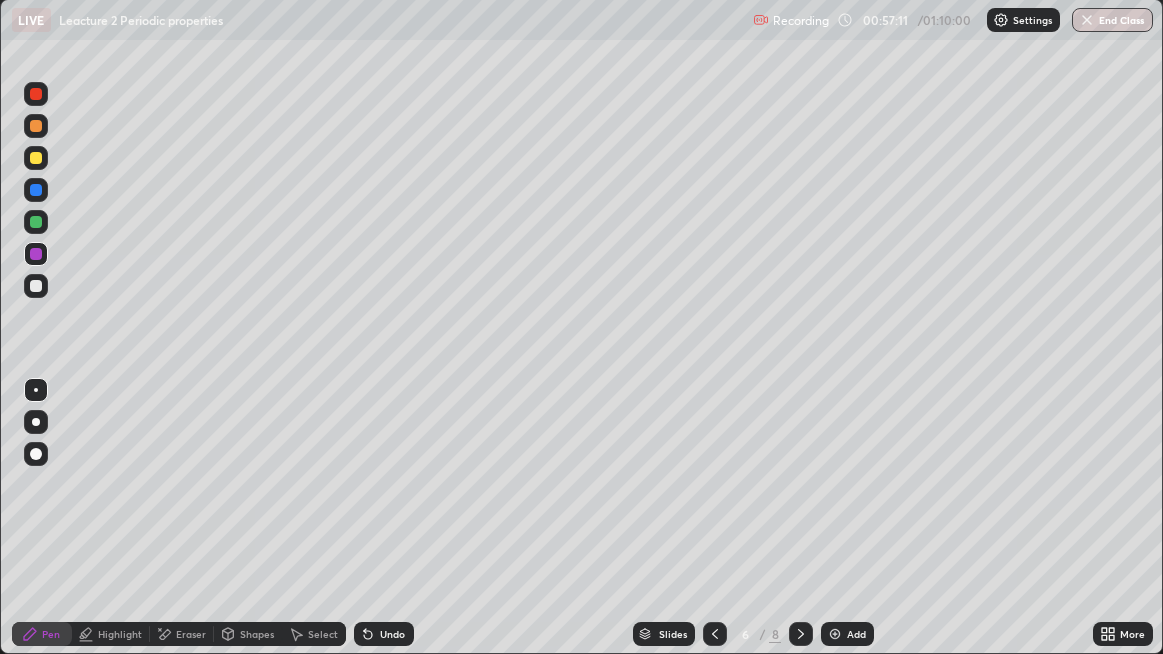 click 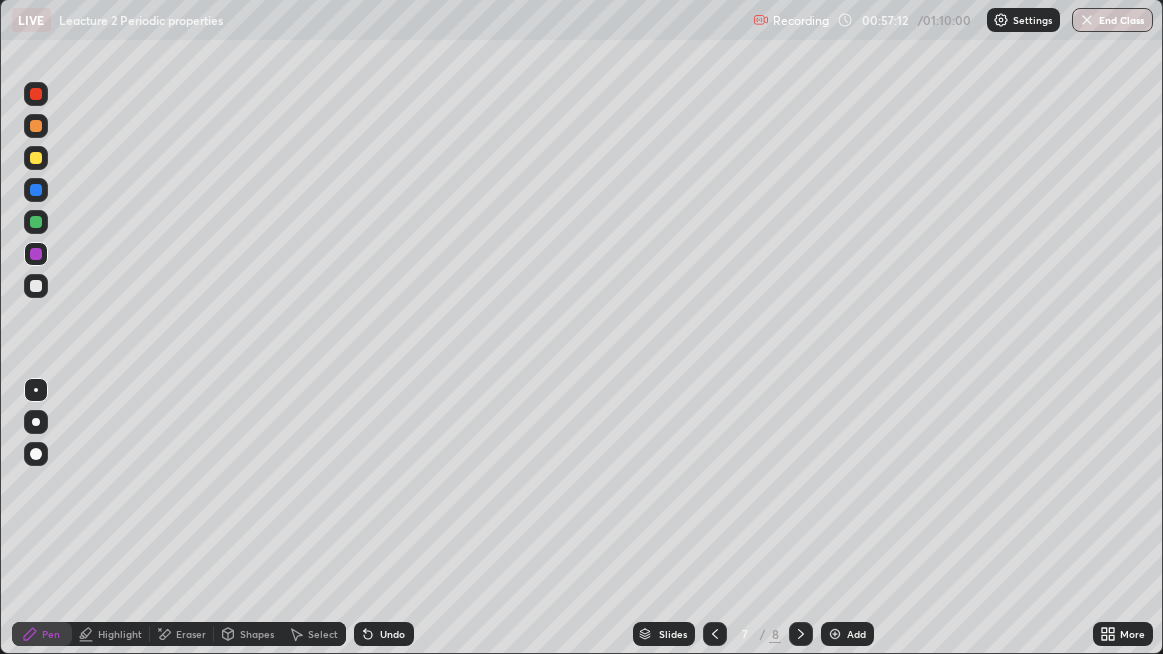 click 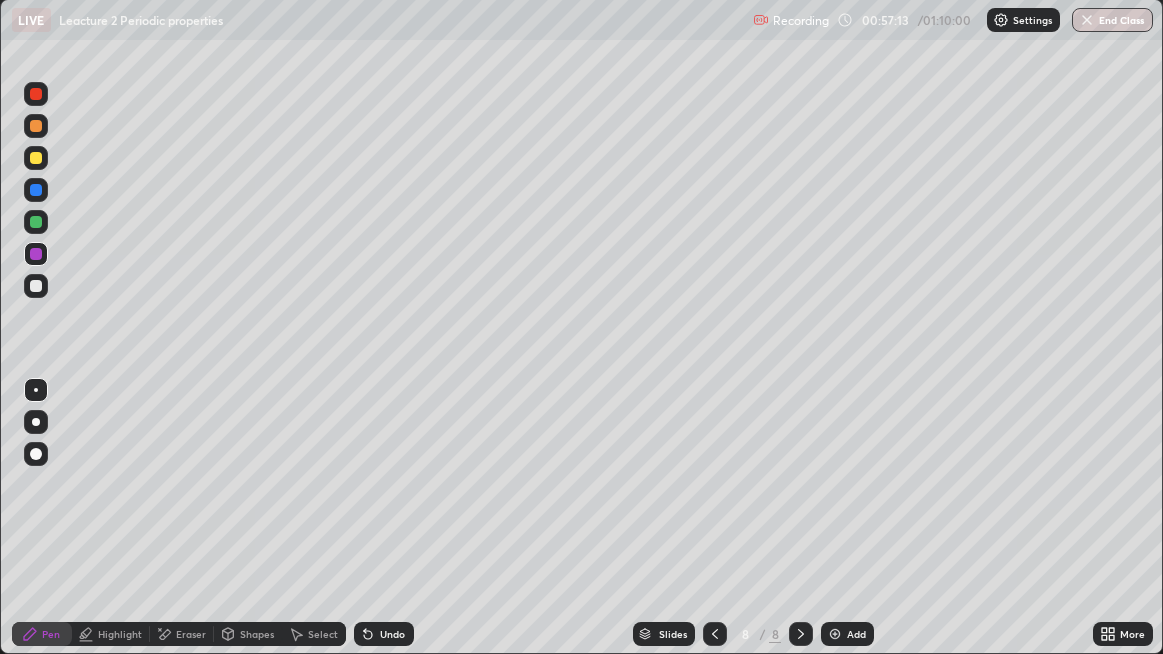click 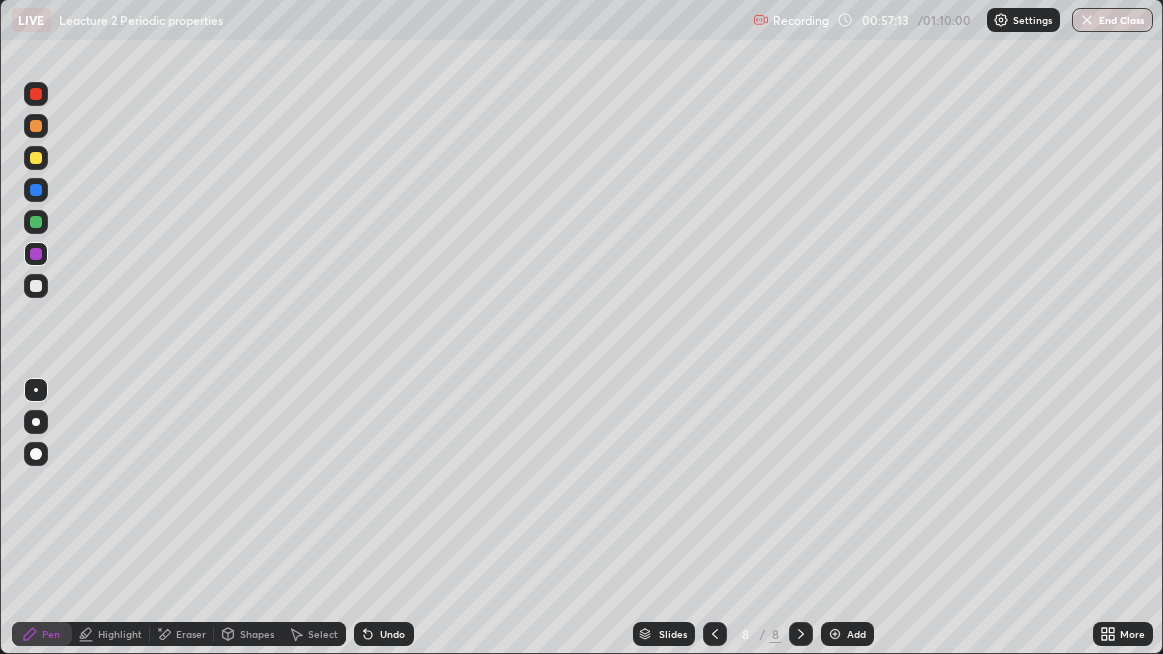 click on "Add" at bounding box center (847, 634) 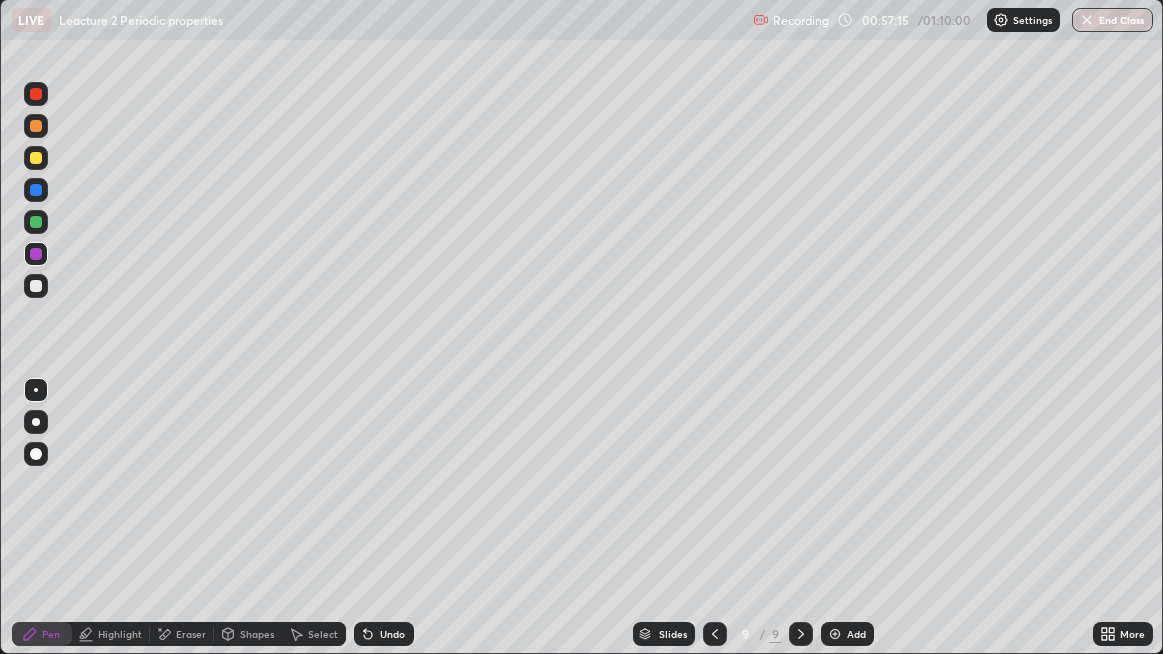 click at bounding box center [36, 158] 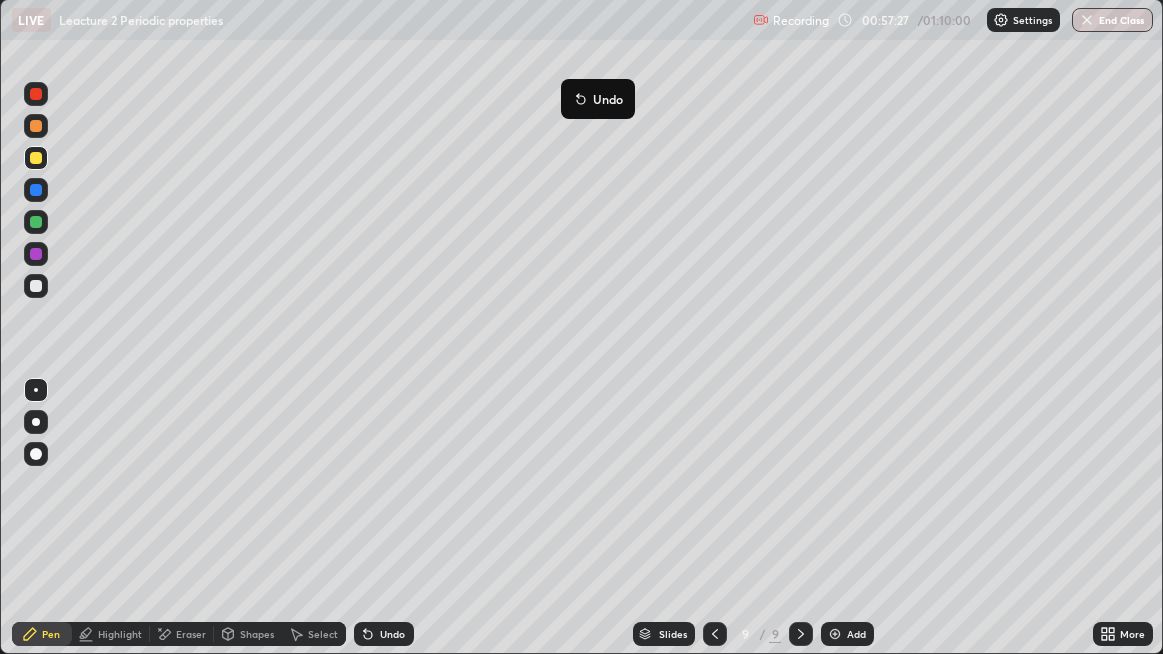 click on "Undo" at bounding box center (608, 99) 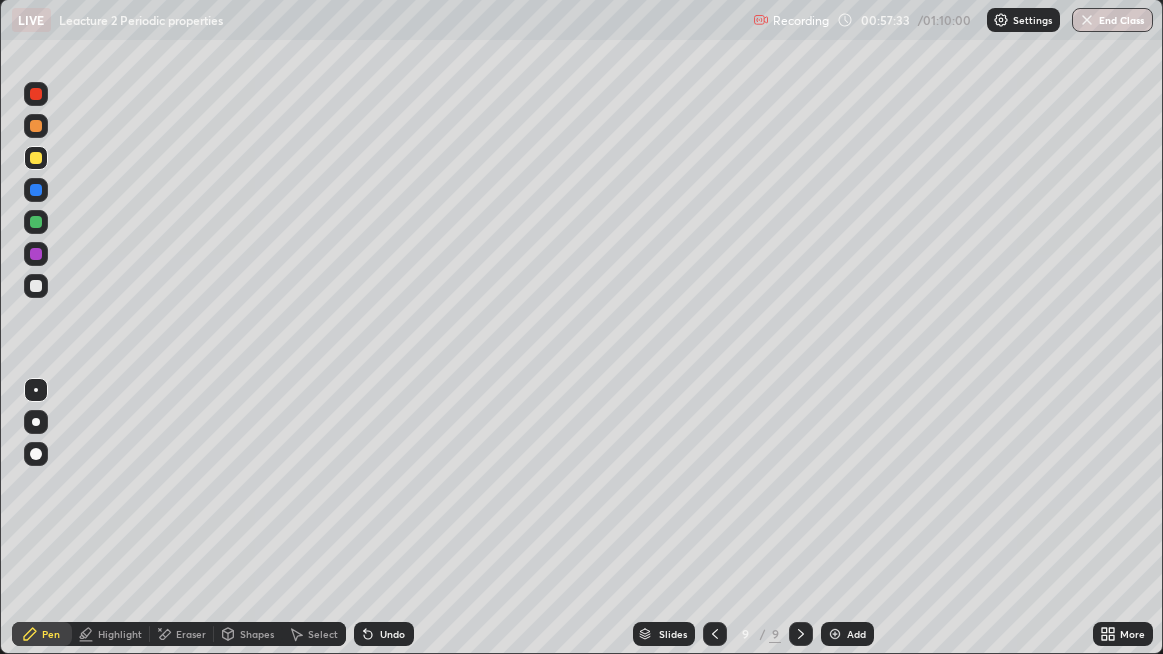 click at bounding box center [36, 222] 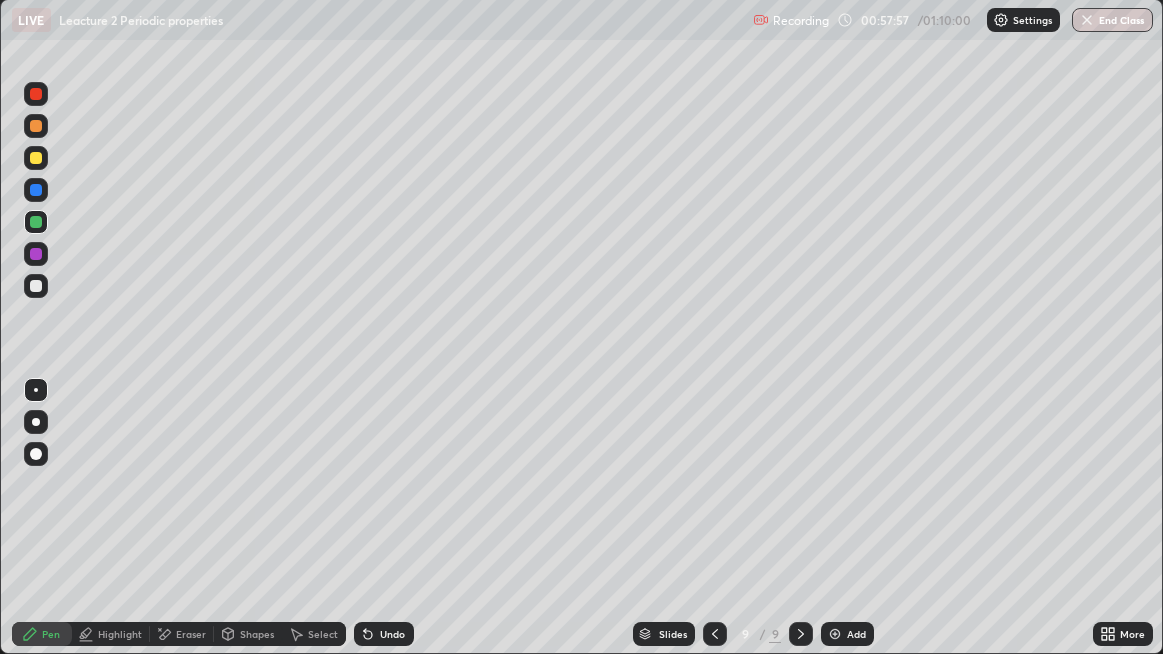 click at bounding box center (36, 286) 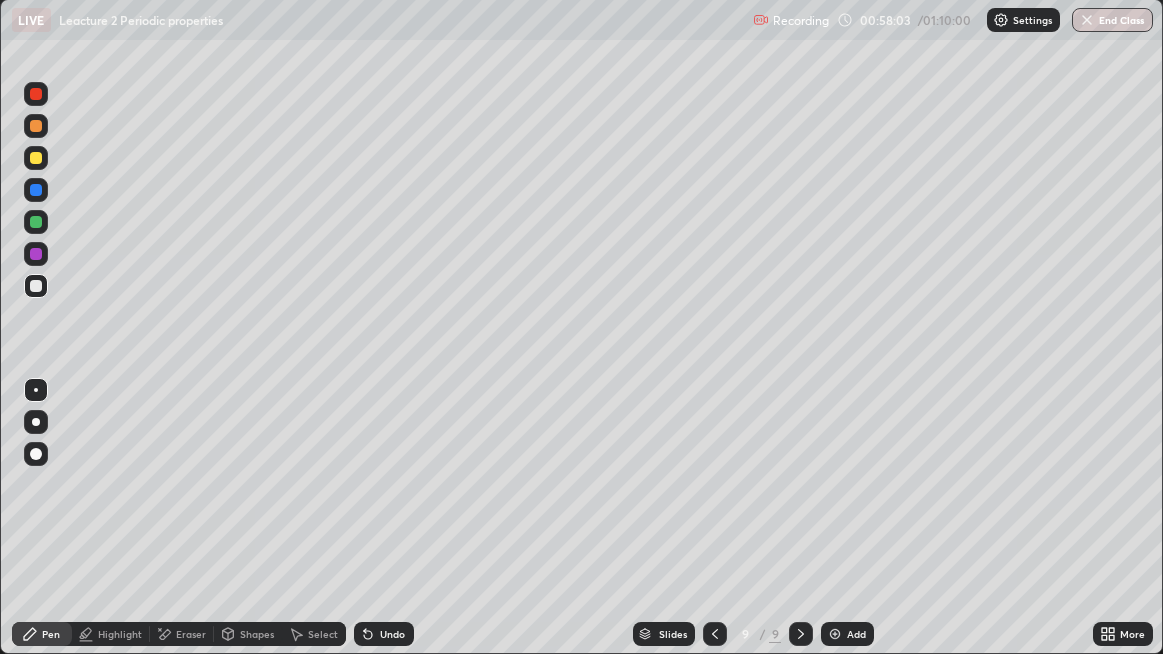 click on "Undo" at bounding box center (380, 634) 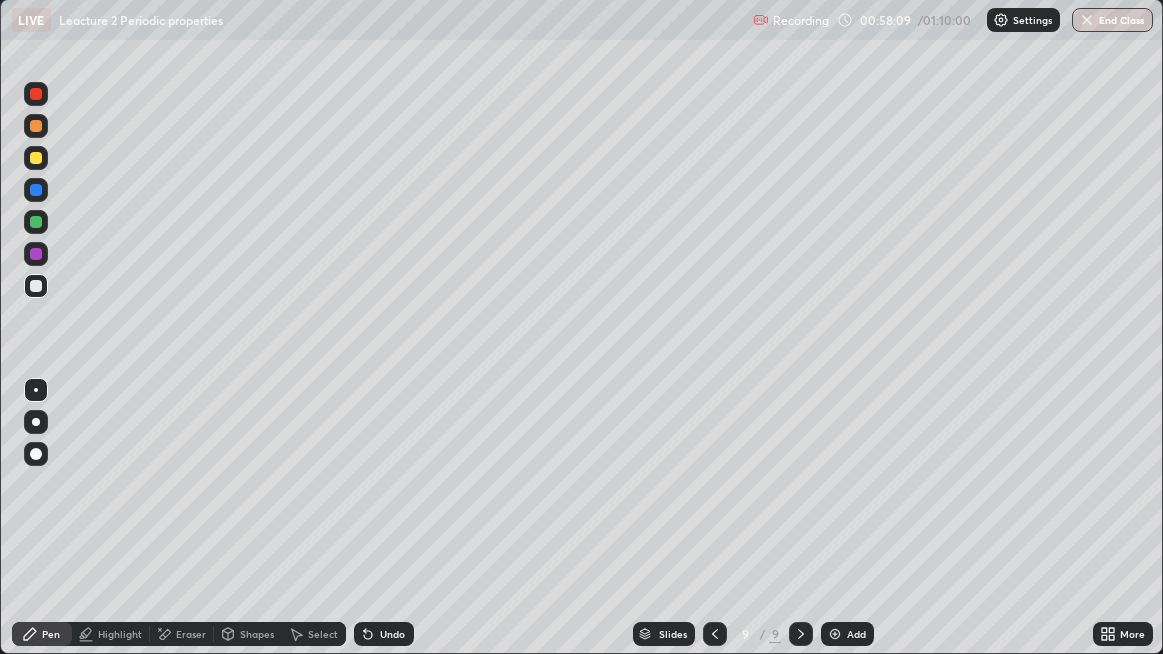 click at bounding box center [36, 254] 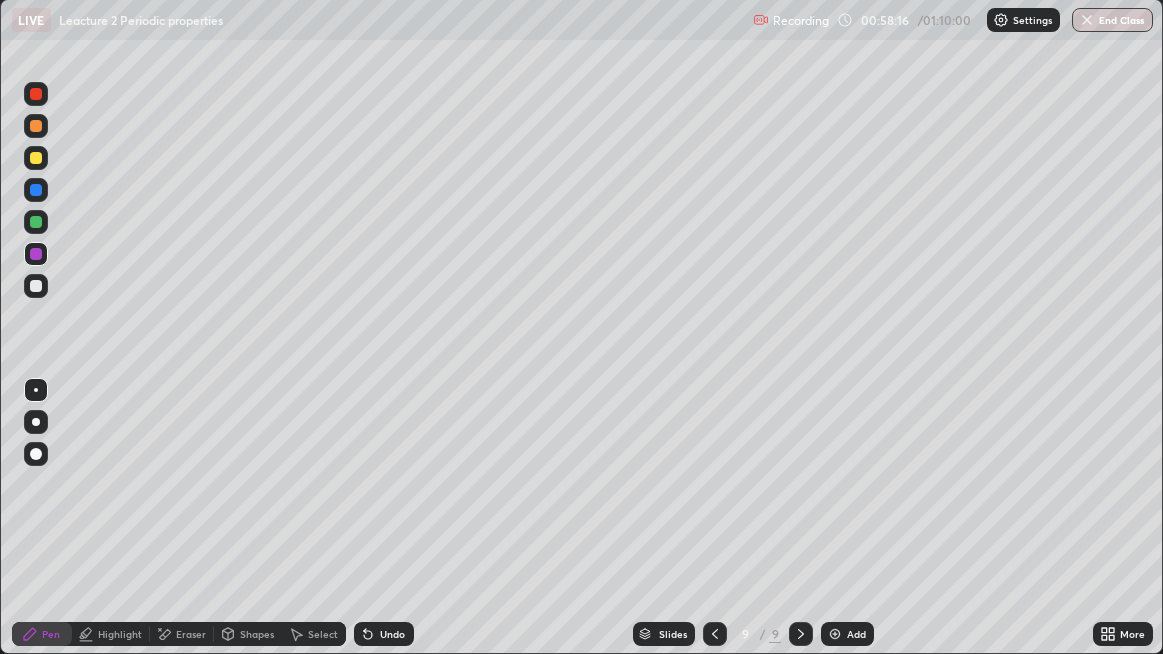 click at bounding box center [36, 286] 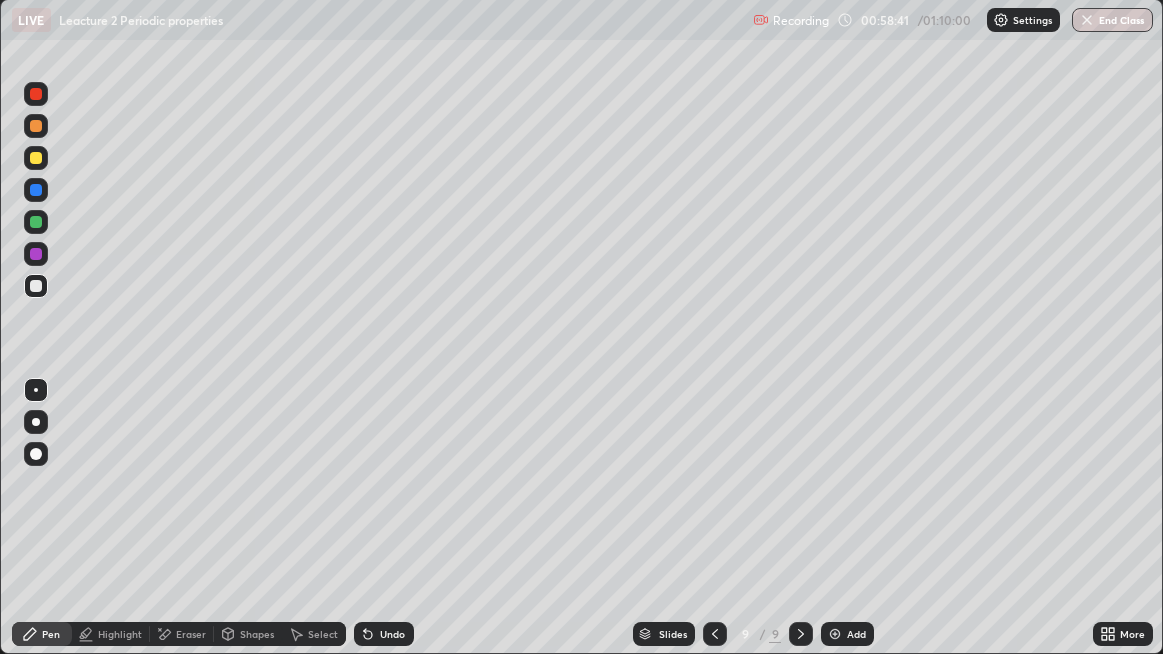 click on "Undo" at bounding box center [384, 634] 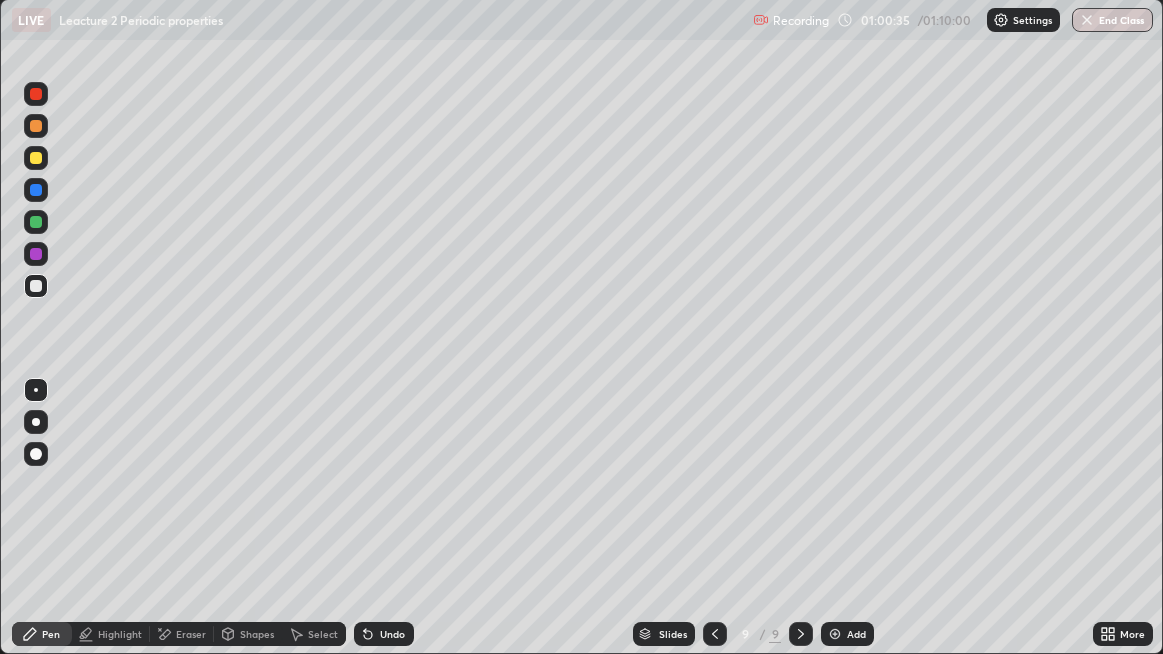 click on "Add" at bounding box center (847, 634) 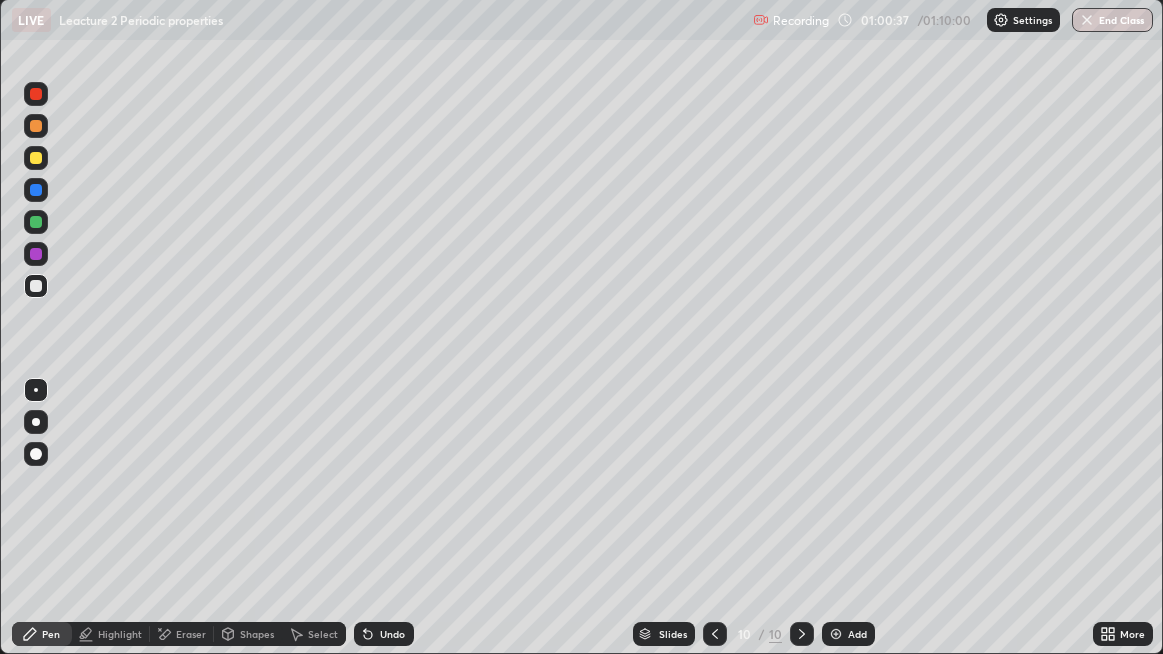click at bounding box center [36, 158] 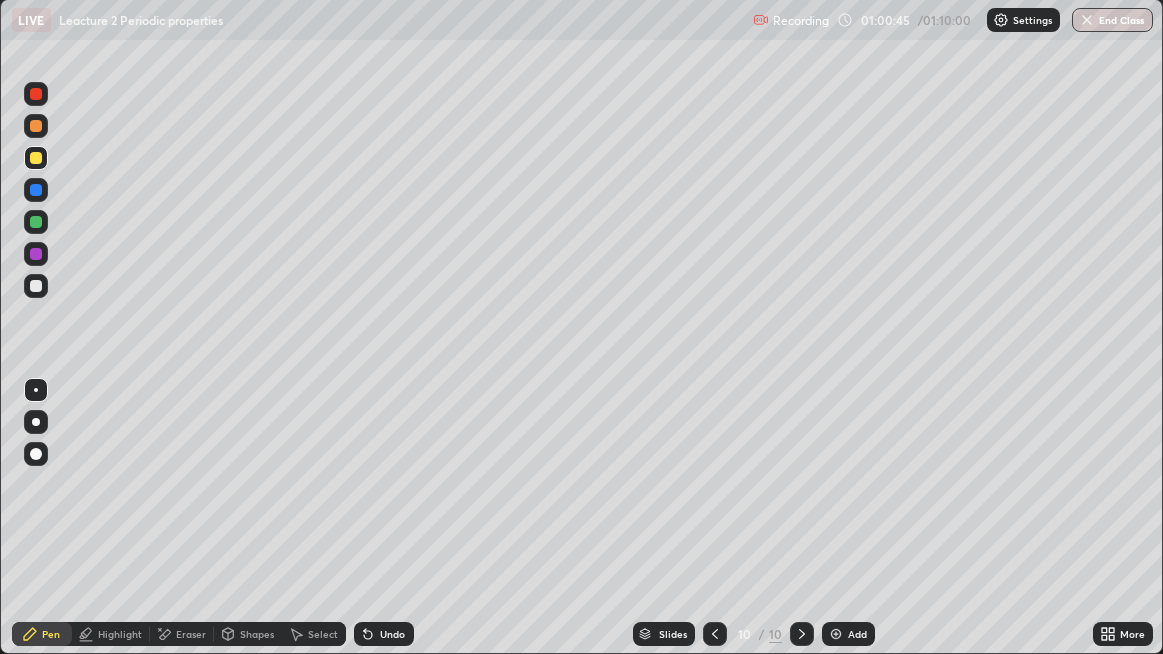 click on "Undo" at bounding box center [384, 634] 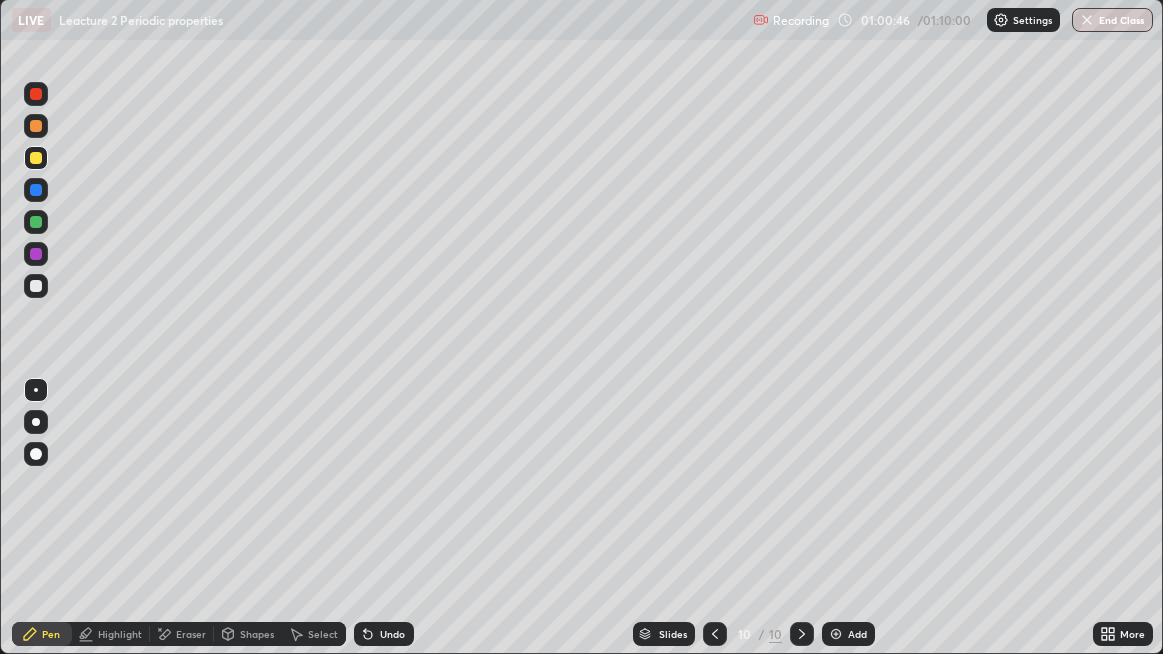 click 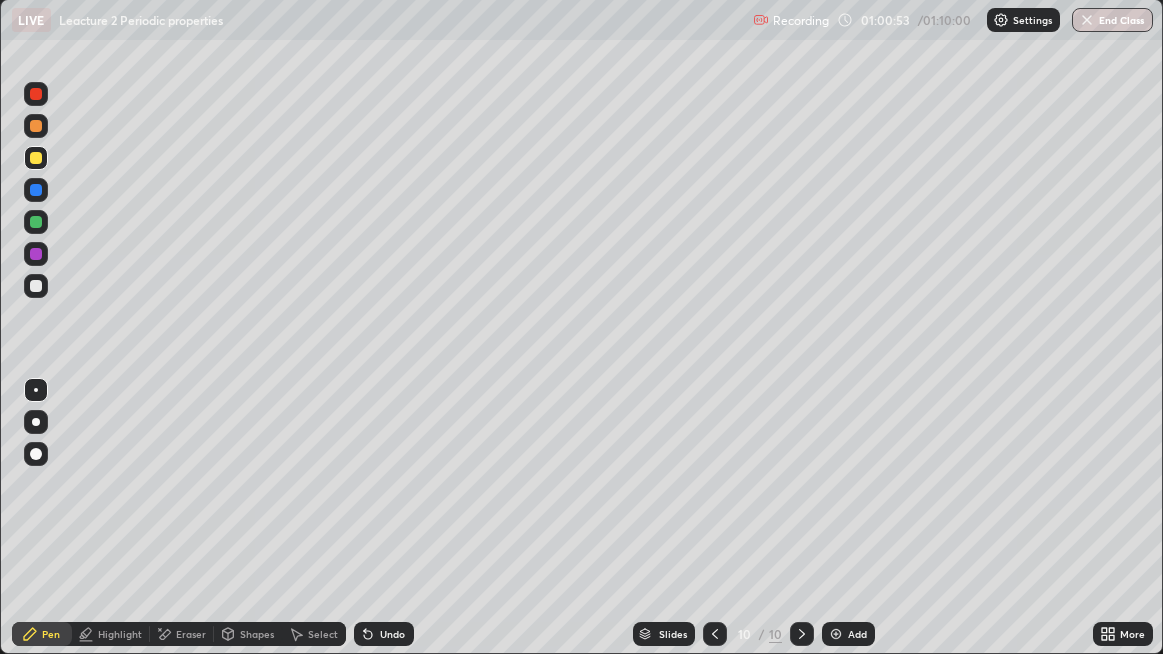 click at bounding box center (36, 286) 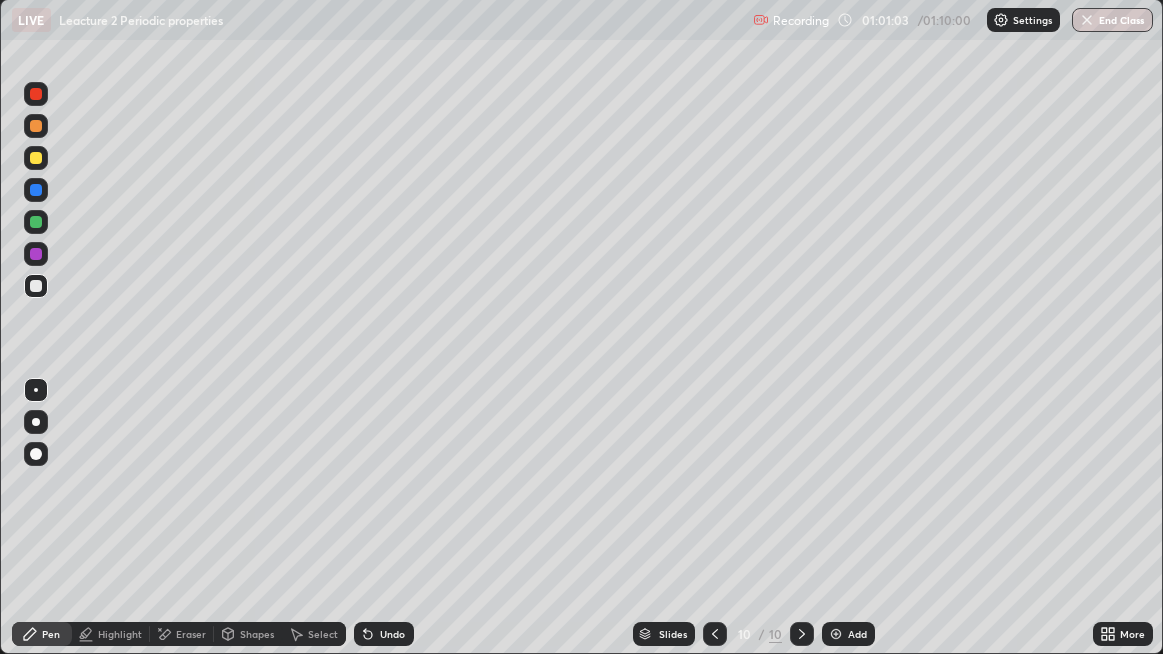 click on "Undo" at bounding box center [384, 634] 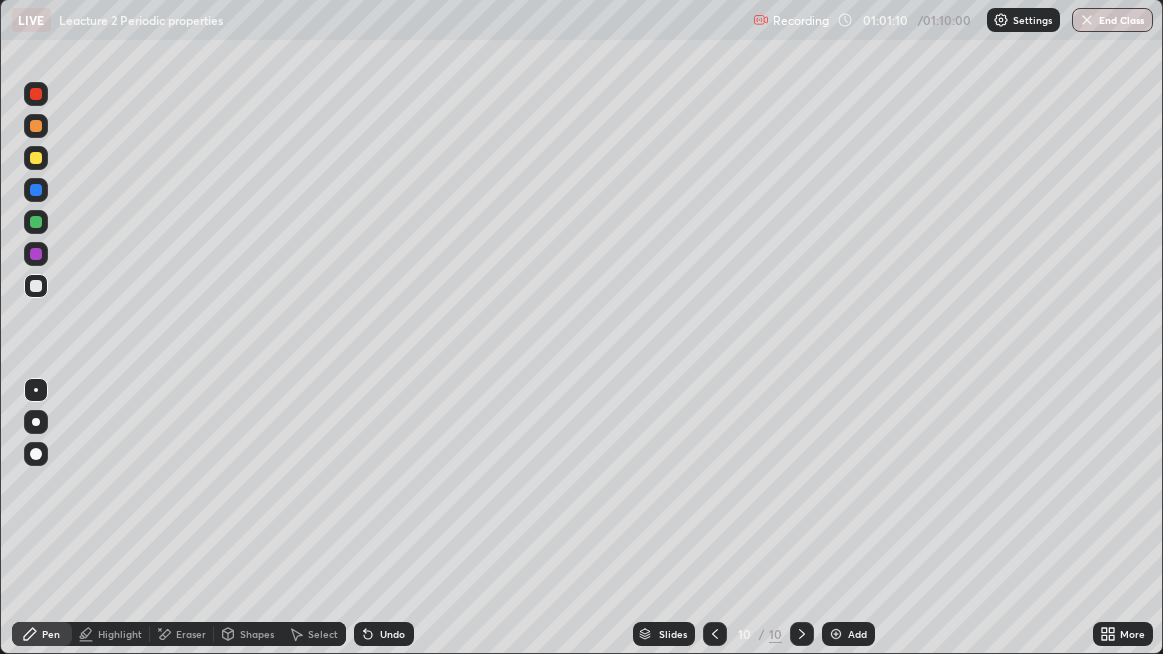 click 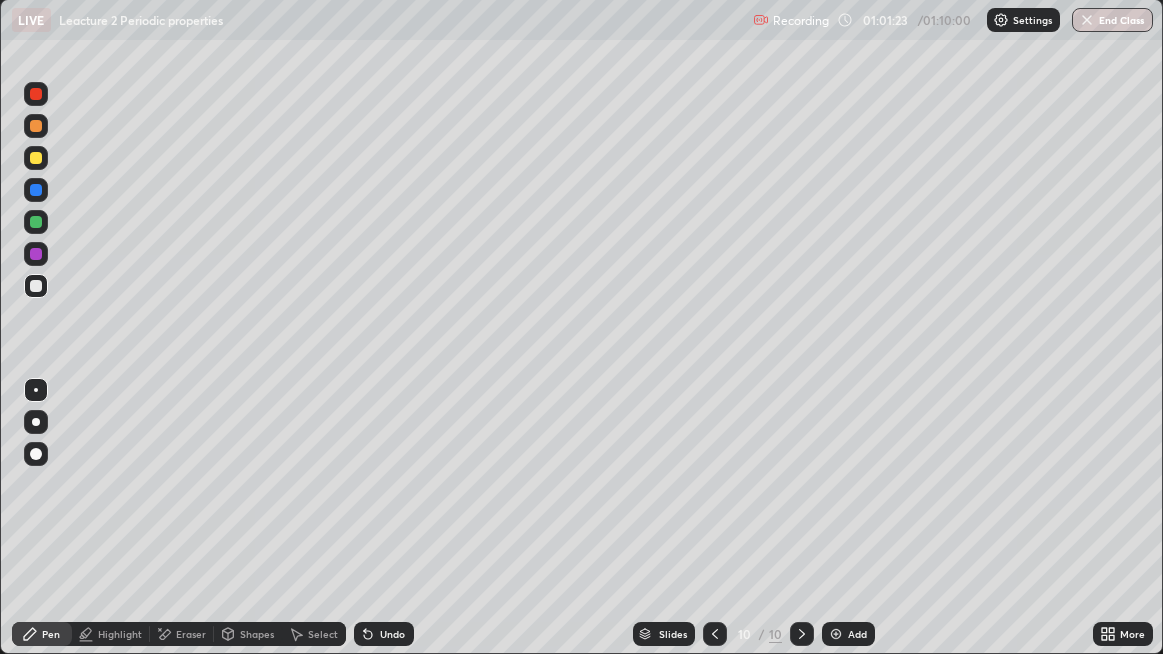 click at bounding box center (36, 286) 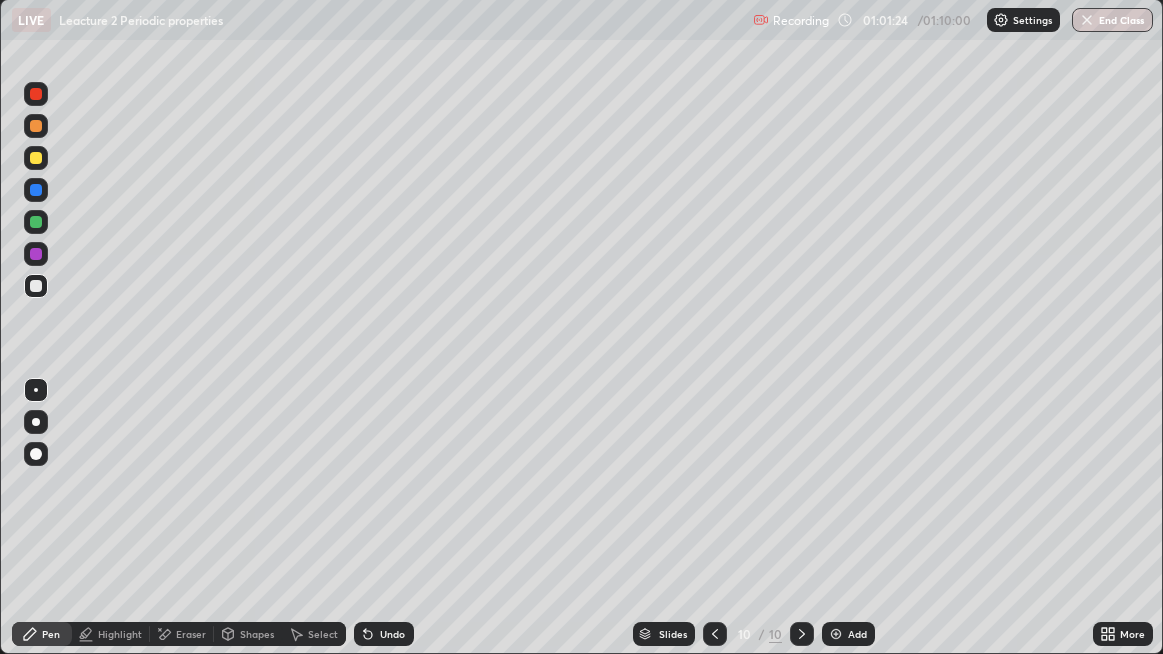 click at bounding box center [36, 158] 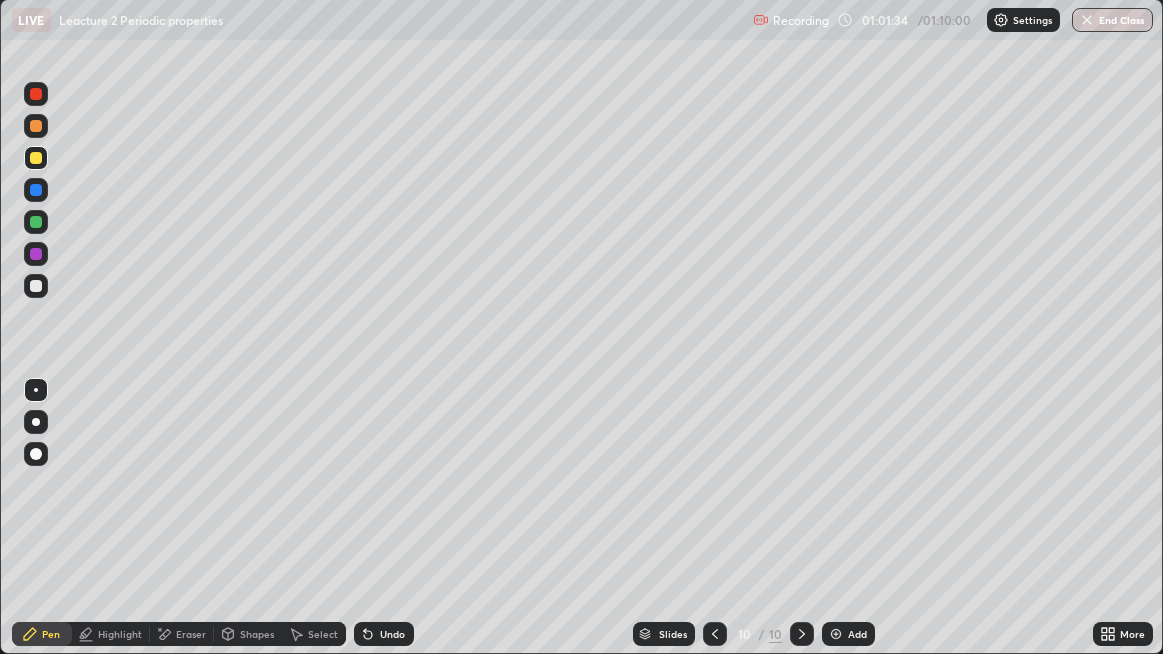 click on "Undo" at bounding box center (392, 634) 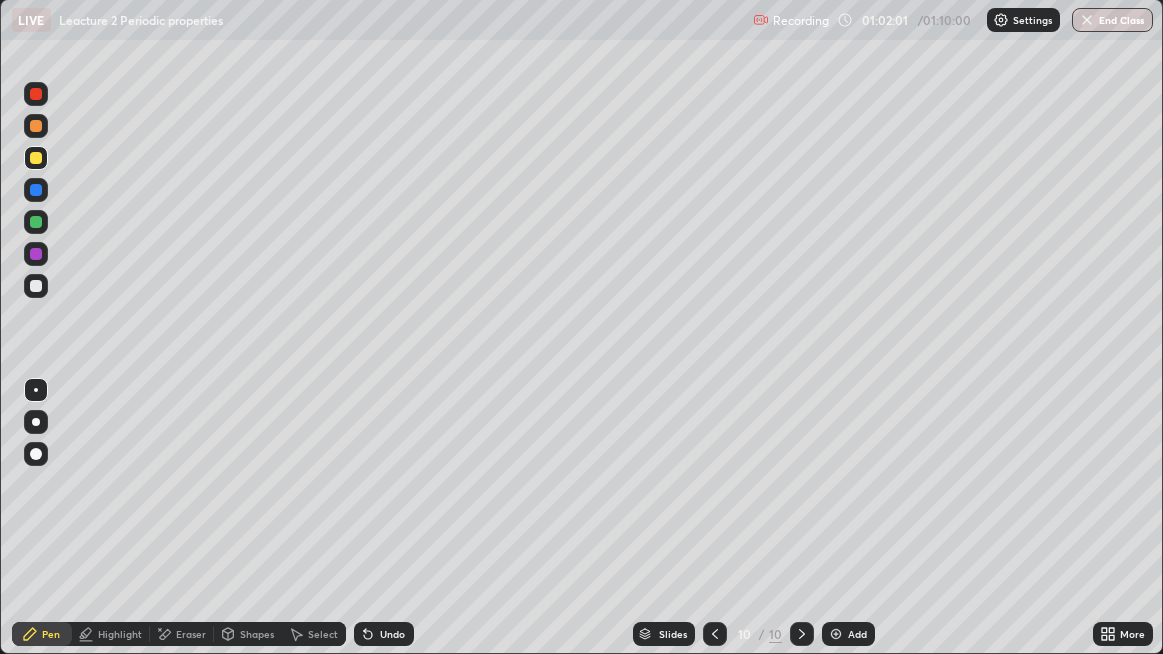 click at bounding box center [36, 286] 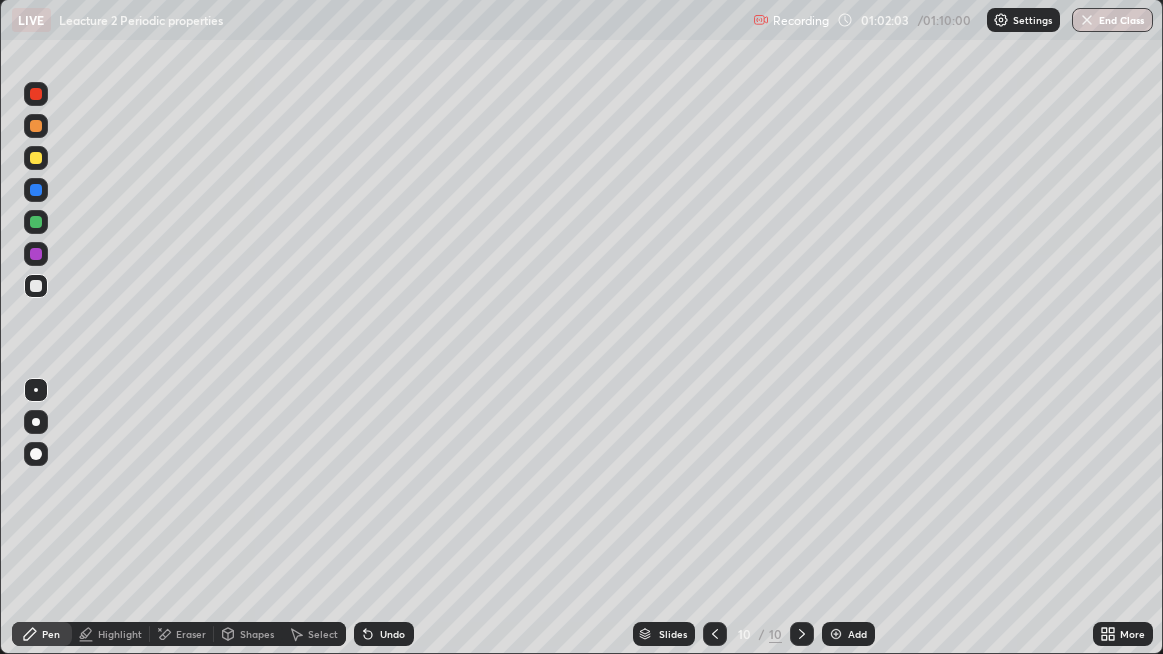 click on "Undo" at bounding box center (392, 634) 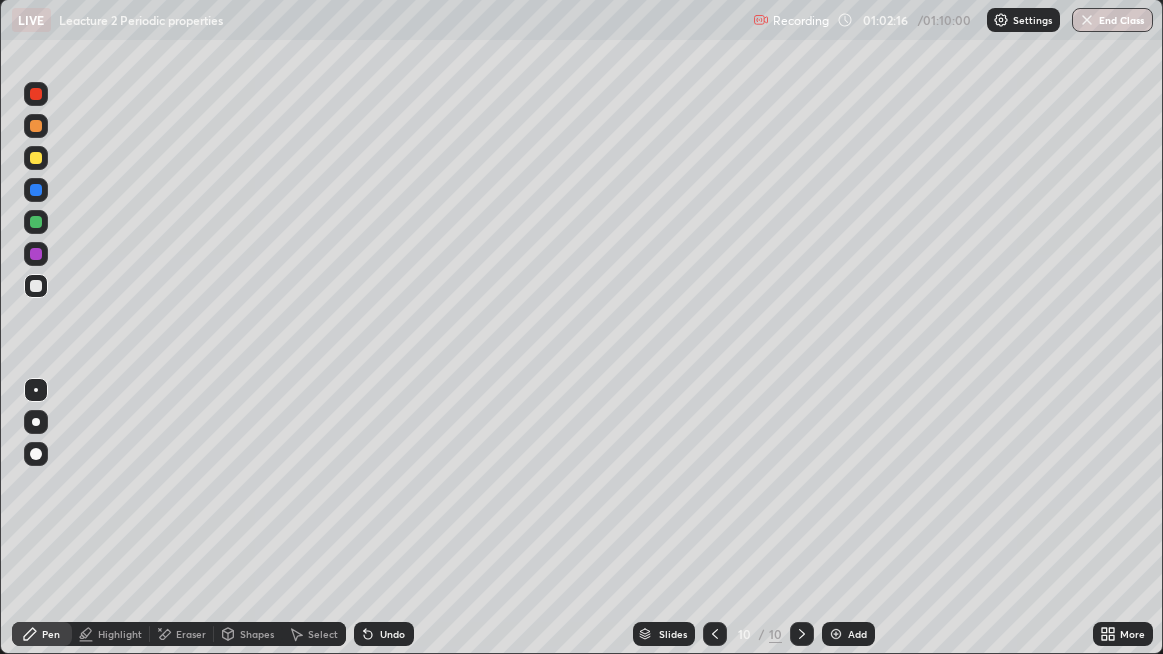 click on "Undo" at bounding box center (384, 634) 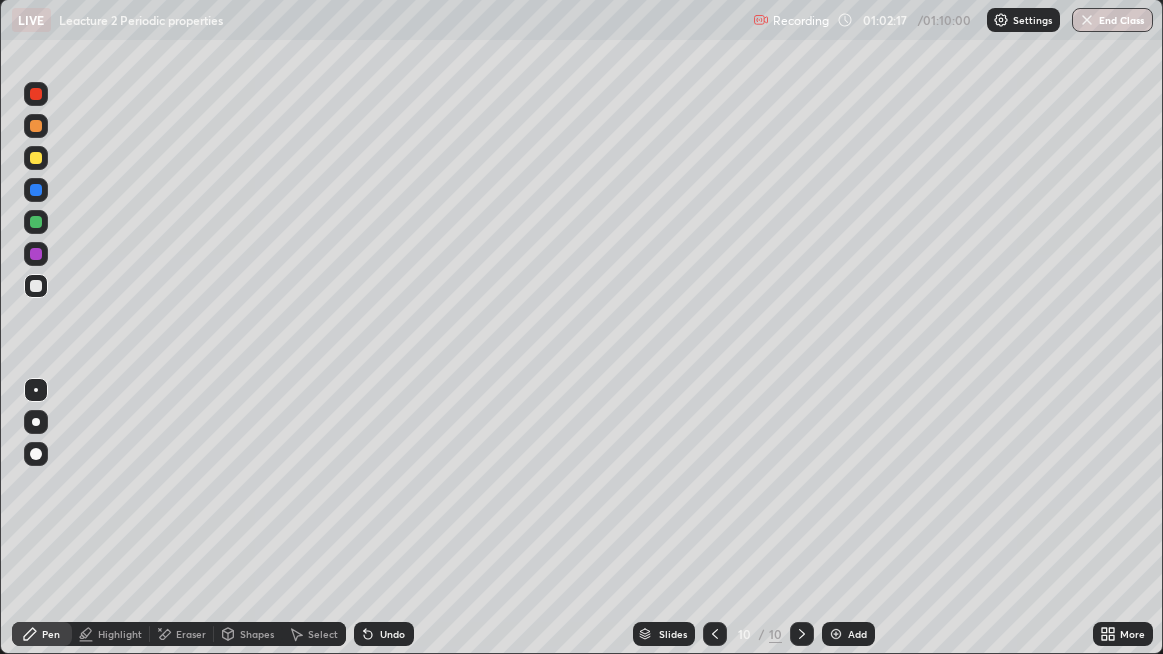 click on "Undo" at bounding box center [392, 634] 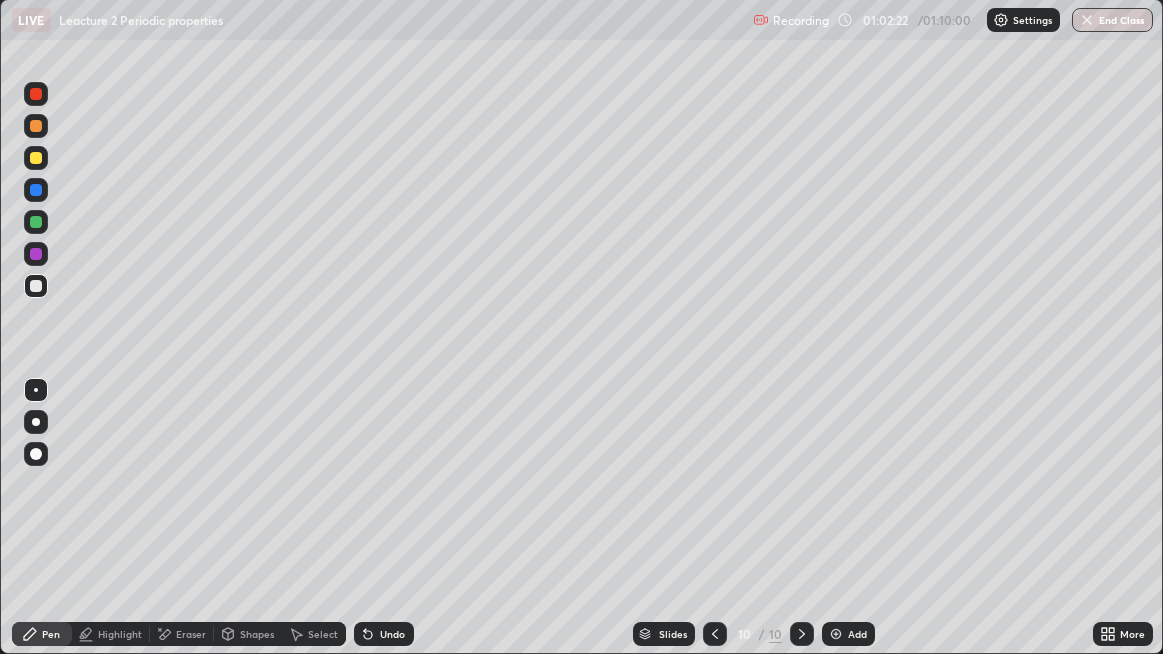 click 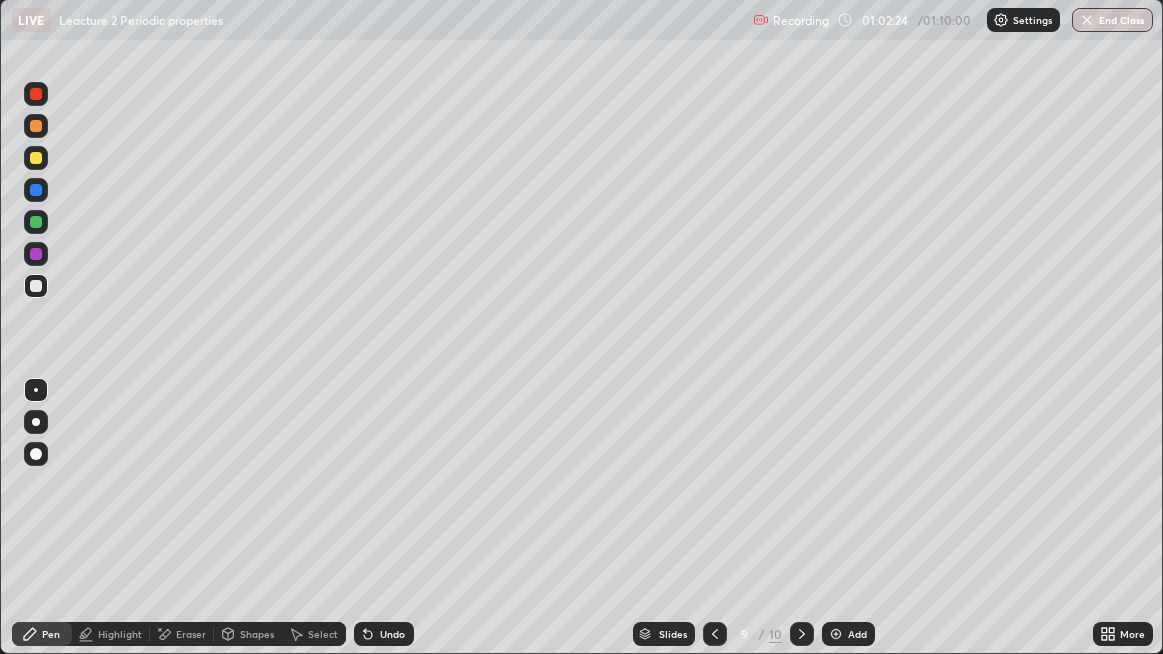 click 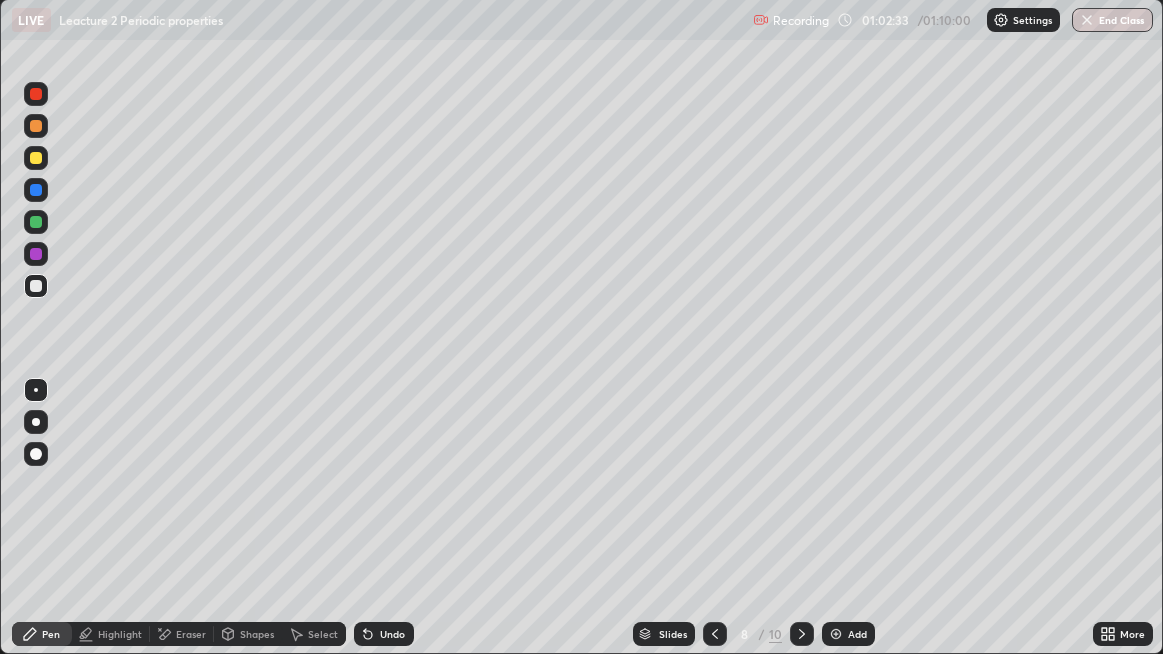 click at bounding box center [802, 634] 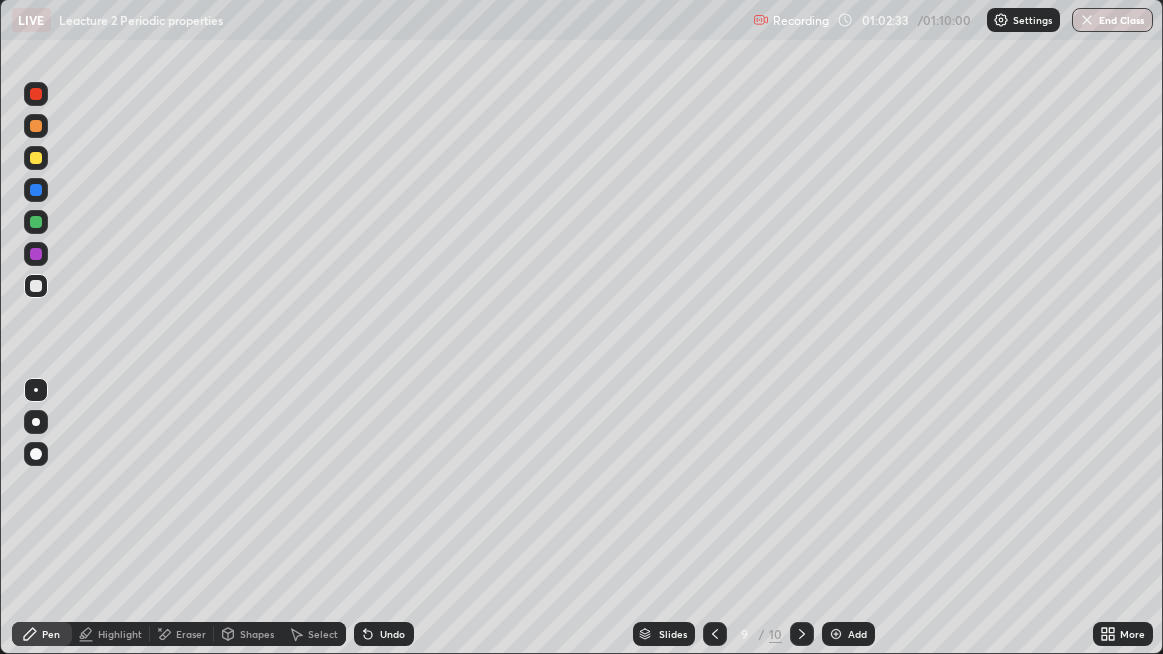 click 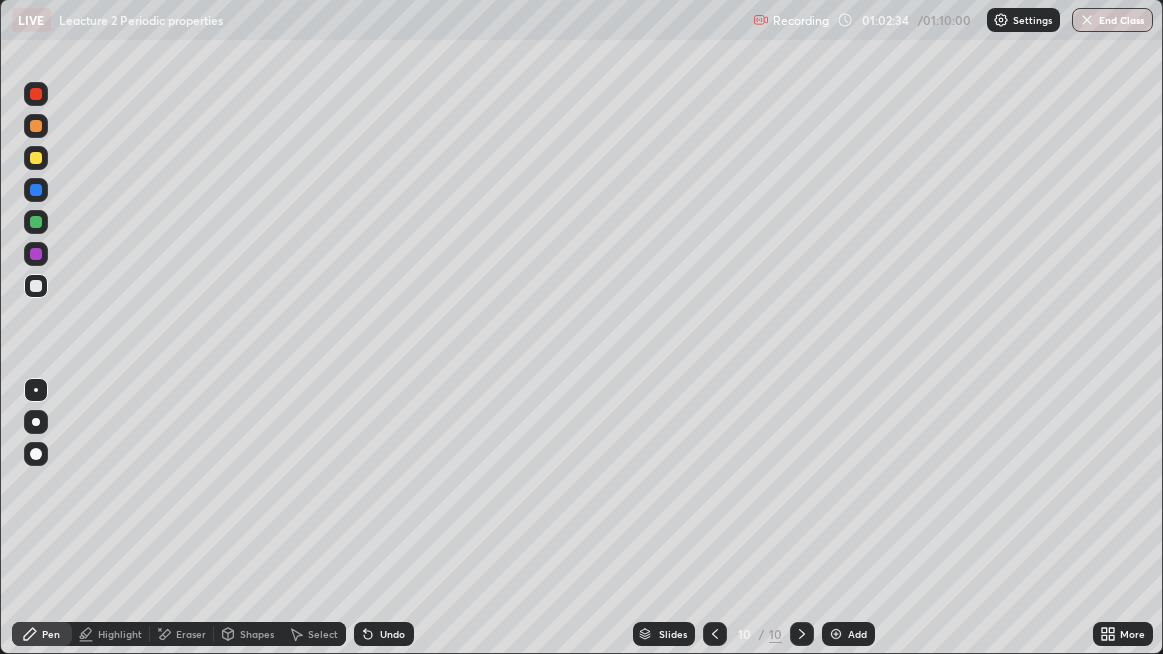 click 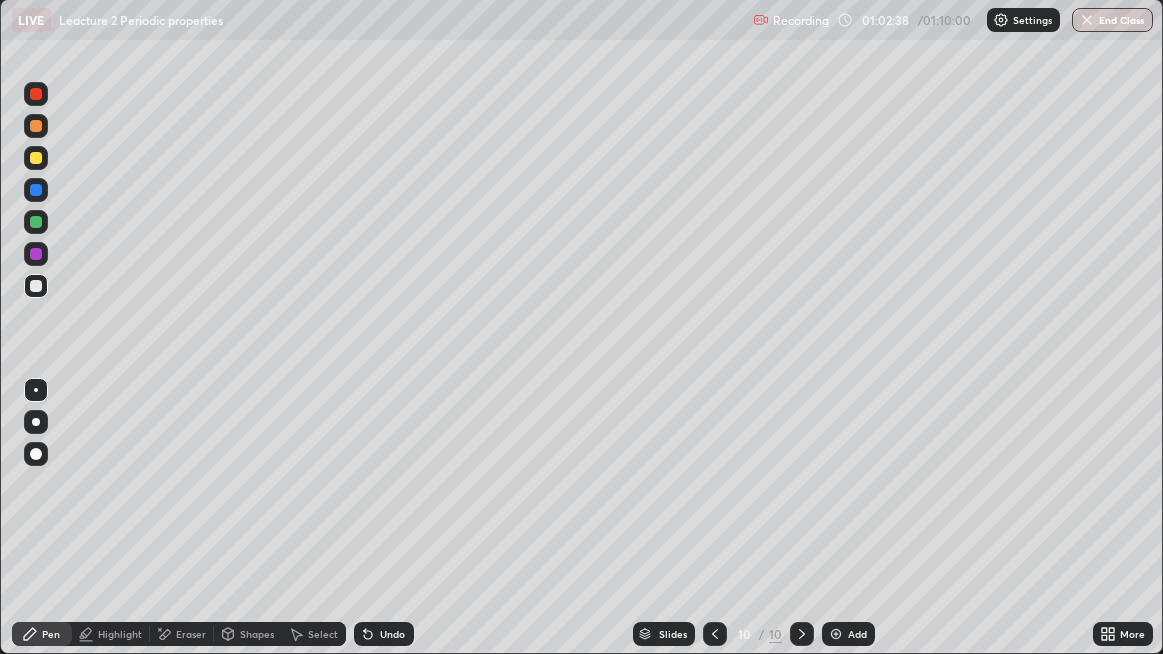 click on "Undo" at bounding box center [392, 634] 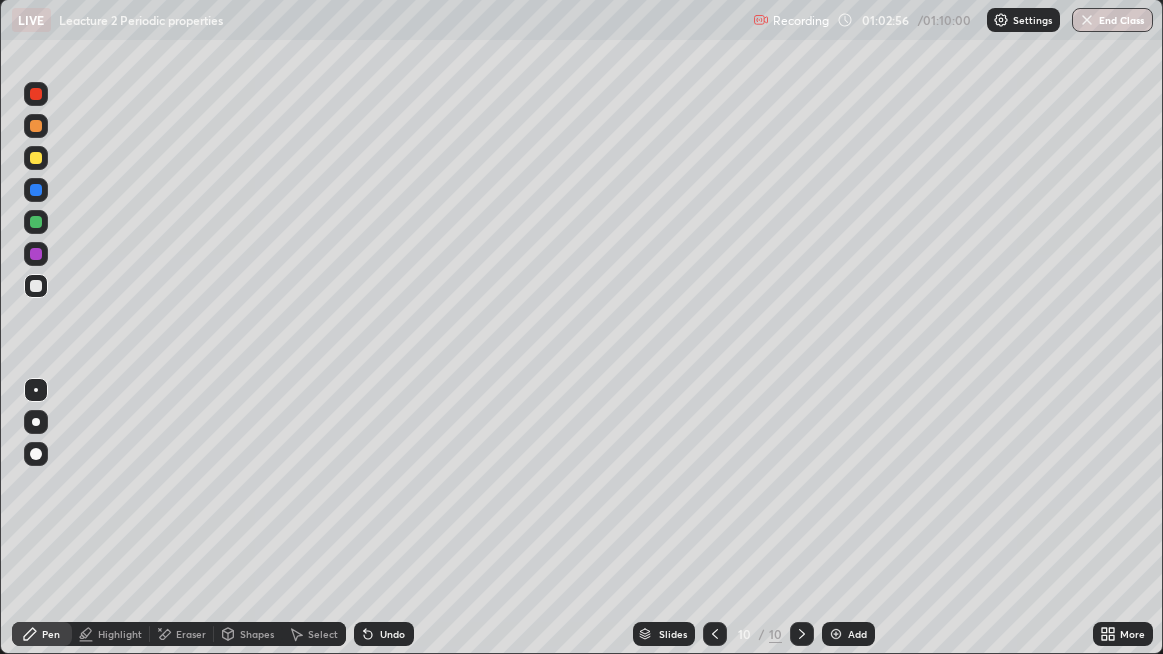 click 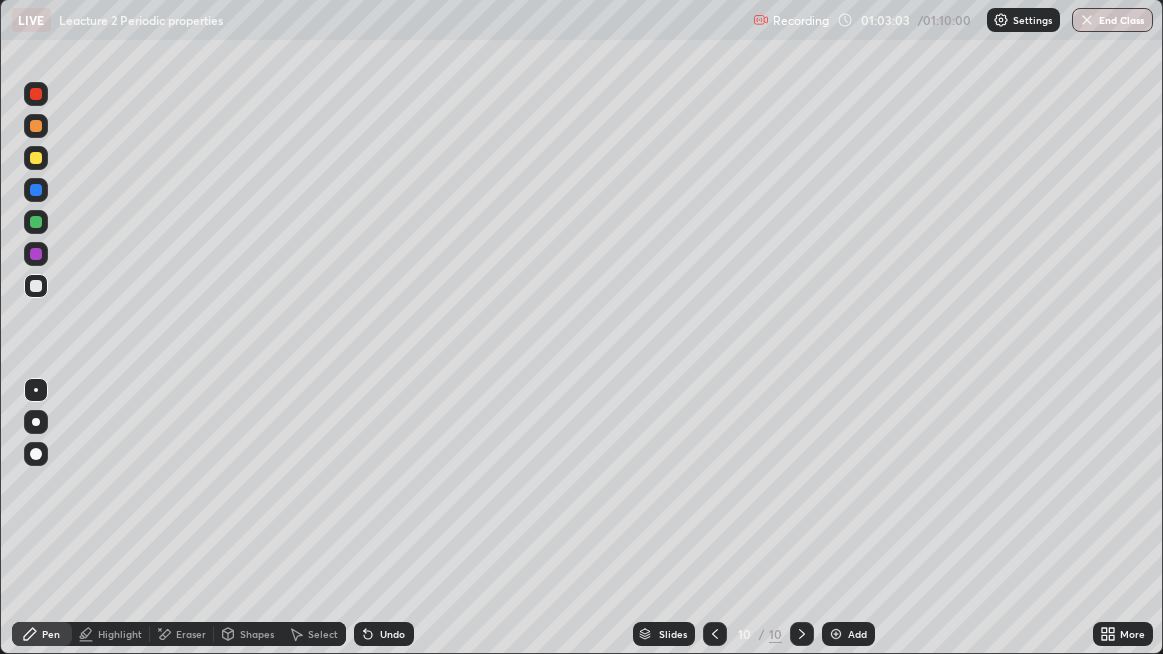 click on "Undo" at bounding box center (392, 634) 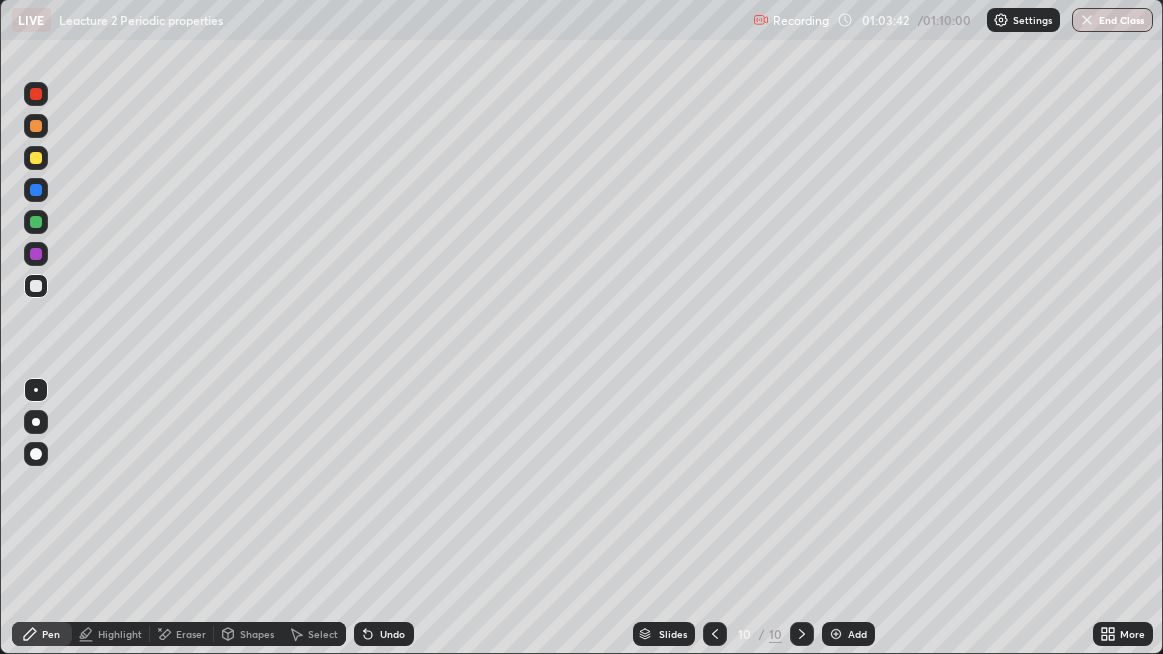 click on "Select" at bounding box center [323, 634] 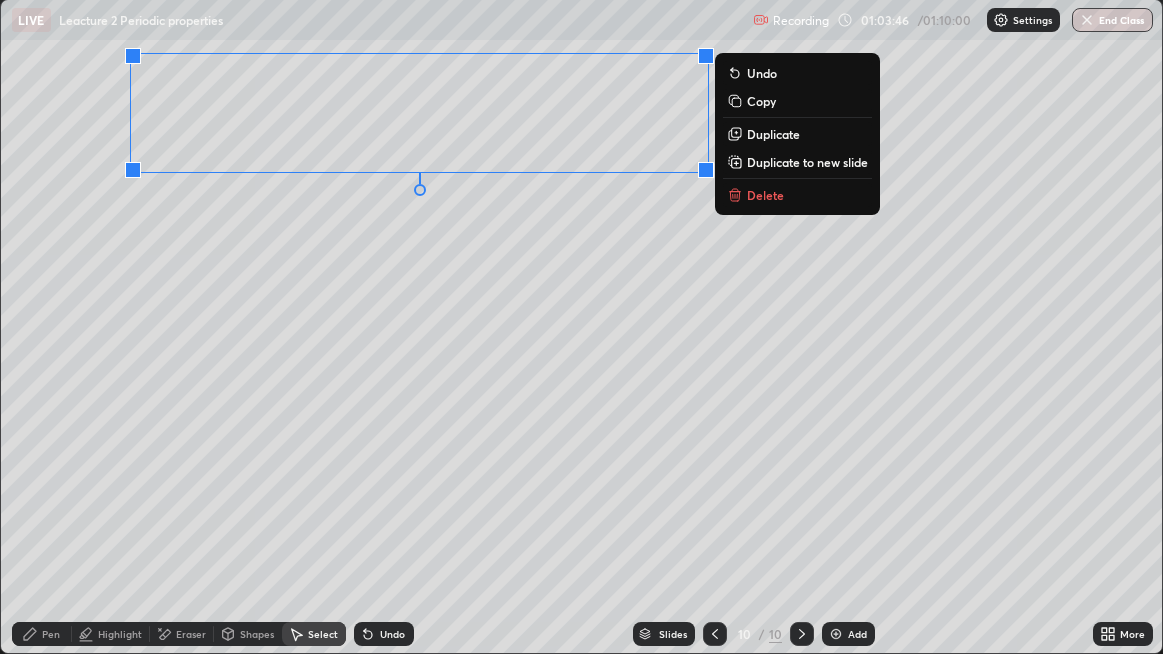 click on "0 ° Undo Copy Duplicate Duplicate to new slide Delete" at bounding box center [582, 326] 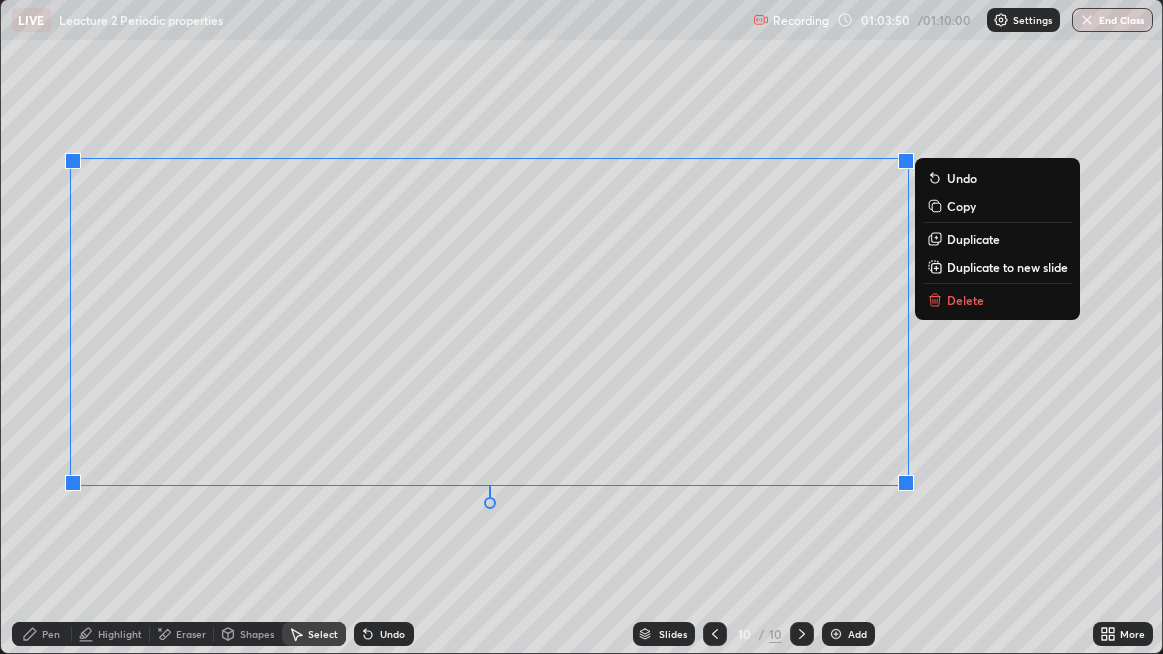 click on "0 ° Undo Copy Duplicate Duplicate to new slide Delete" at bounding box center (582, 326) 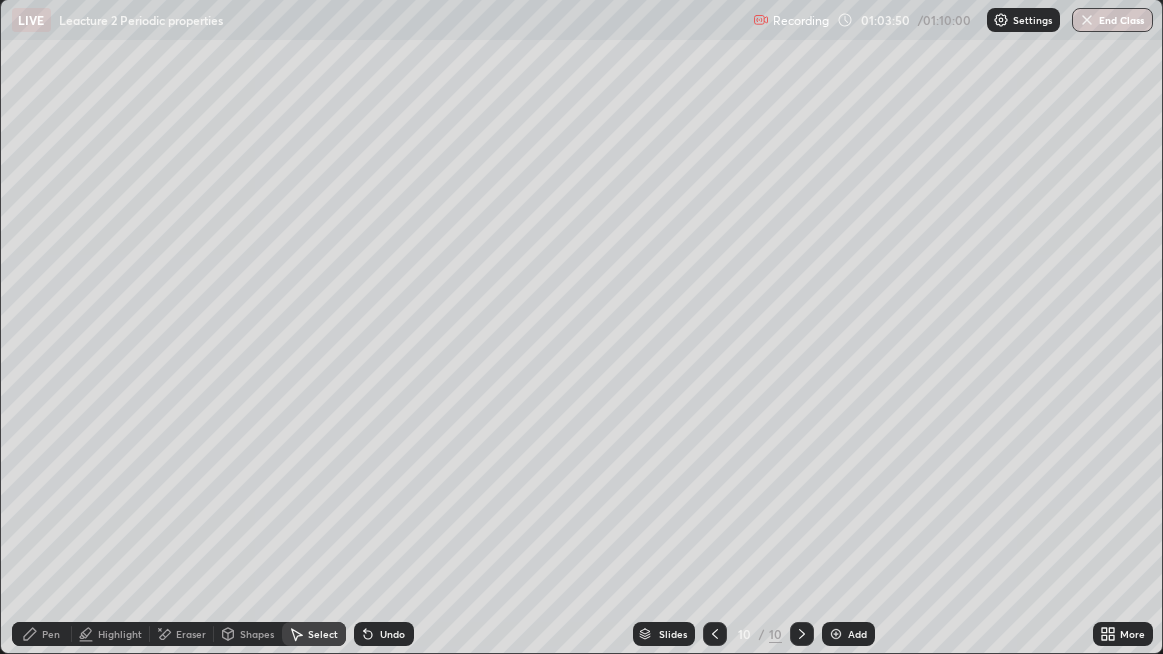 click on "Pen" at bounding box center (51, 634) 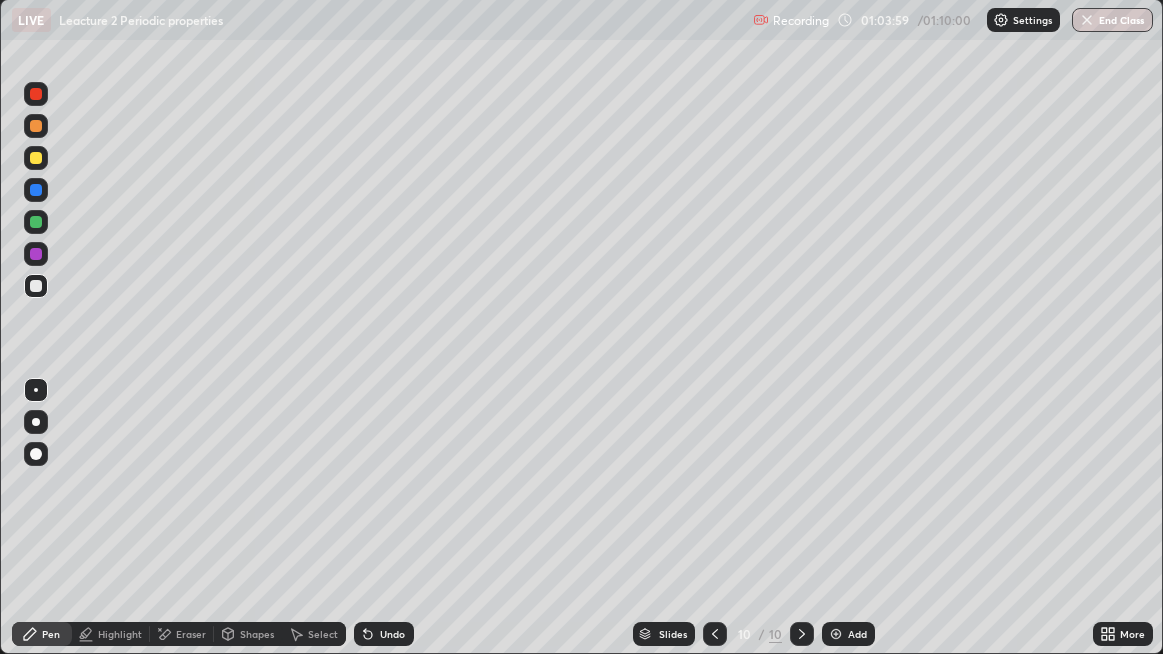 click at bounding box center [36, 254] 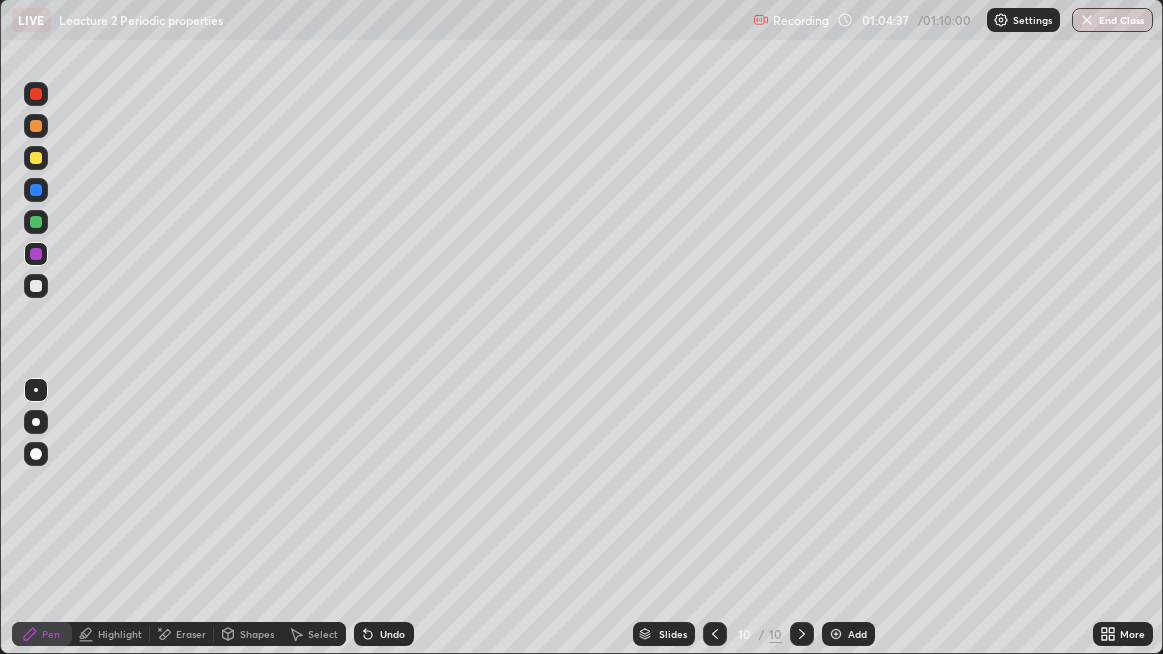 click 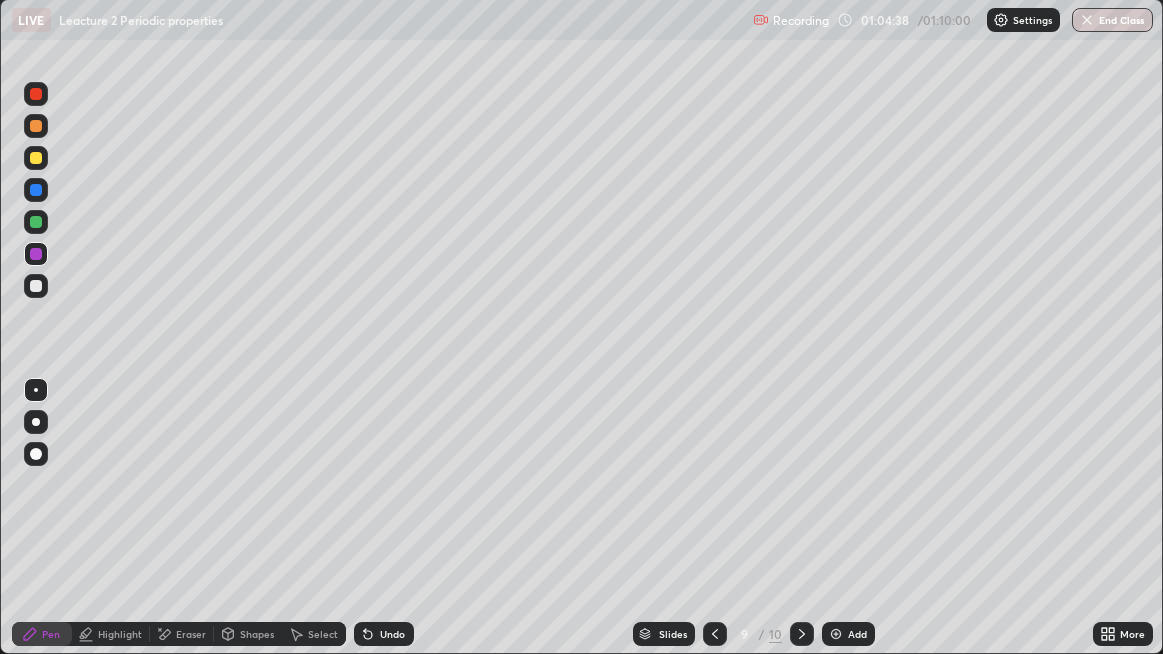 click 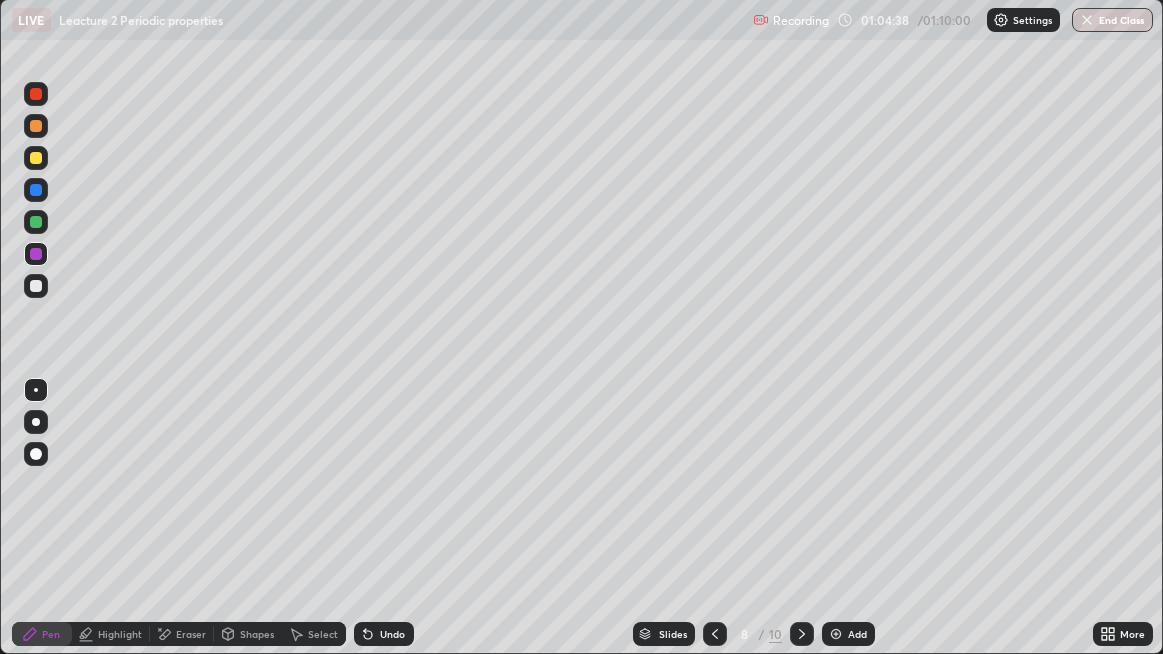 click 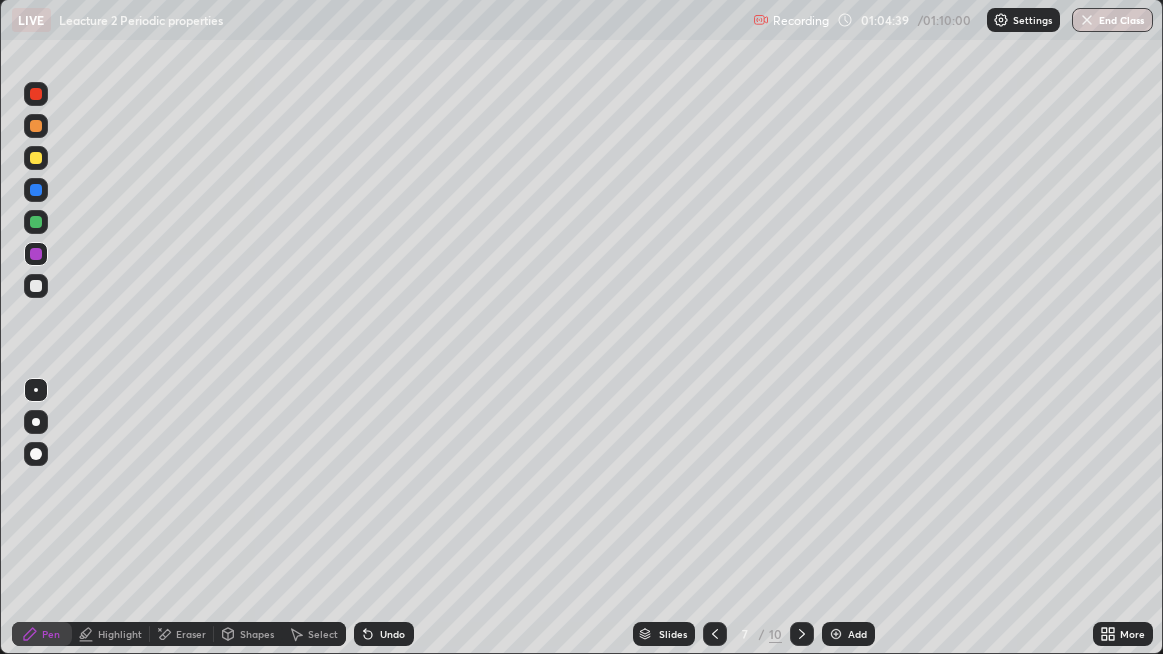 click 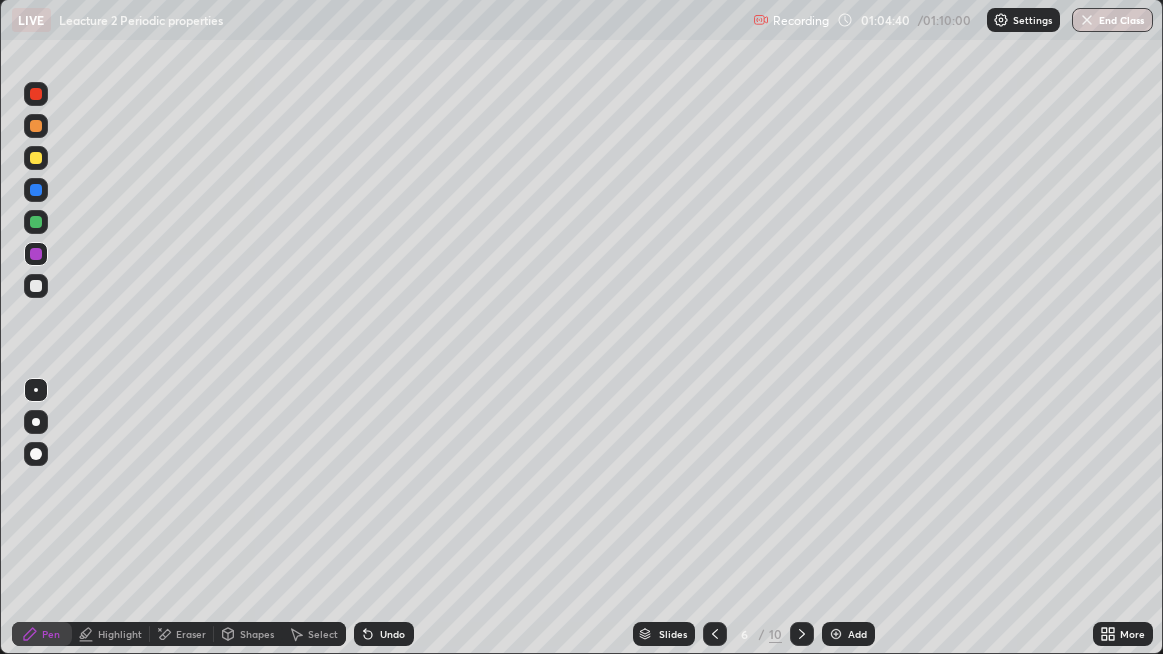 click 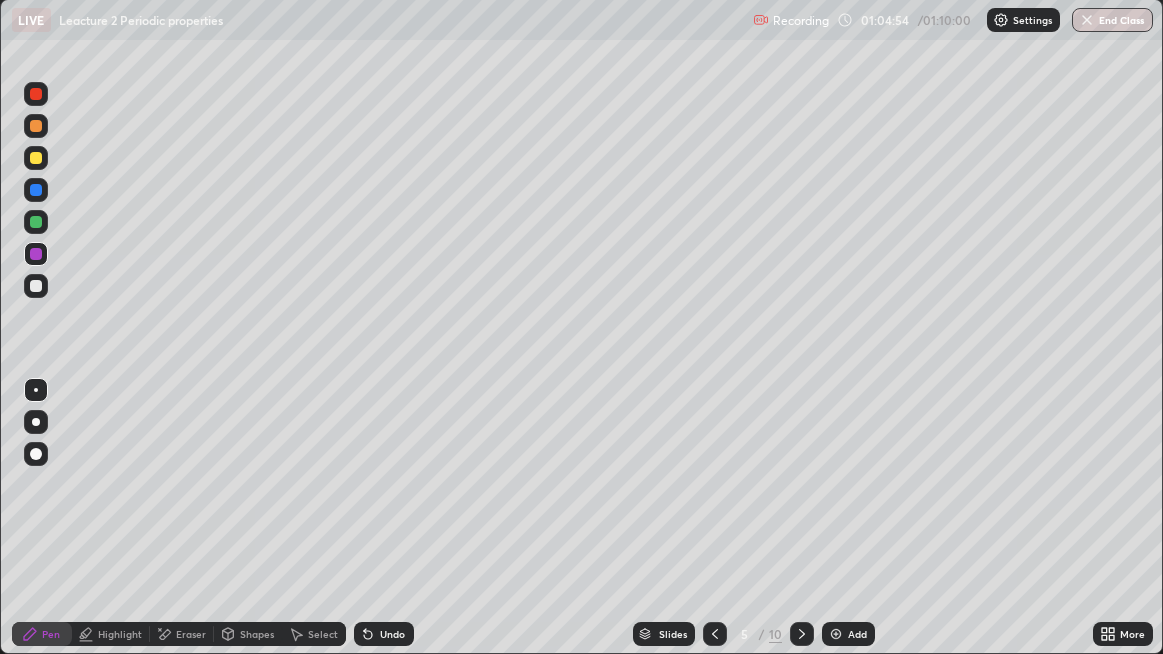 click 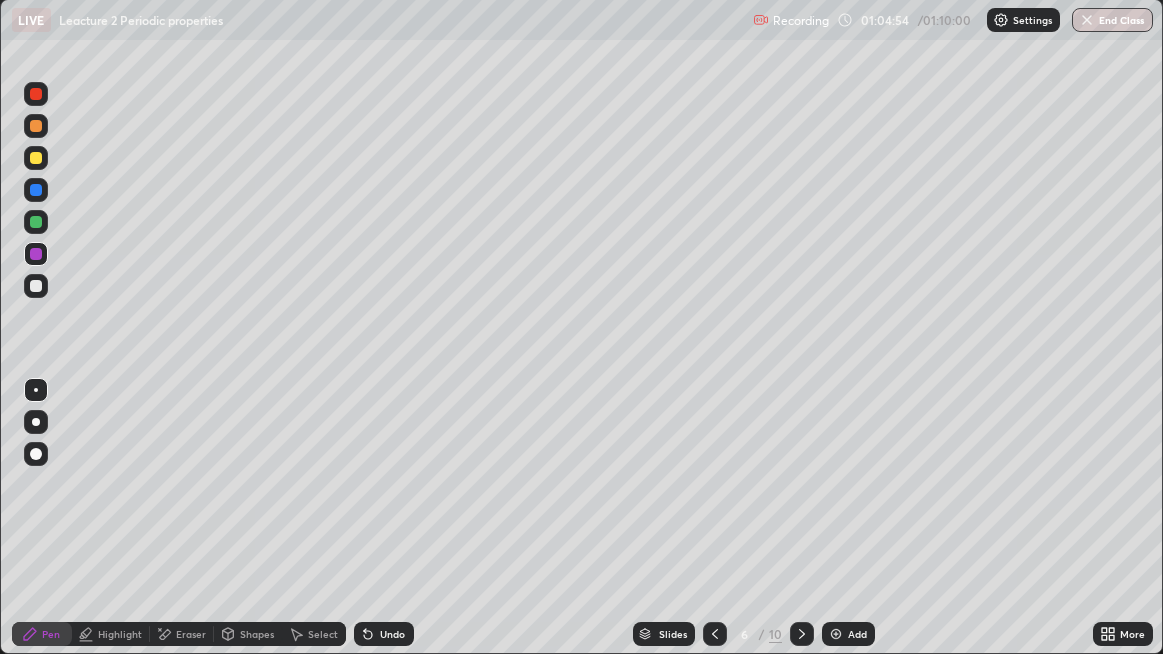 click 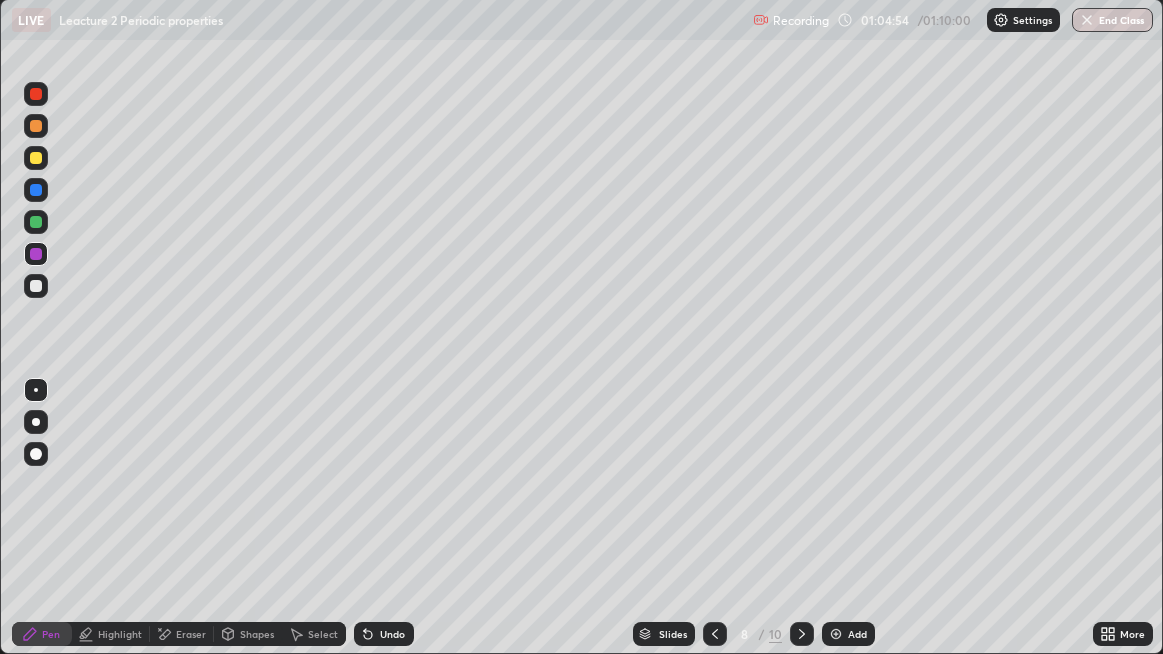 click 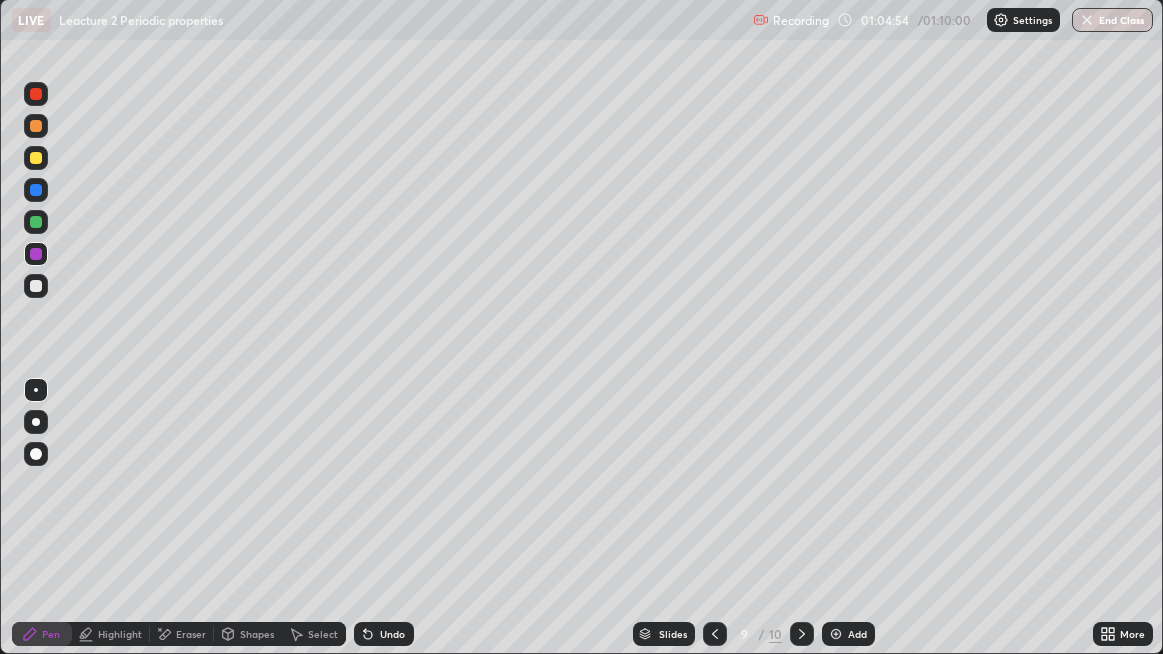 click 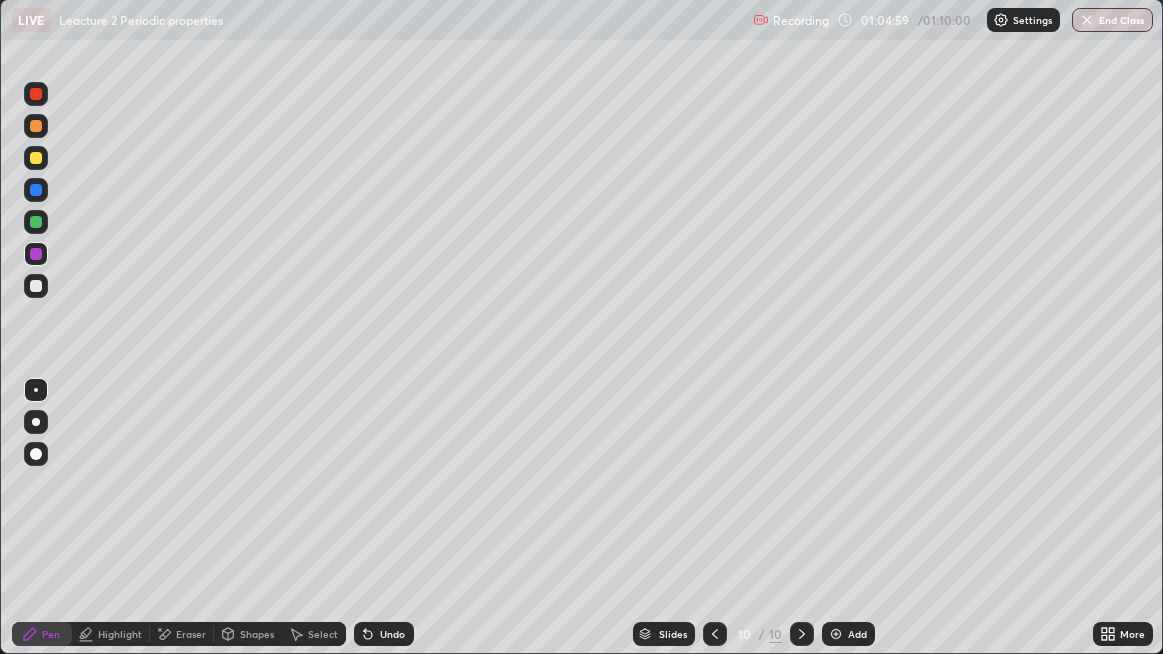 click at bounding box center [36, 286] 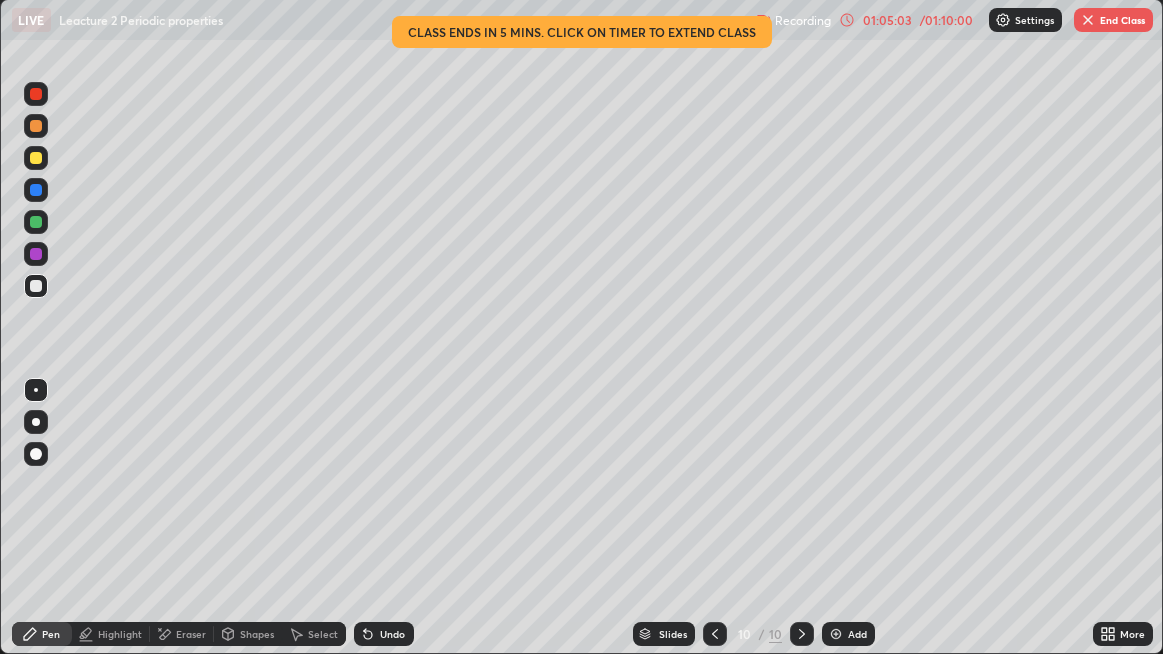 click on "Undo" at bounding box center (384, 634) 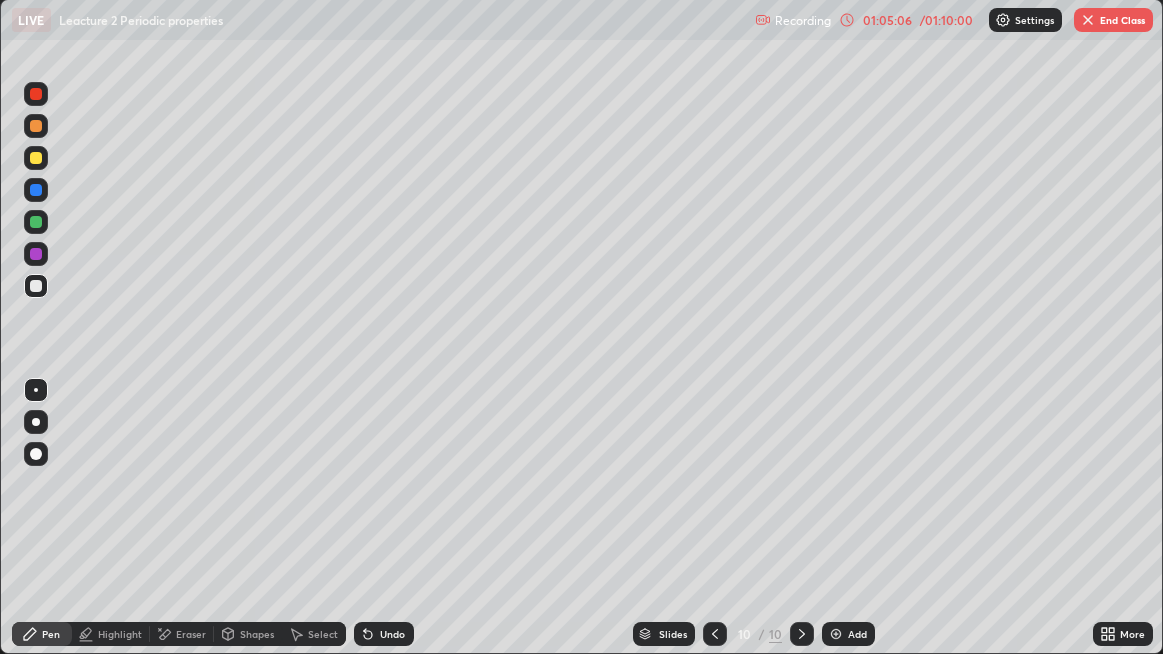 click on "Undo" at bounding box center (384, 634) 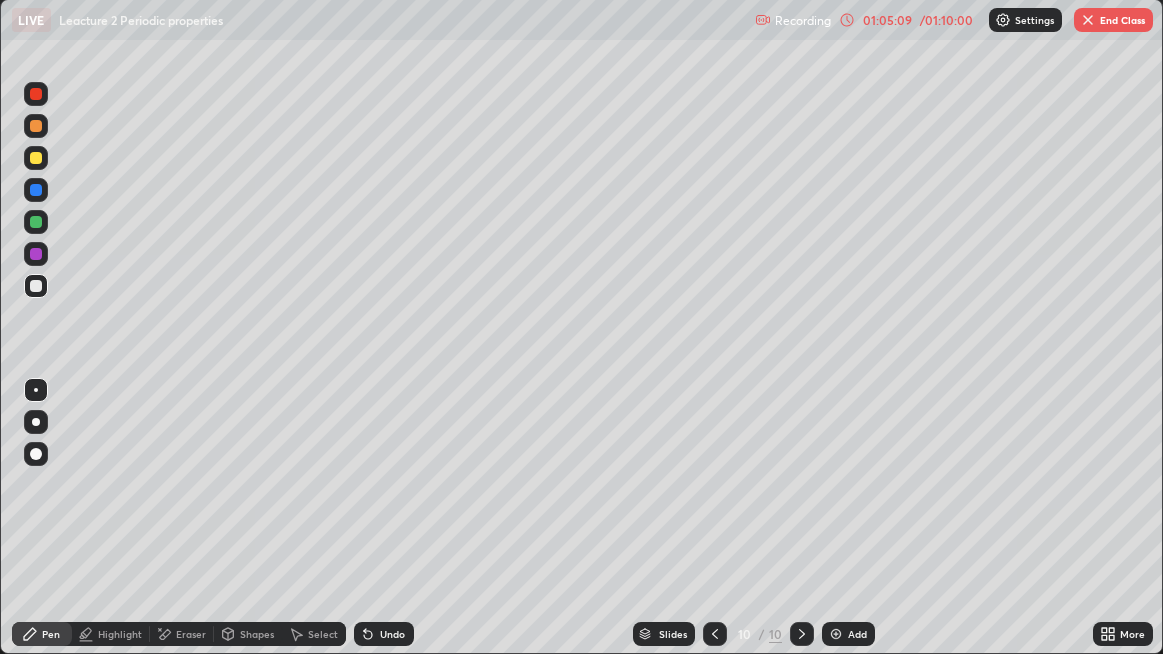 click on "Undo" at bounding box center [392, 634] 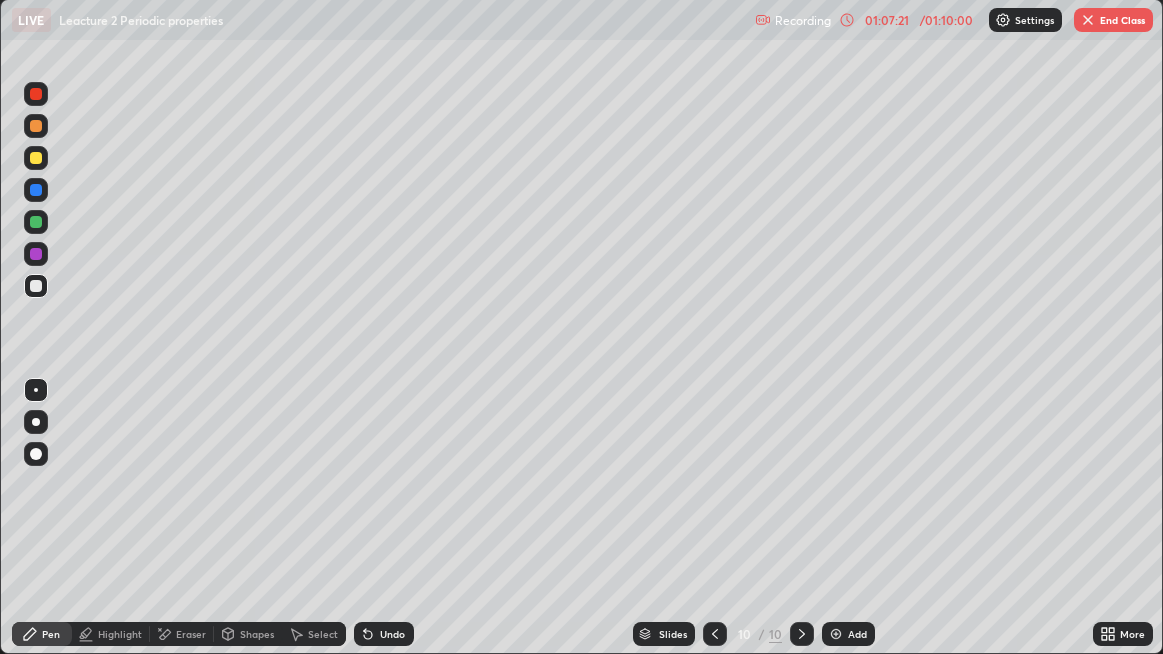 click 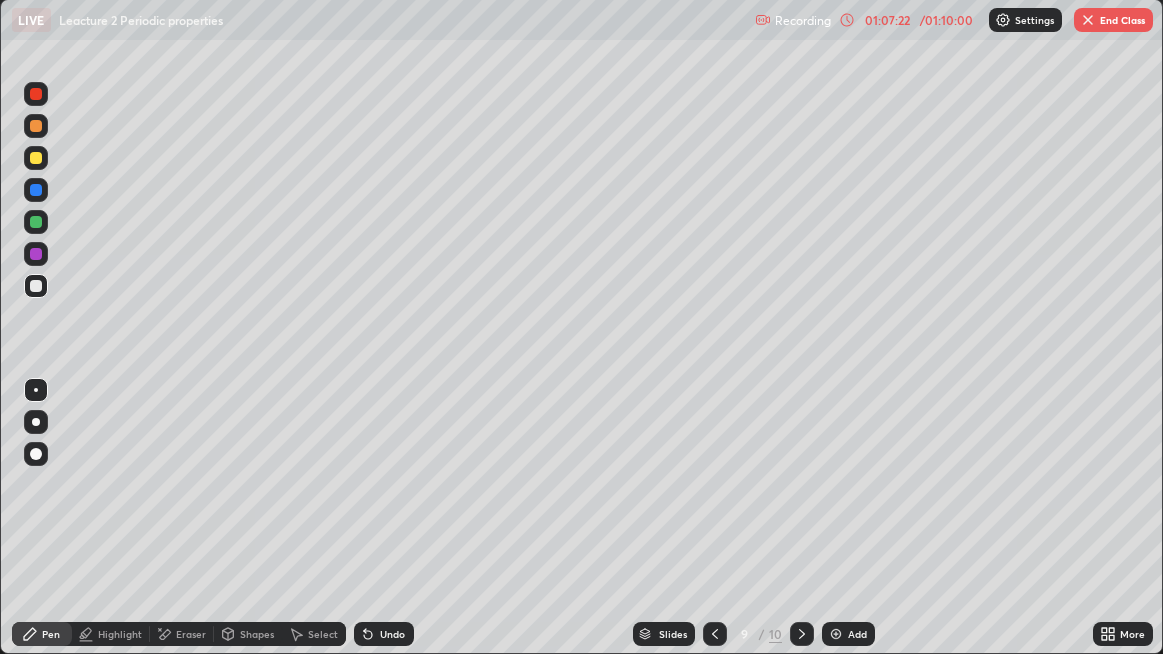 click 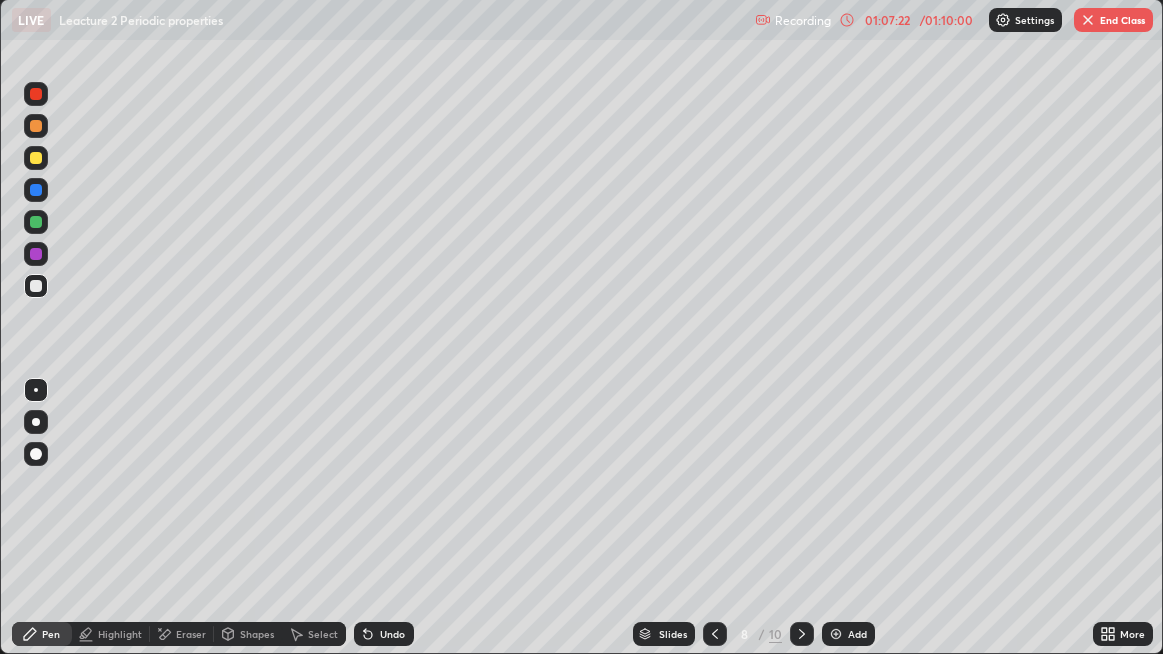 click 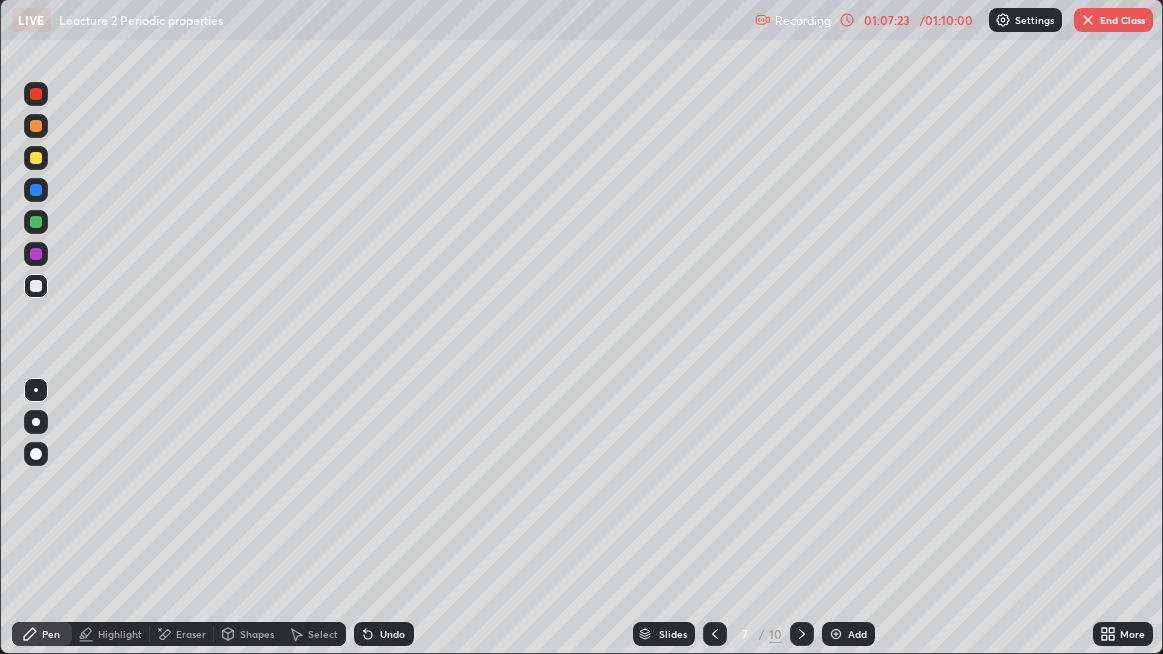 click 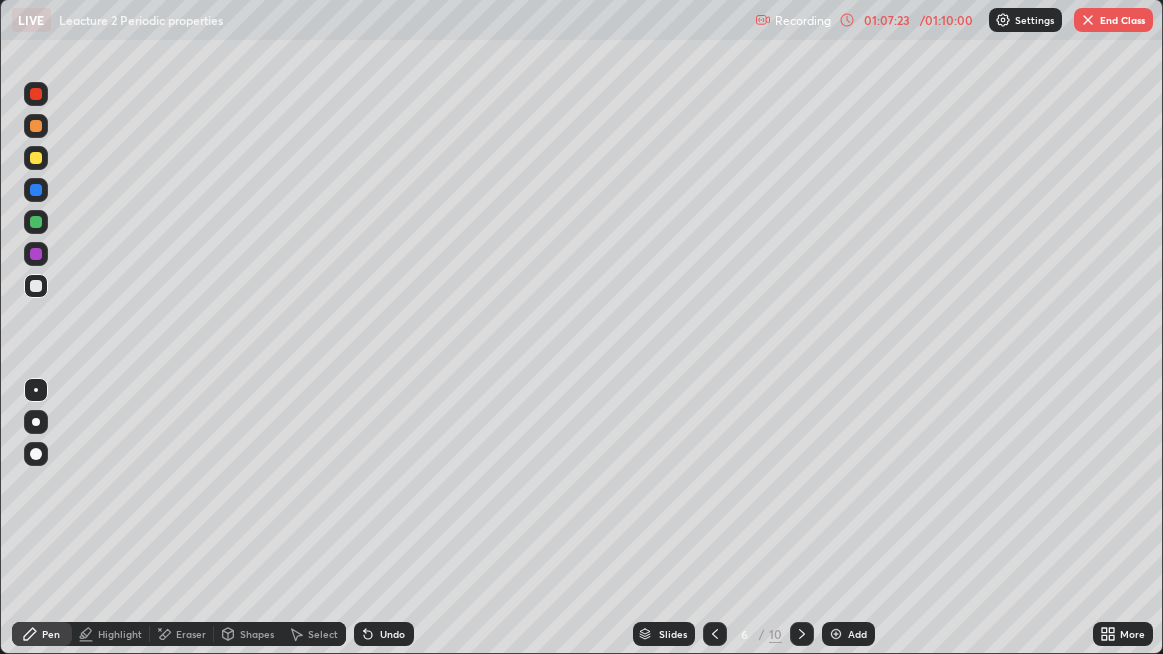 click 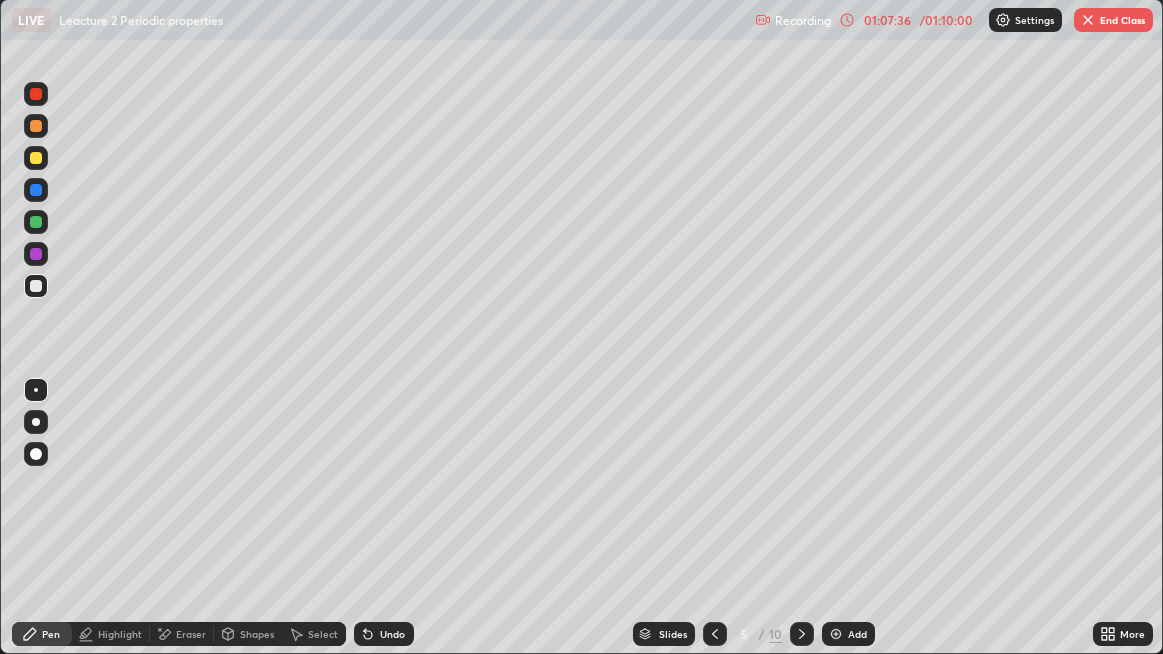 click at bounding box center [36, 222] 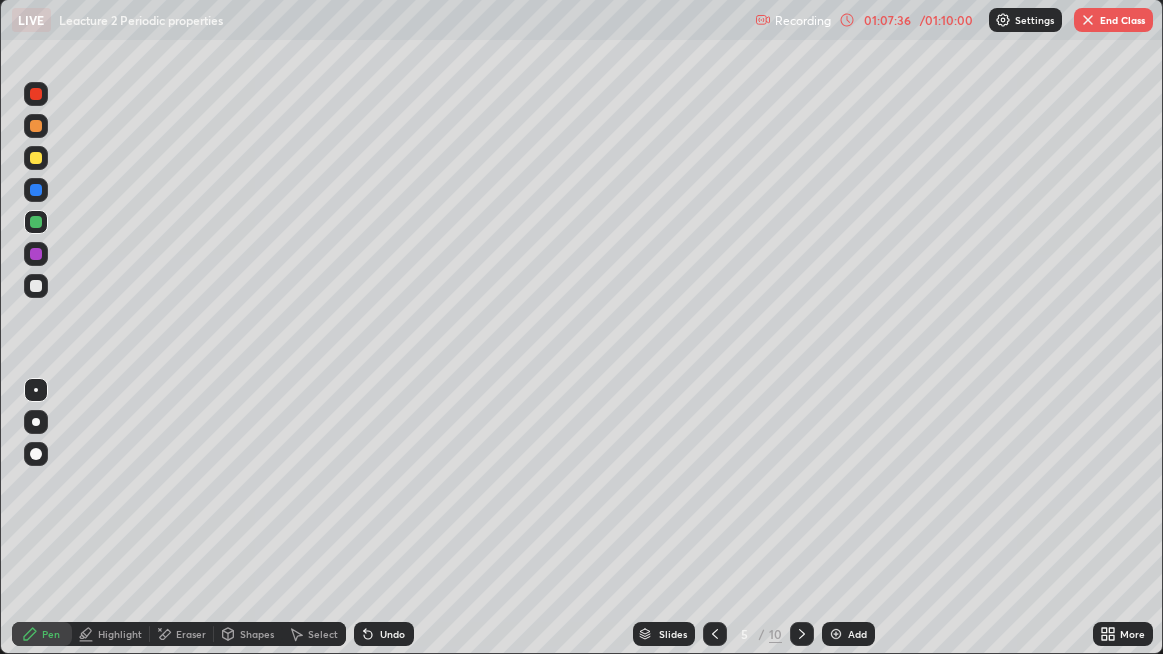 click at bounding box center [36, 190] 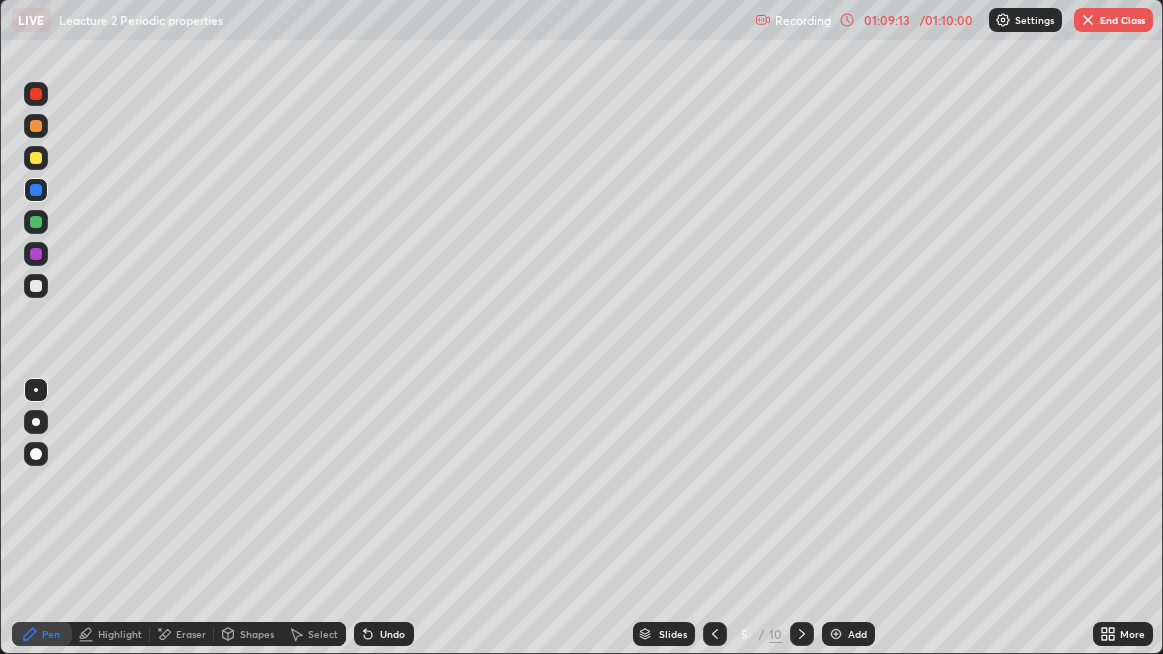 click on "End Class" at bounding box center [1113, 20] 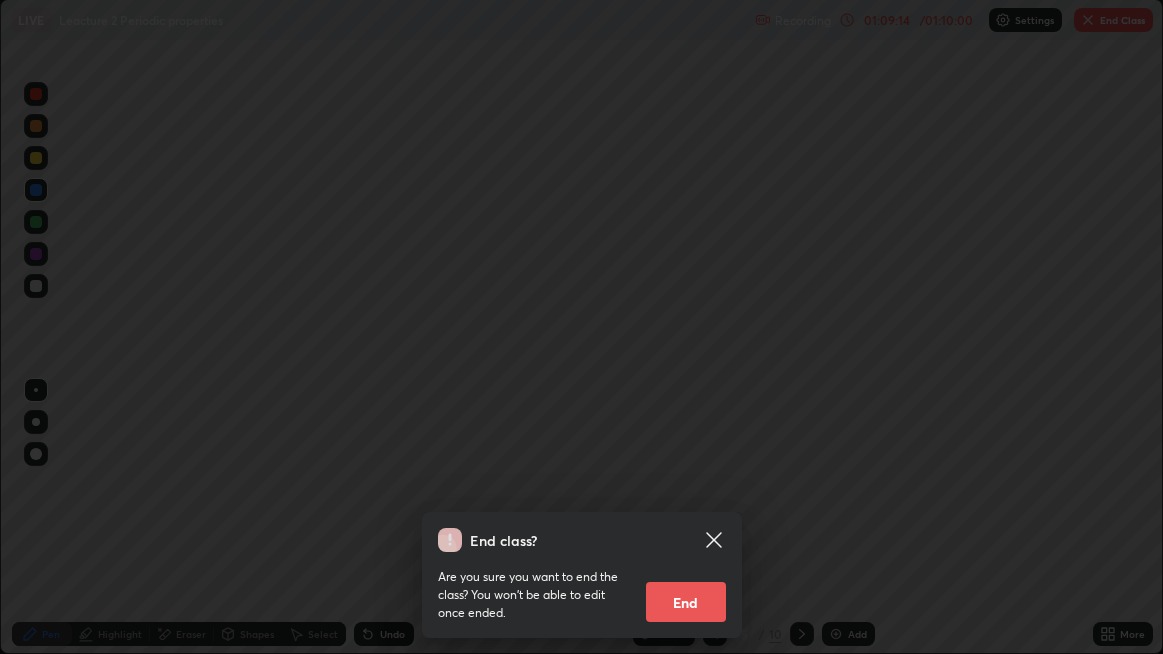 click on "End" at bounding box center [686, 602] 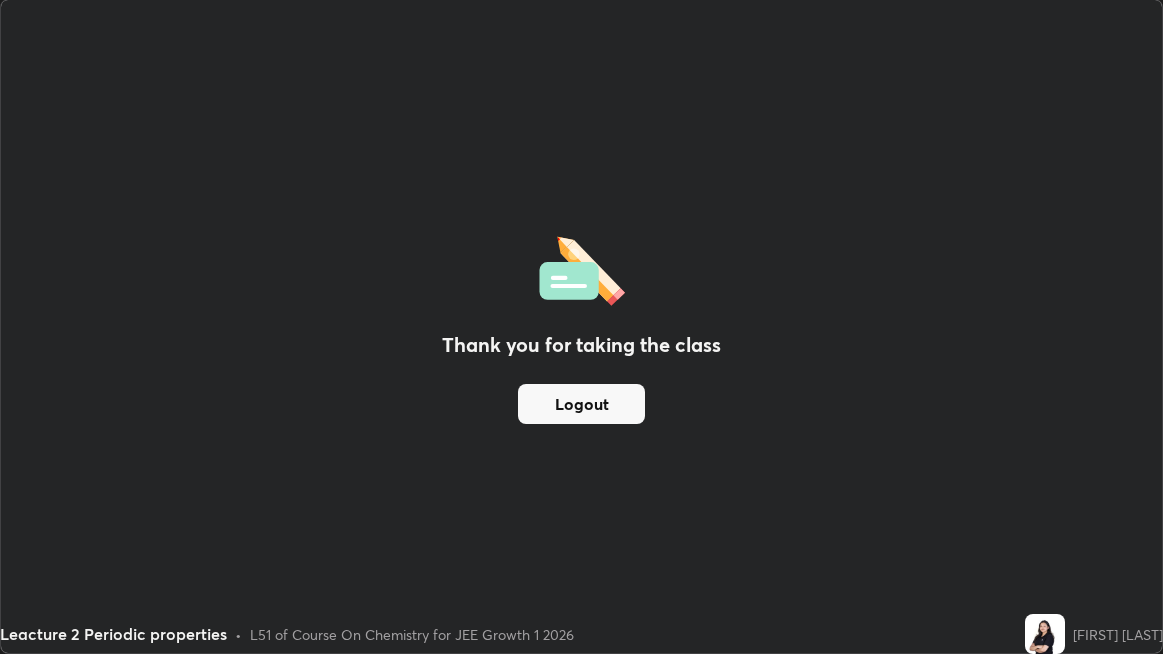 click on "Logout" at bounding box center (581, 404) 